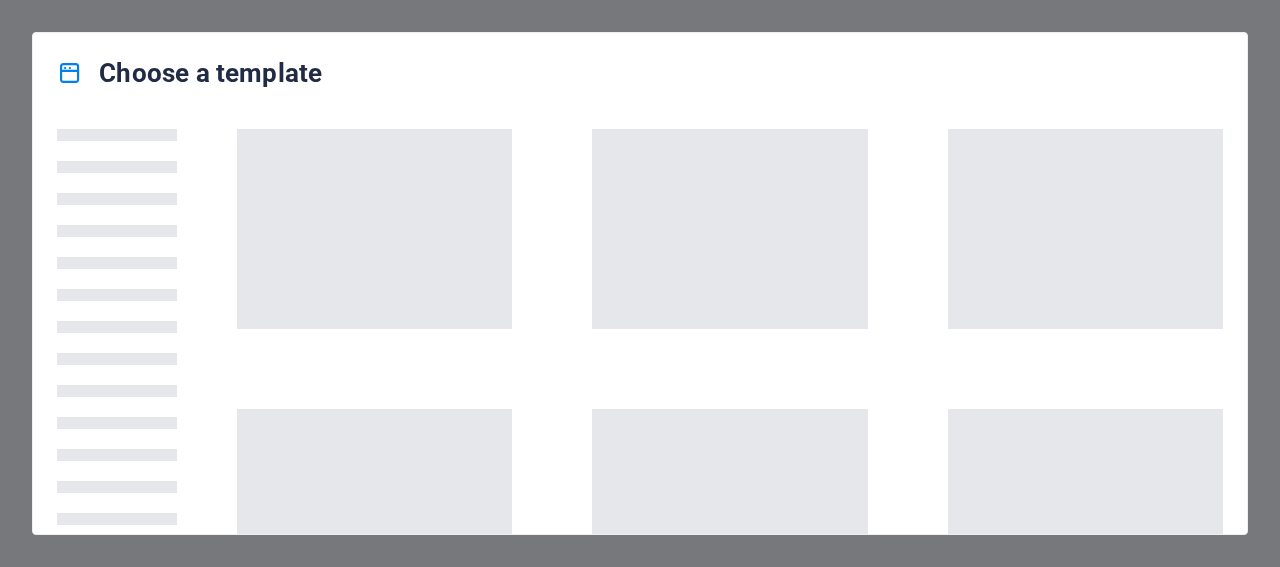 scroll, scrollTop: 0, scrollLeft: 0, axis: both 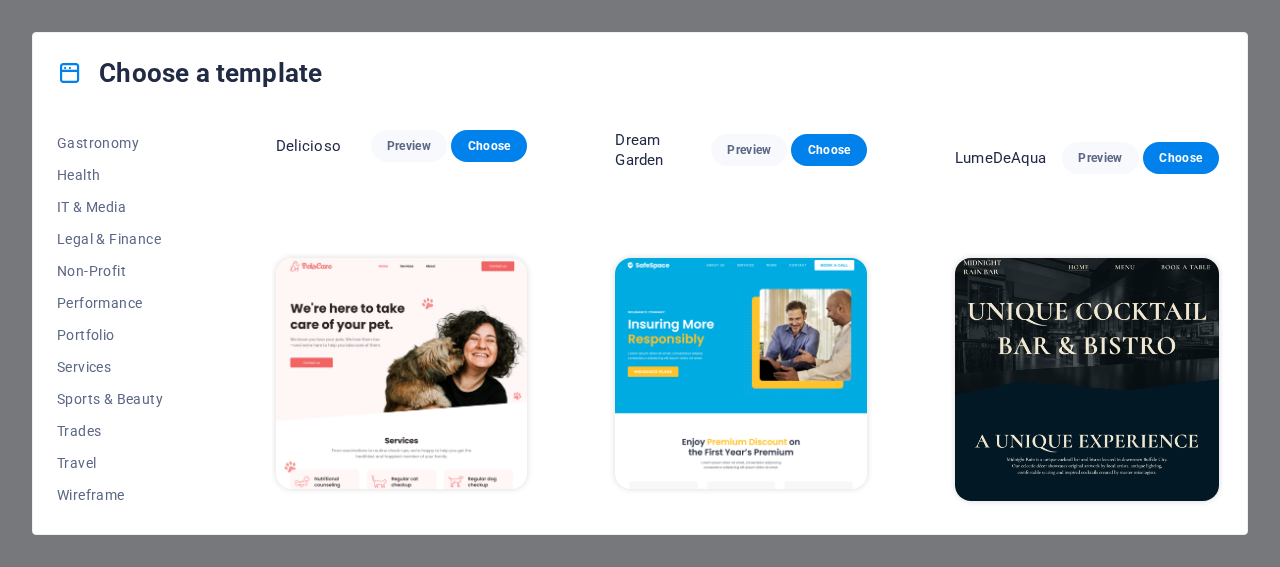 click on "SugarDough Preview Choose RepairIT Preview Choose Peoneera Preview Choose Art Museum Preview Choose Wonder Planner Preview Choose Transportable Preview Choose S&L Preview Choose WePaint Preview Choose Eco-Con Preview Choose MeetUp Preview Choose Help & Care Preview Choose Podcaster Preview Choose Academix Preview Choose BIG Barber Shop Preview Choose Health & Food Preview Choose UrbanNest Interiors Preview Choose Green Change Preview Choose The Beauty Temple Preview Choose WeTrain Preview Choose Cleaner Preview Choose Johanna James Preview Choose Delicioso Preview Choose Dream Garden Preview Choose LumeDeAqua Preview Choose Pets Care Preview Choose SafeSpace Preview Choose Midnight Rain Bar Preview Choose Drive Preview Choose Estator Preview Choose Health Group Preview Choose MakeIt Agency Preview Choose Wanderlust Preview Choose WeSpa Preview Choose BERLIN Preview Choose Gadgets Preview Choose CoffeeScience Preview Choose CoachLife Preview Choose Cafe de Oceana Preview Choose Max Hatzy Preview Choose Preview" at bounding box center (747, 7627) 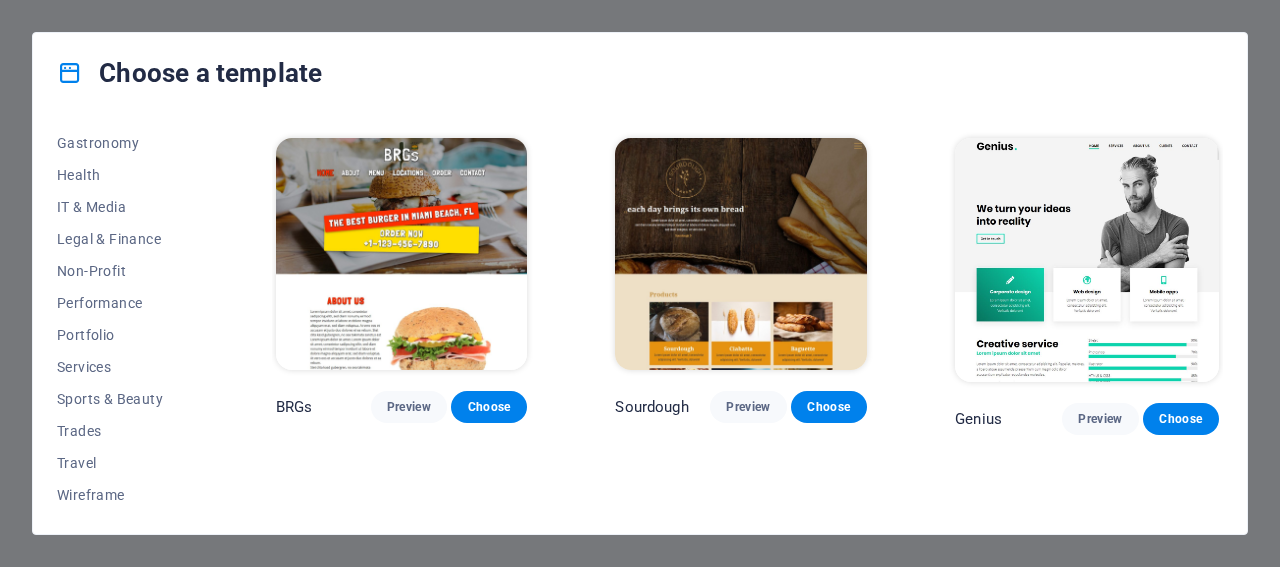 scroll, scrollTop: 8900, scrollLeft: 0, axis: vertical 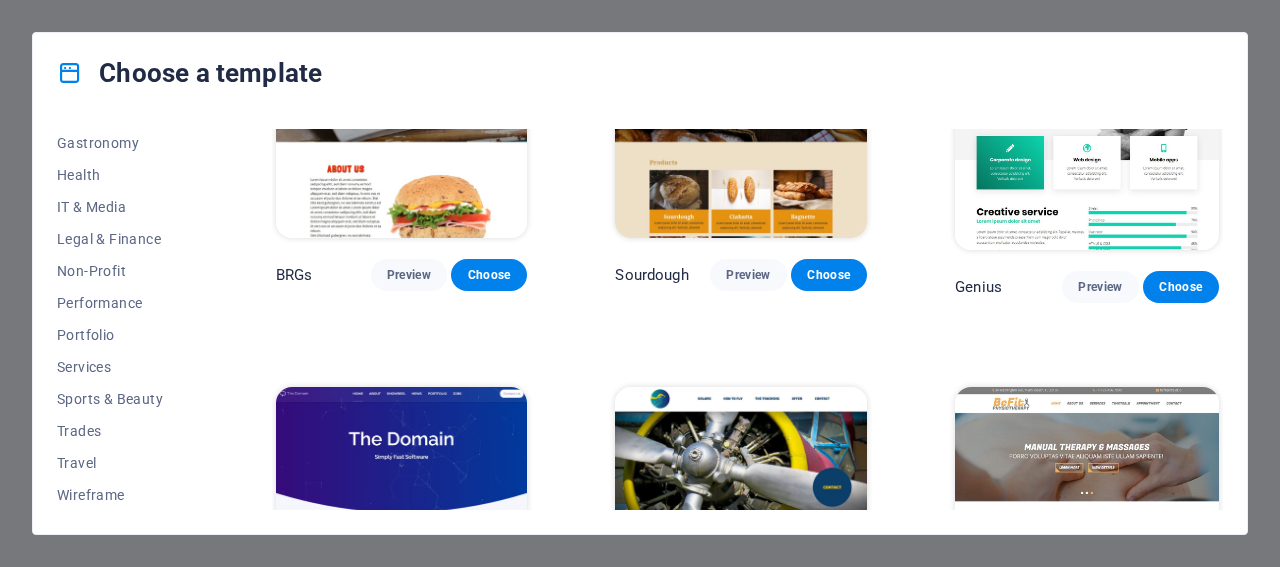 click on "SugarDough Preview Choose RepairIT Preview Choose Peoneera Preview Choose Art Museum Preview Choose Wonder Planner Preview Choose Transportable Preview Choose S&L Preview Choose WePaint Preview Choose Eco-Con Preview Choose MeetUp Preview Choose Help & Care Preview Choose Podcaster Preview Choose Academix Preview Choose BIG Barber Shop Preview Choose Health & Food Preview Choose UrbanNest Interiors Preview Choose Green Change Preview Choose The Beauty Temple Preview Choose WeTrain Preview Choose Cleaner Preview Choose Johanna James Preview Choose Delicioso Preview Choose Dream Garden Preview Choose LumeDeAqua Preview Choose Pets Care Preview Choose SafeSpace Preview Choose Midnight Rain Bar Preview Choose Drive Preview Choose Estator Preview Choose Health Group Preview Choose MakeIt Agency Preview Choose Wanderlust Preview Choose WeSpa Preview Choose BERLIN Preview Choose Gadgets Preview Choose CoffeeScience Preview Choose CoachLife Preview Choose Cafe de Oceana Preview Choose Max Hatzy Preview Choose Preview" at bounding box center [747, 1659] 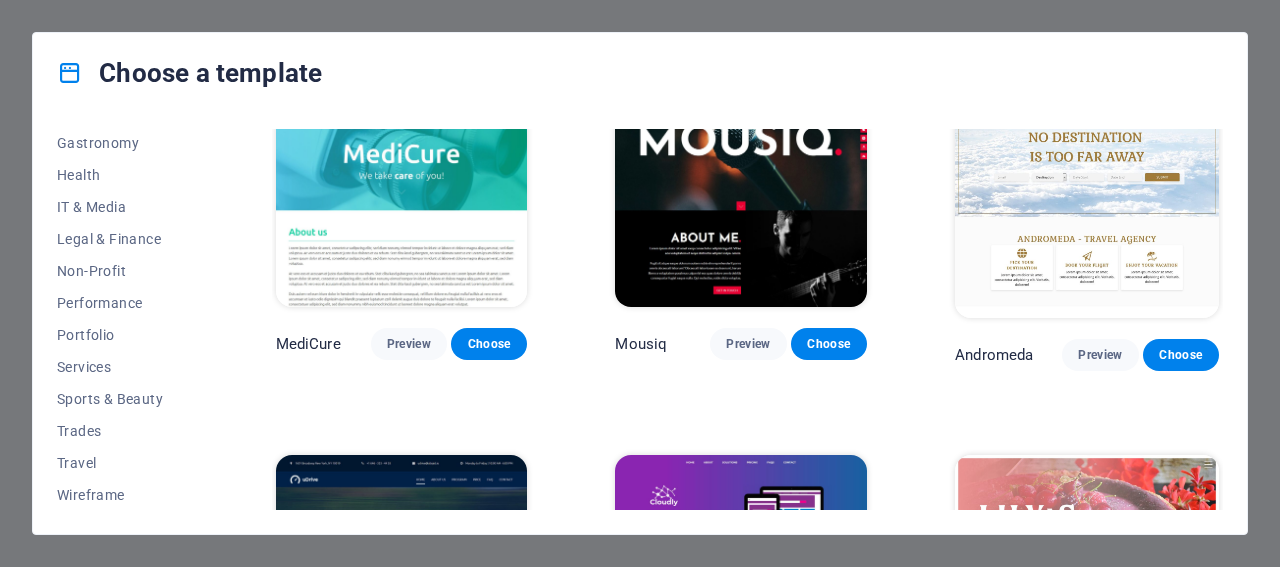 scroll, scrollTop: 12352, scrollLeft: 0, axis: vertical 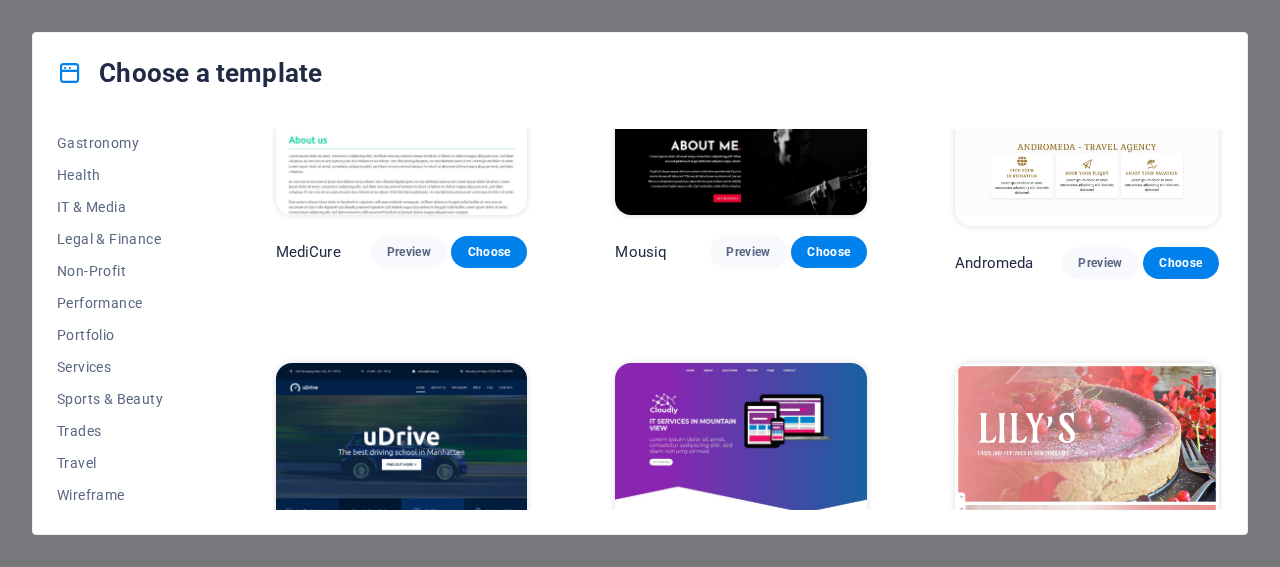 click on "SugarDough Preview Choose RepairIT Preview Choose Peoneera Preview Choose Art Museum Preview Choose Wonder Planner Preview Choose Transportable Preview Choose S&L Preview Choose WePaint Preview Choose Eco-Con Preview Choose MeetUp Preview Choose Help & Care Preview Choose Podcaster Preview Choose Academix Preview Choose BIG Barber Shop Preview Choose Health & Food Preview Choose UrbanNest Interiors Preview Choose Green Change Preview Choose The Beauty Temple Preview Choose WeTrain Preview Choose Cleaner Preview Choose Johanna James Preview Choose Delicioso Preview Choose Dream Garden Preview Choose LumeDeAqua Preview Choose Pets Care Preview Choose SafeSpace Preview Choose Midnight Rain Bar Preview Choose Drive Preview Choose Estator Preview Choose Health Group Preview Choose MakeIt Agency Preview Choose Wanderlust Preview Choose WeSpa Preview Choose BERLIN Preview Choose Gadgets Preview Choose CoffeeScience Preview Choose CoachLife Preview Choose Cafe de Oceana Preview Choose Max Hatzy Preview Choose Preview" at bounding box center [747, -1793] 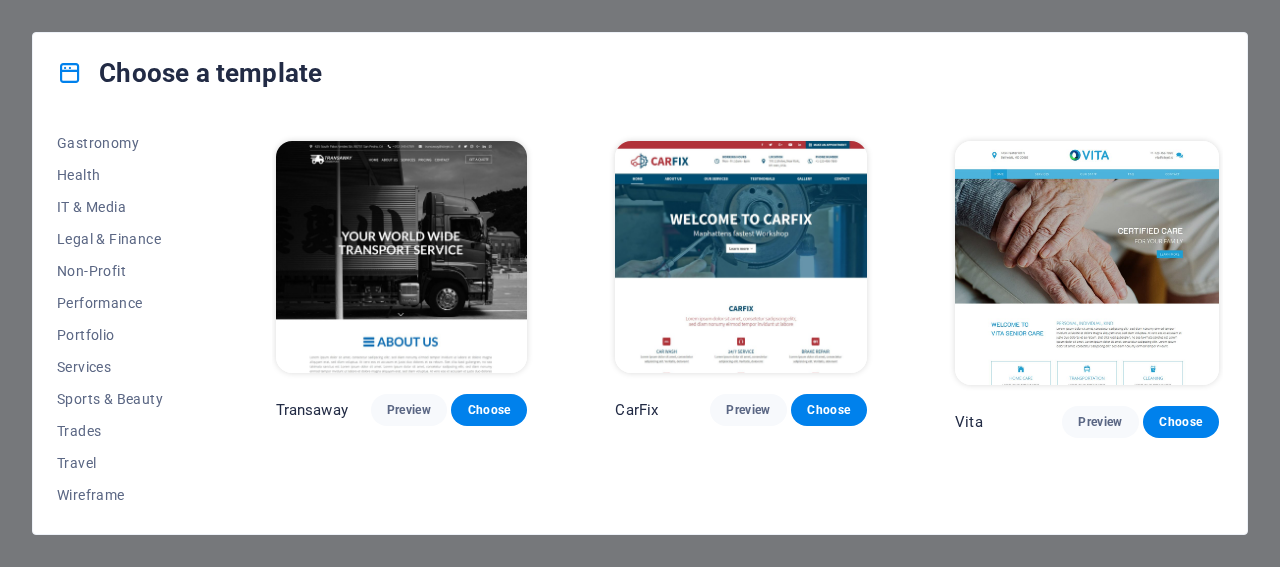 scroll, scrollTop: 14853, scrollLeft: 0, axis: vertical 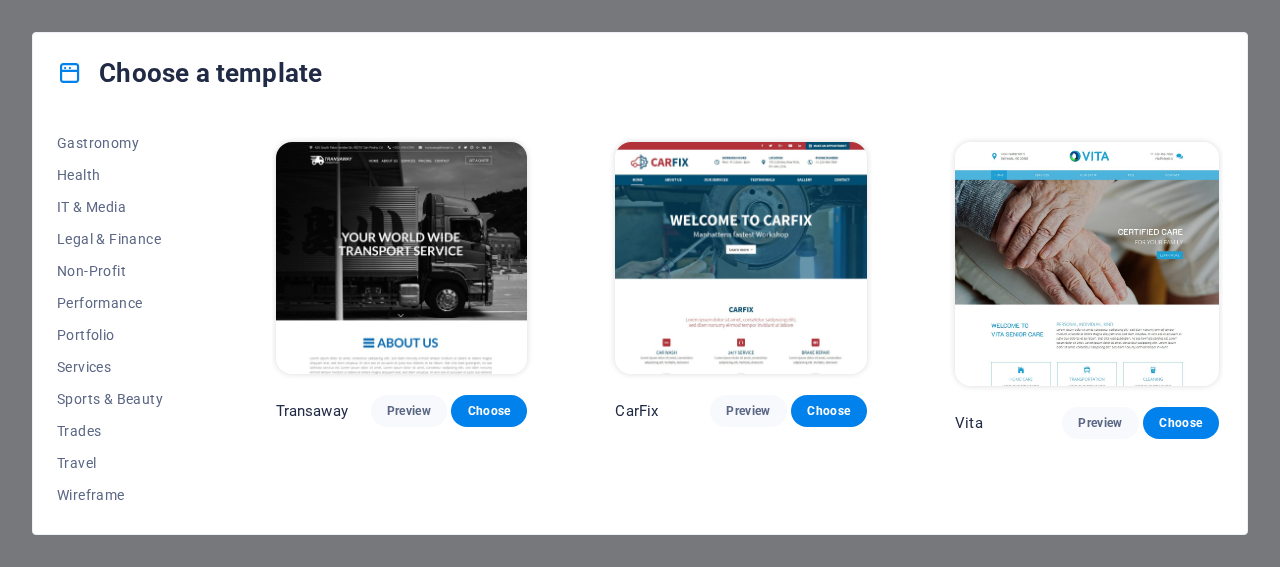 click at bounding box center (402, 258) 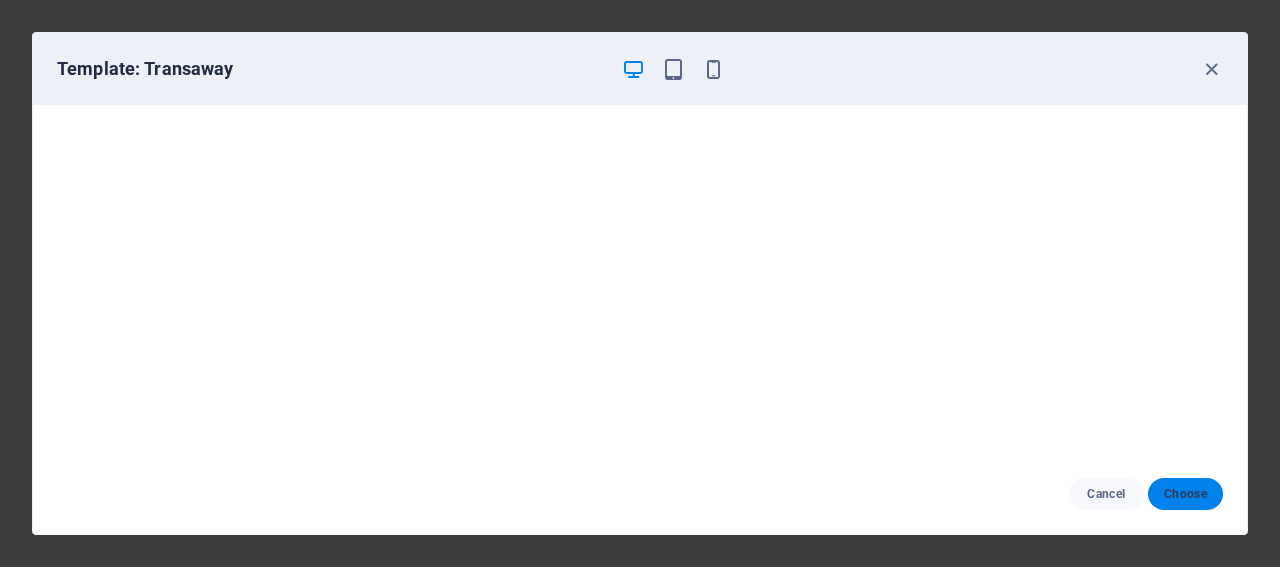 click on "Choose" at bounding box center [1185, 494] 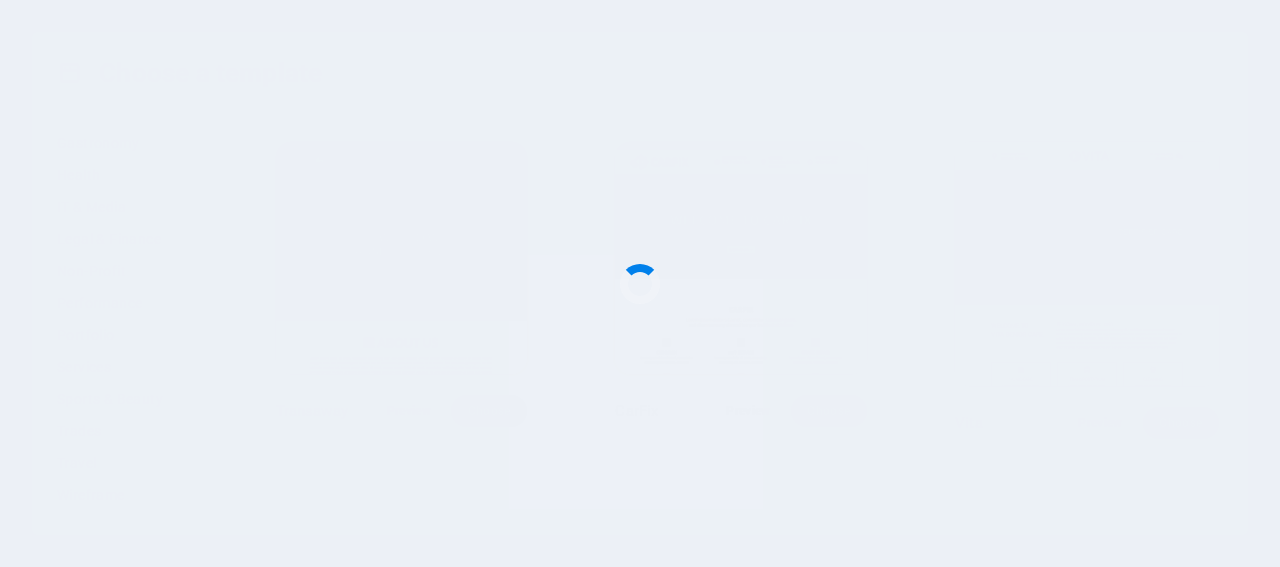 click at bounding box center (640, 283) 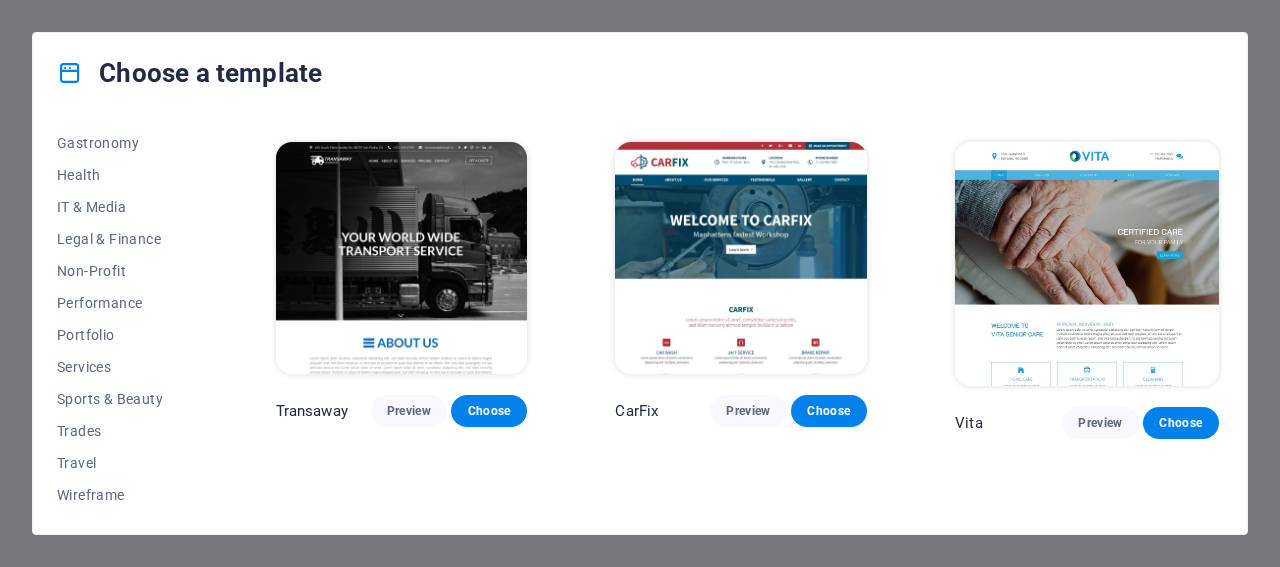 click at bounding box center (1087, 644) 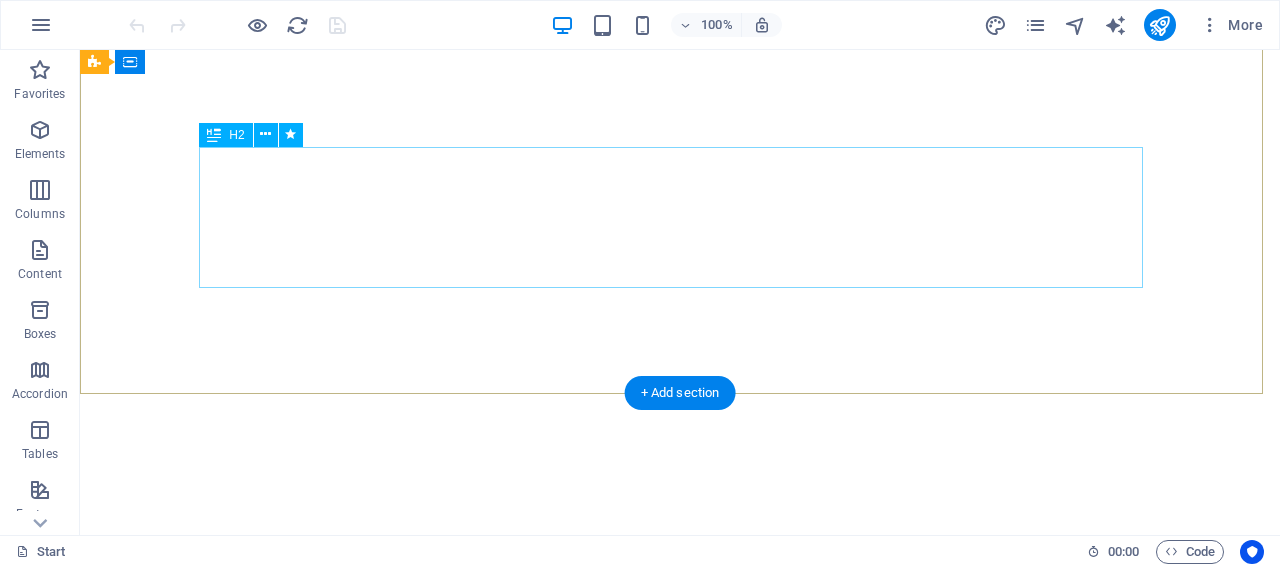 scroll, scrollTop: 0, scrollLeft: 0, axis: both 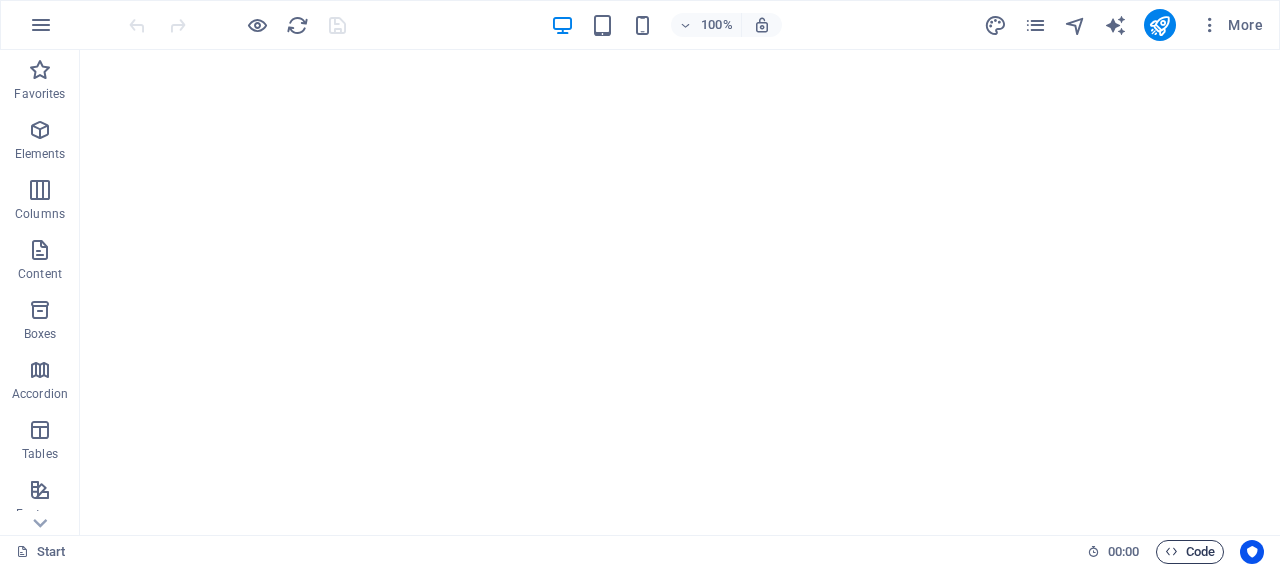 click on "Code" at bounding box center (1190, 552) 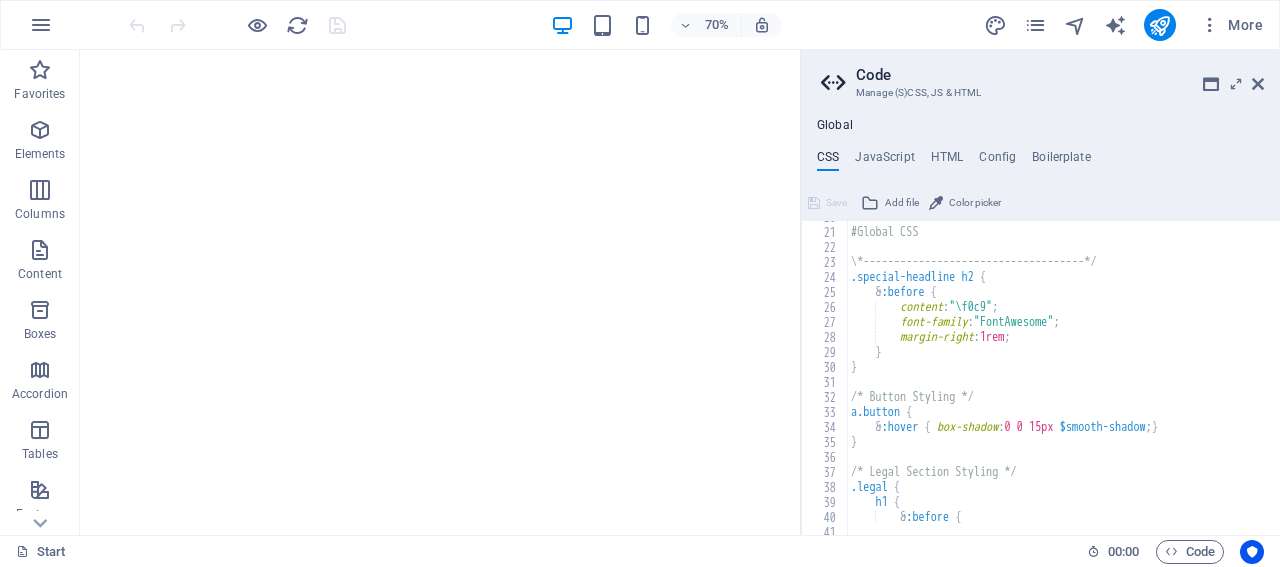 scroll, scrollTop: 0, scrollLeft: 0, axis: both 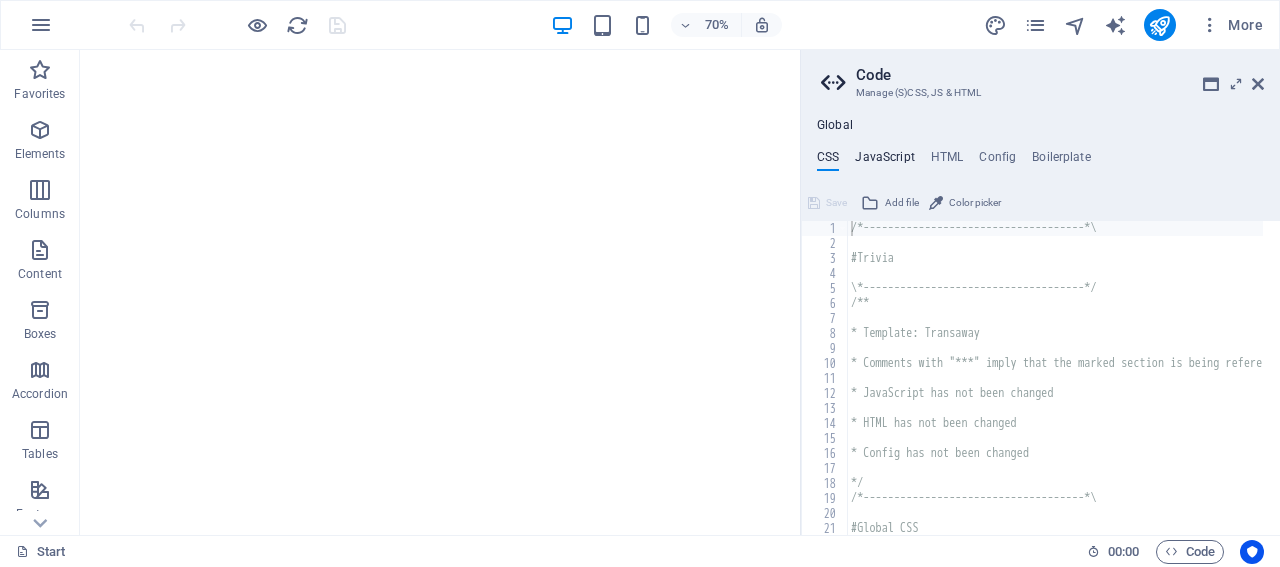 click on "JavaScript" at bounding box center [884, 161] 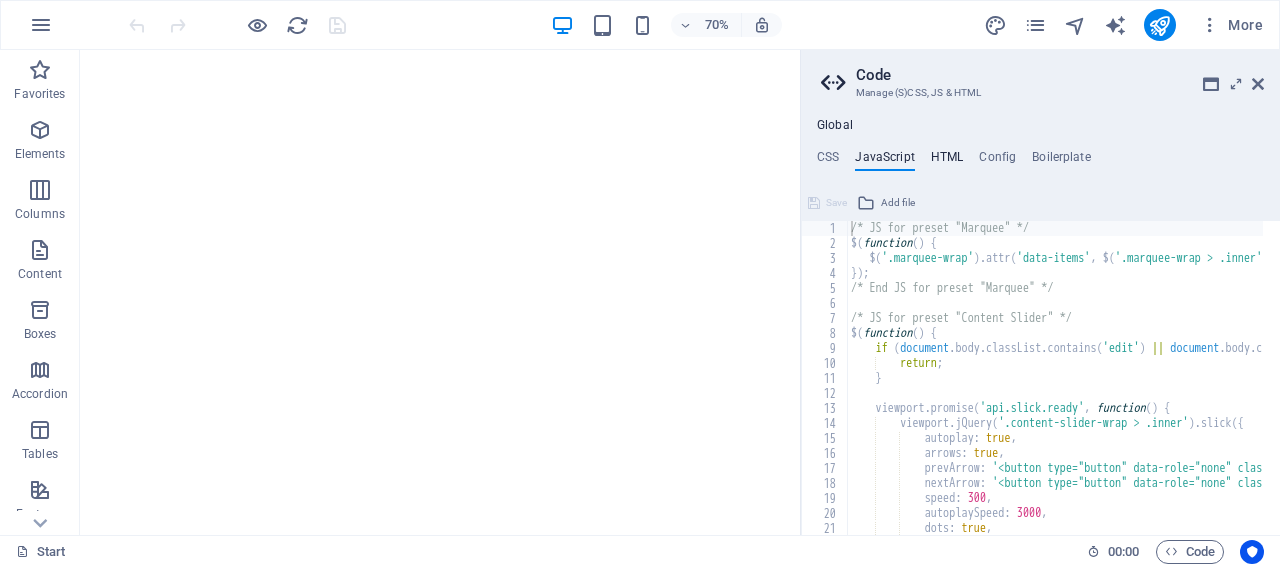 click on "HTML" at bounding box center (947, 161) 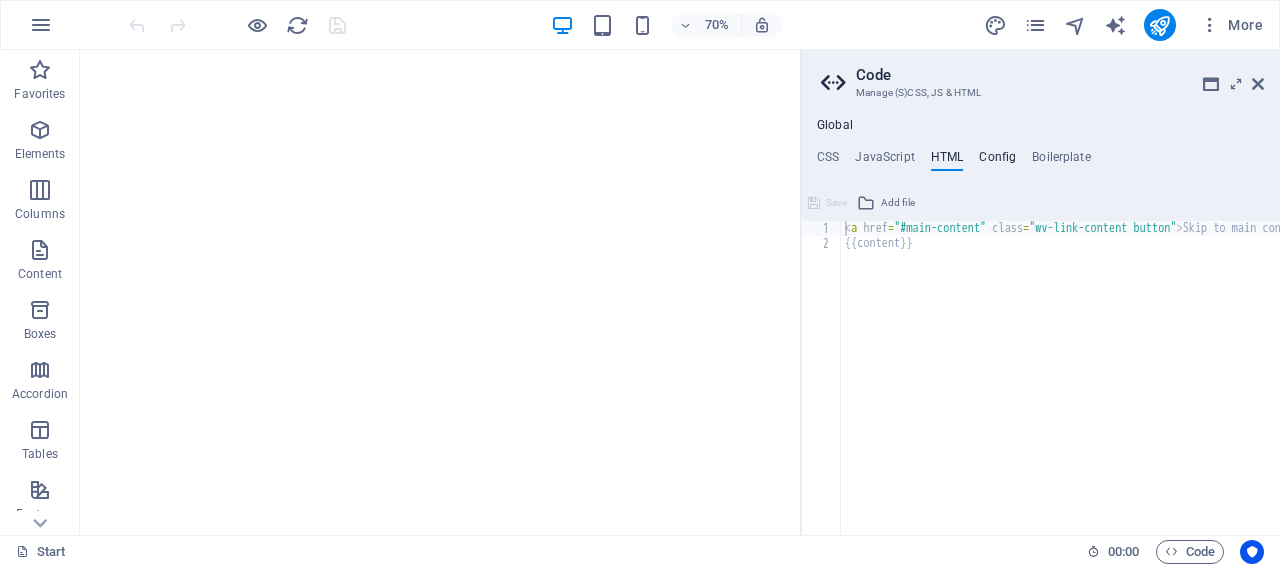 click on "Config" at bounding box center [997, 161] 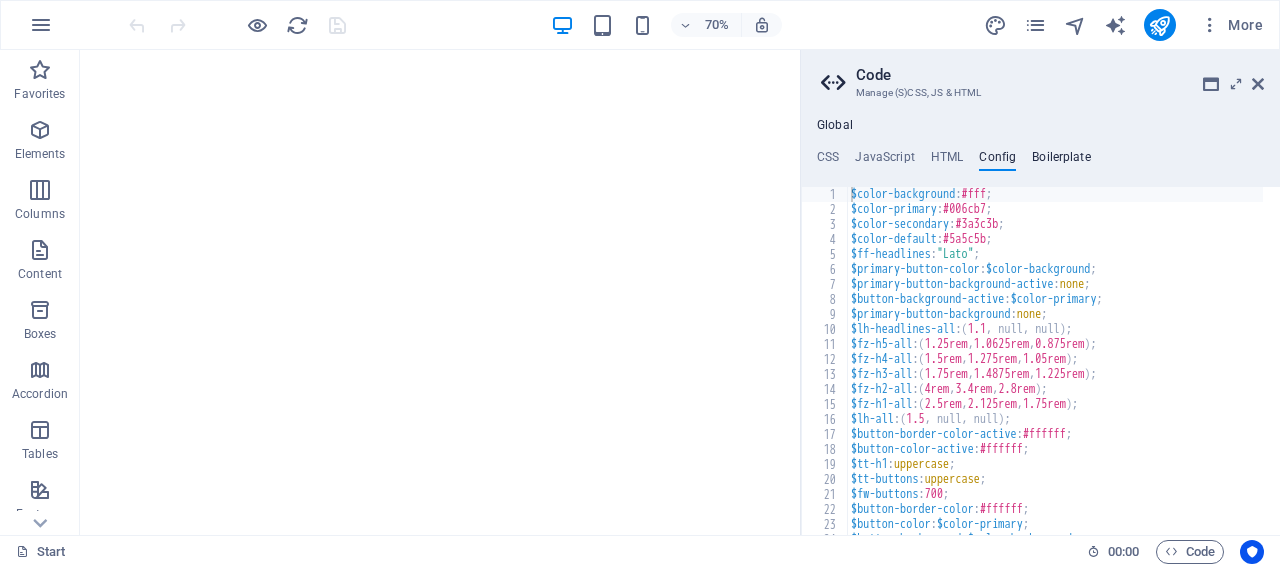click on "Boilerplate" at bounding box center [1061, 161] 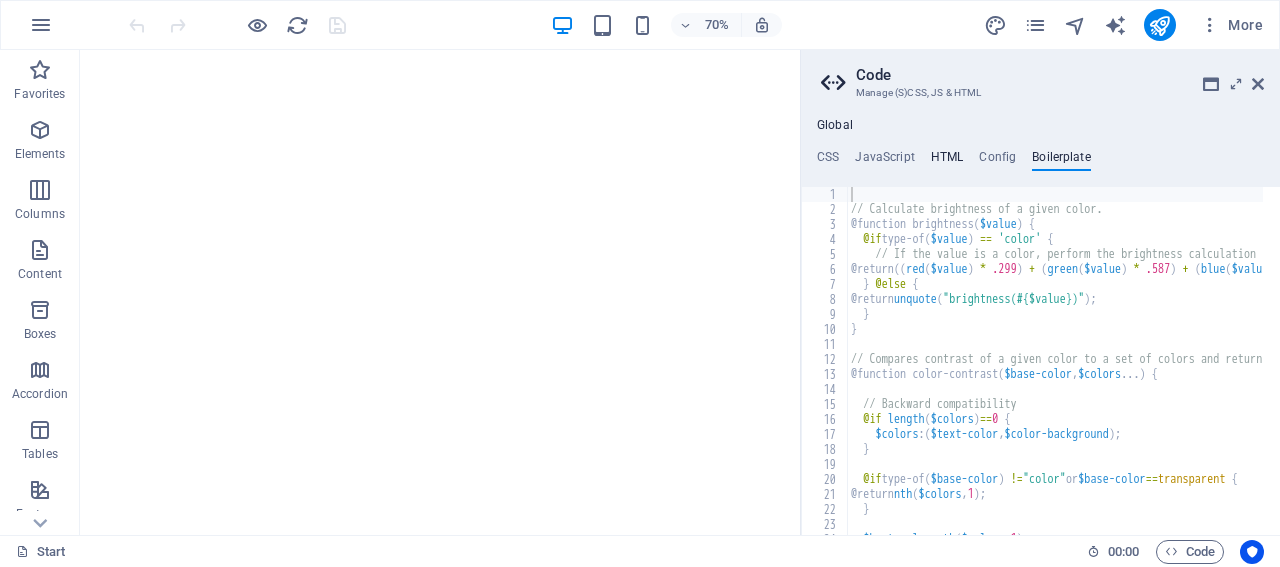 click on "HTML" at bounding box center [947, 161] 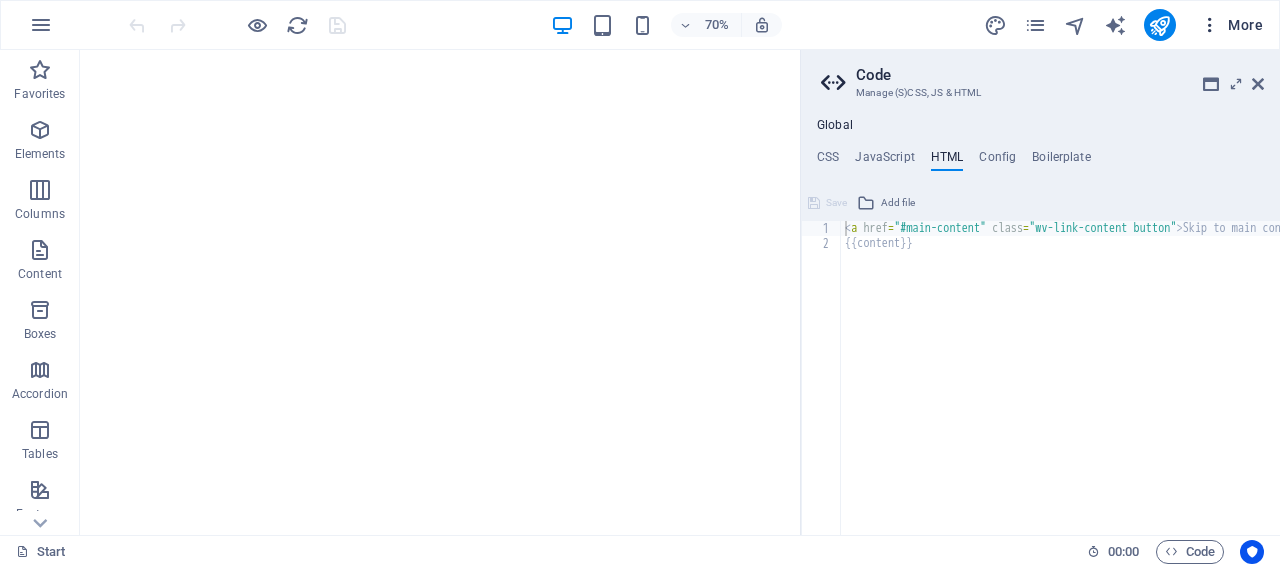 click on "More" at bounding box center (1231, 25) 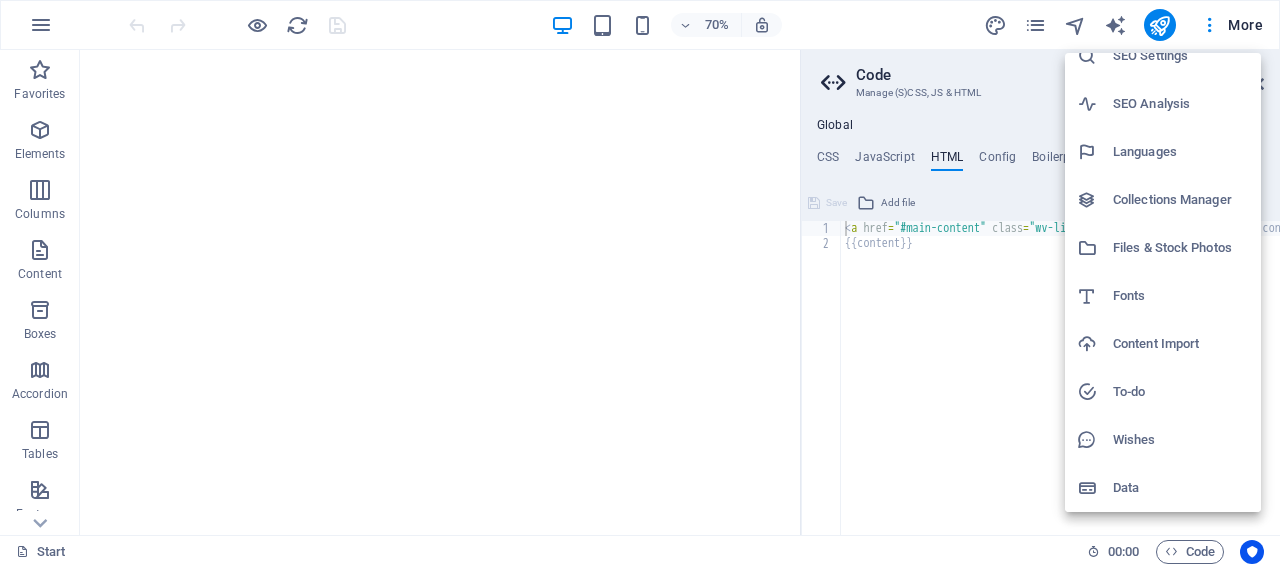 scroll, scrollTop: 0, scrollLeft: 0, axis: both 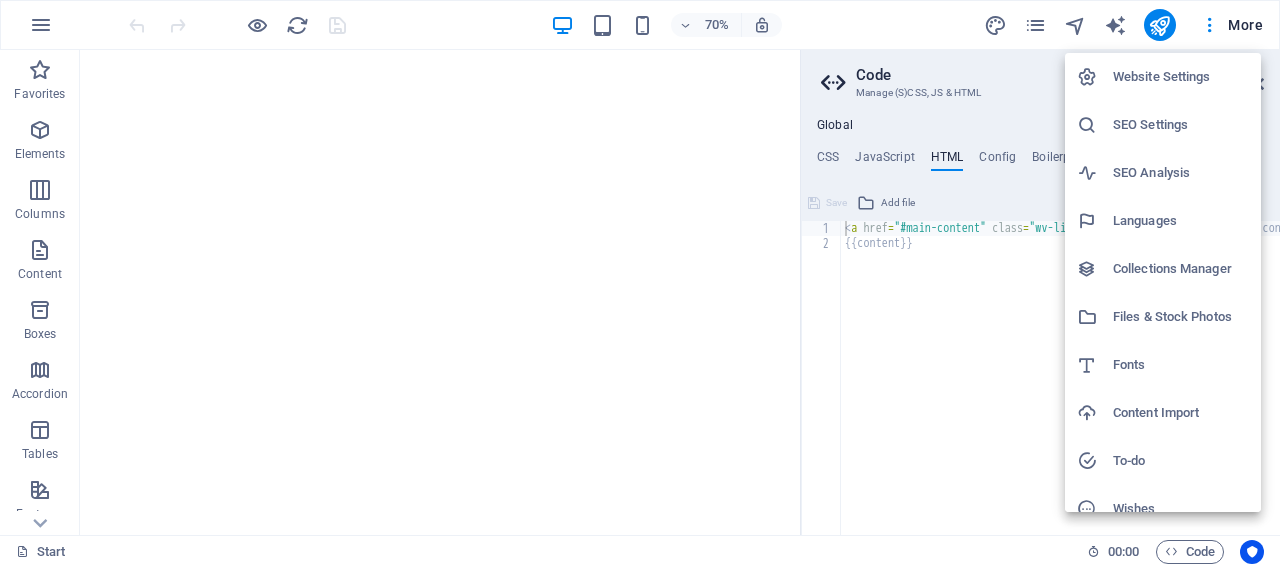 click on "Website Settings" at bounding box center [1181, 77] 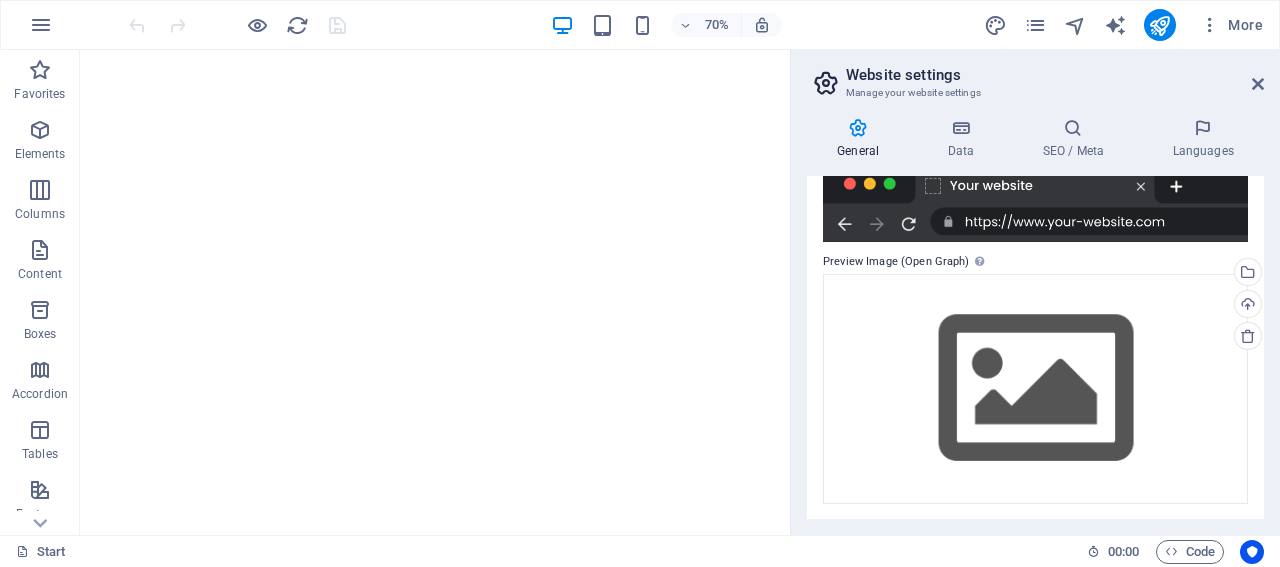 scroll, scrollTop: 0, scrollLeft: 0, axis: both 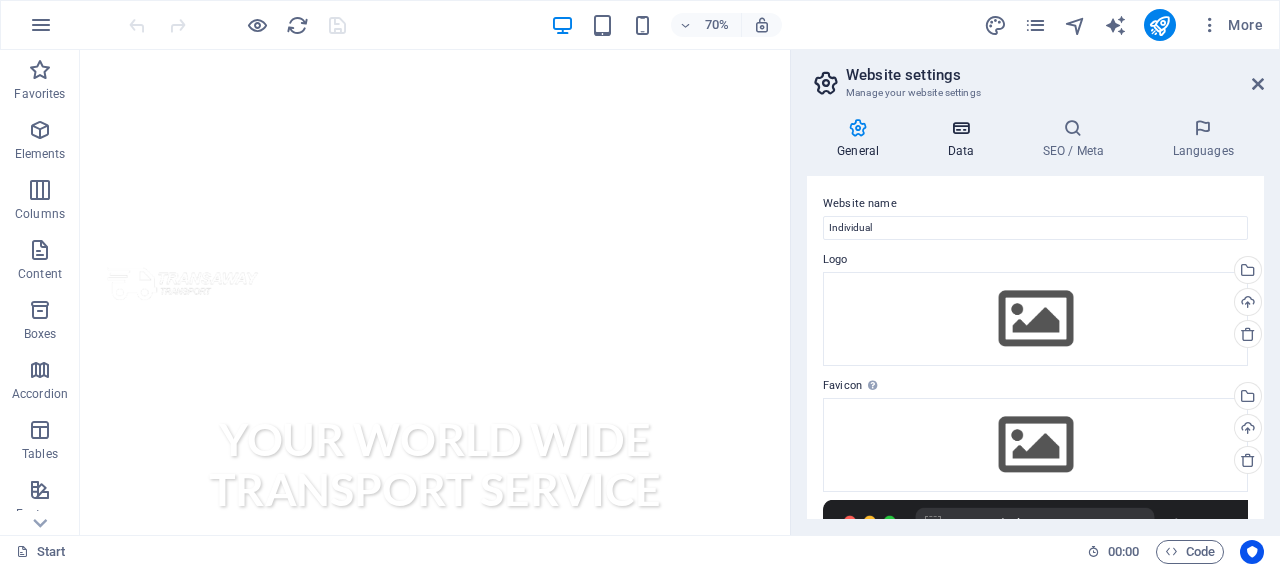 click on "Data" at bounding box center (964, 139) 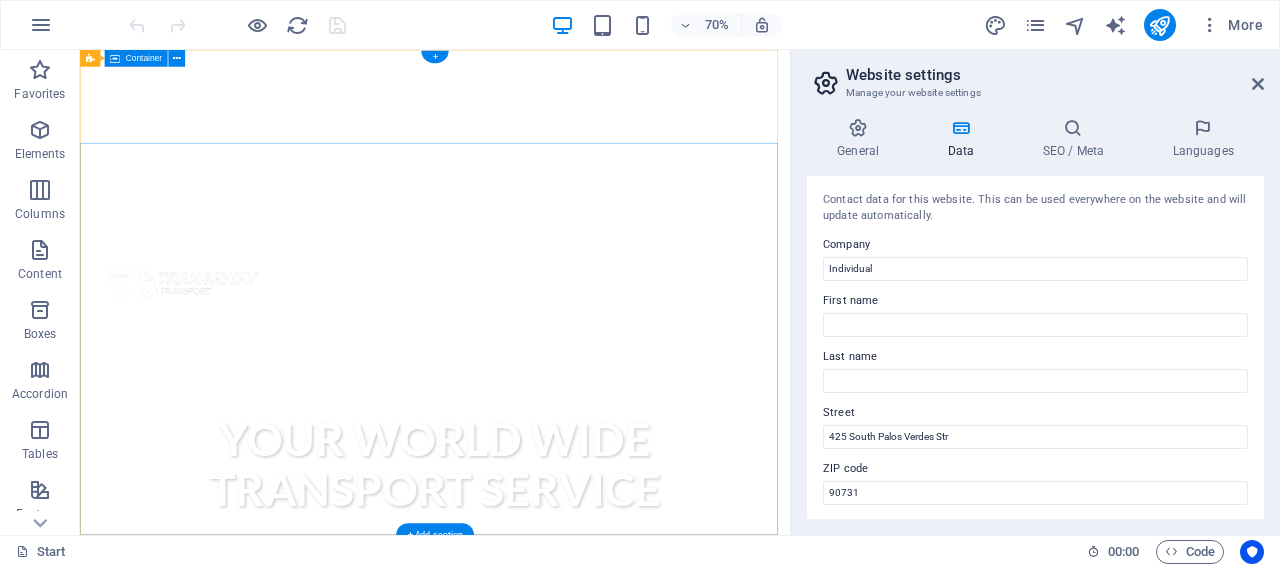 scroll, scrollTop: 0, scrollLeft: 0, axis: both 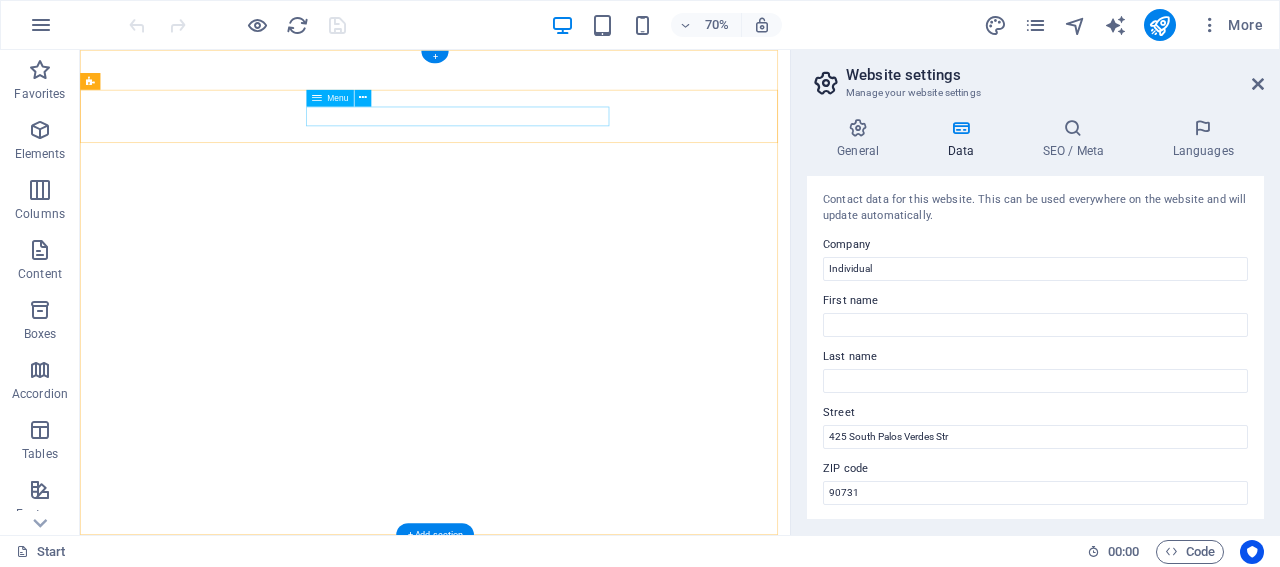 click on "Home About us Services Pricing Contact" at bounding box center (587, 1069) 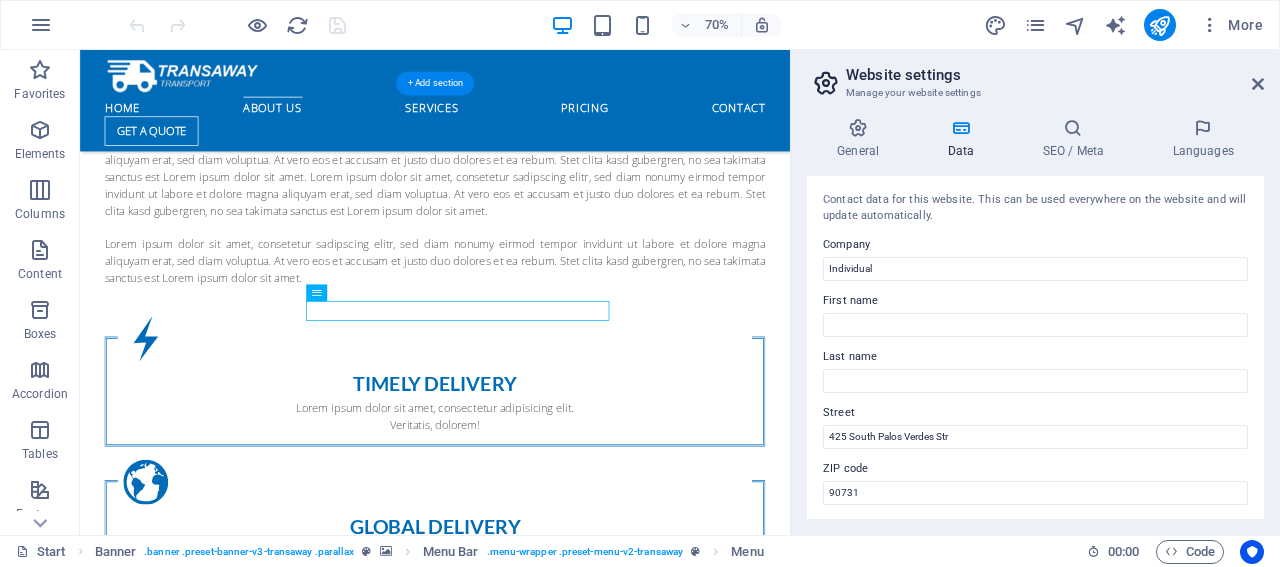 scroll, scrollTop: 1377, scrollLeft: 0, axis: vertical 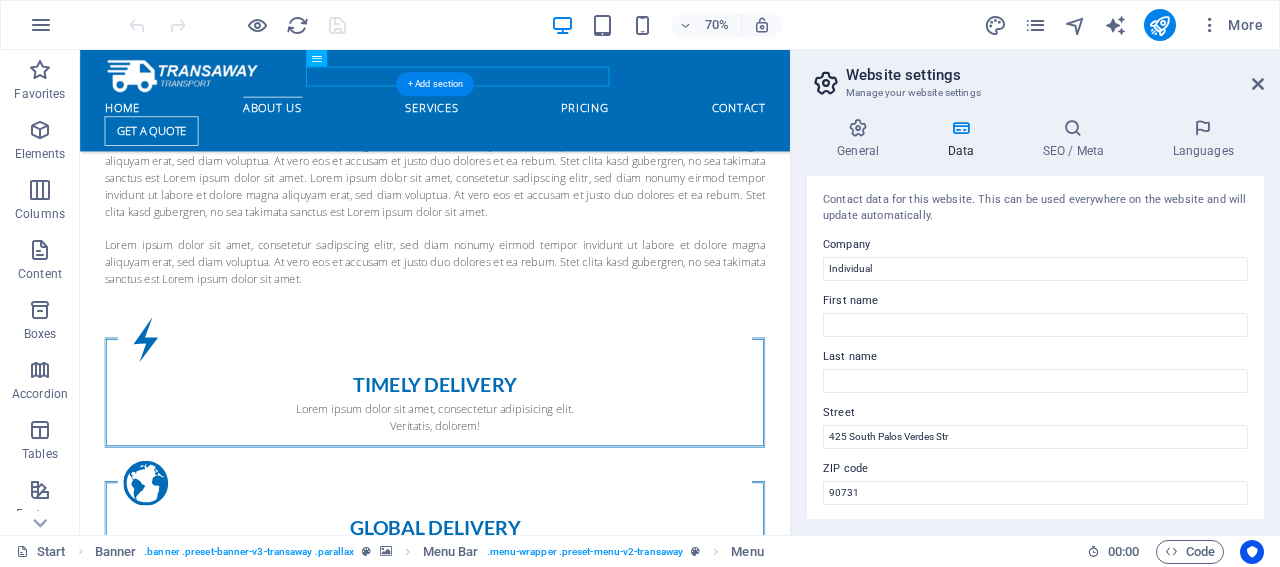 click at bounding box center [587, 1750] 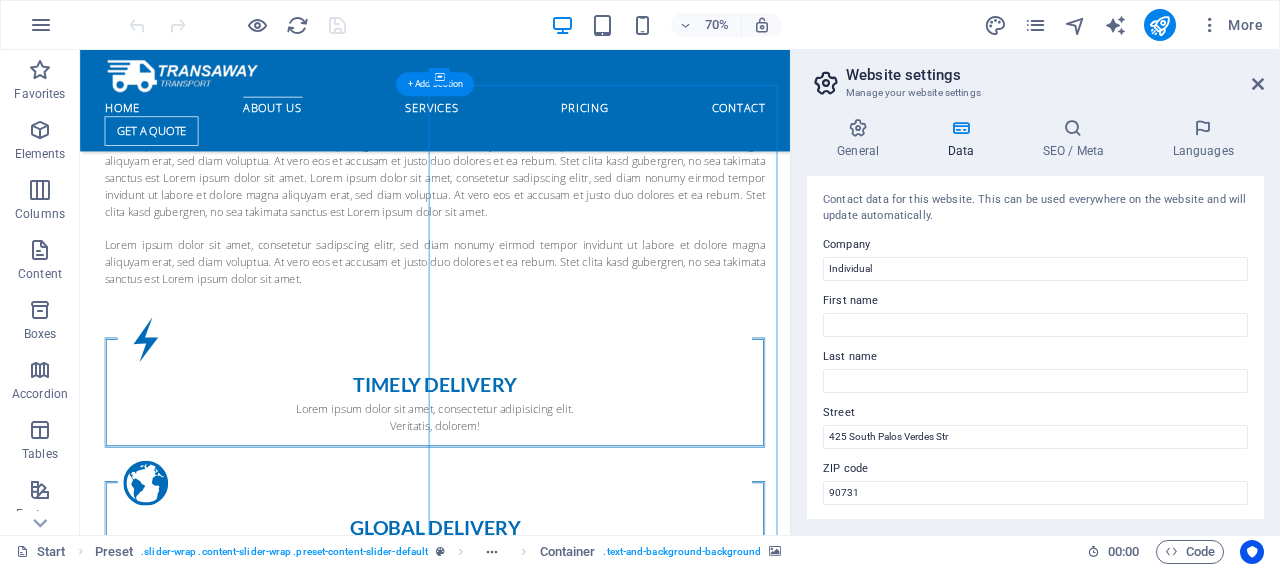 click at bounding box center [587, 1750] 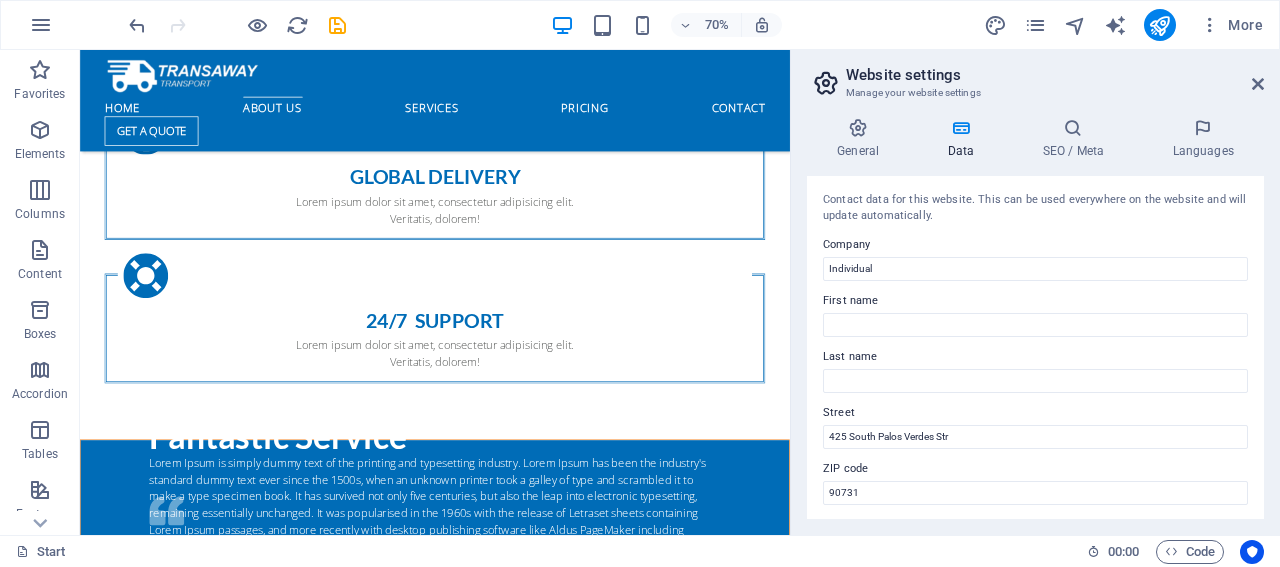 scroll, scrollTop: 1882, scrollLeft: 0, axis: vertical 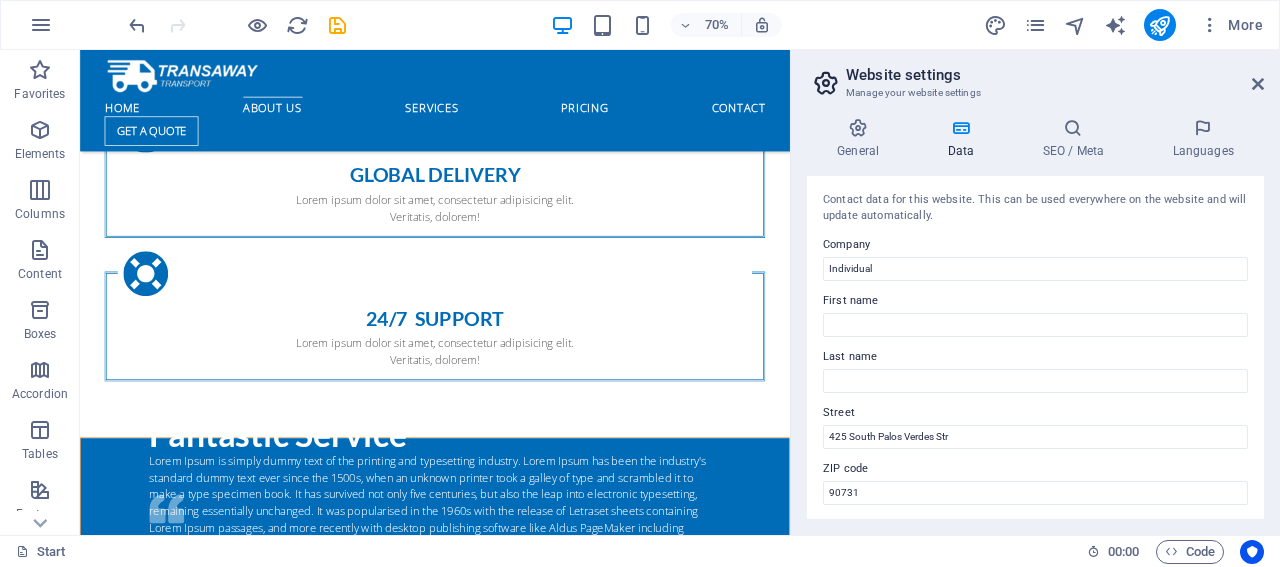 click at bounding box center [587, 1636] 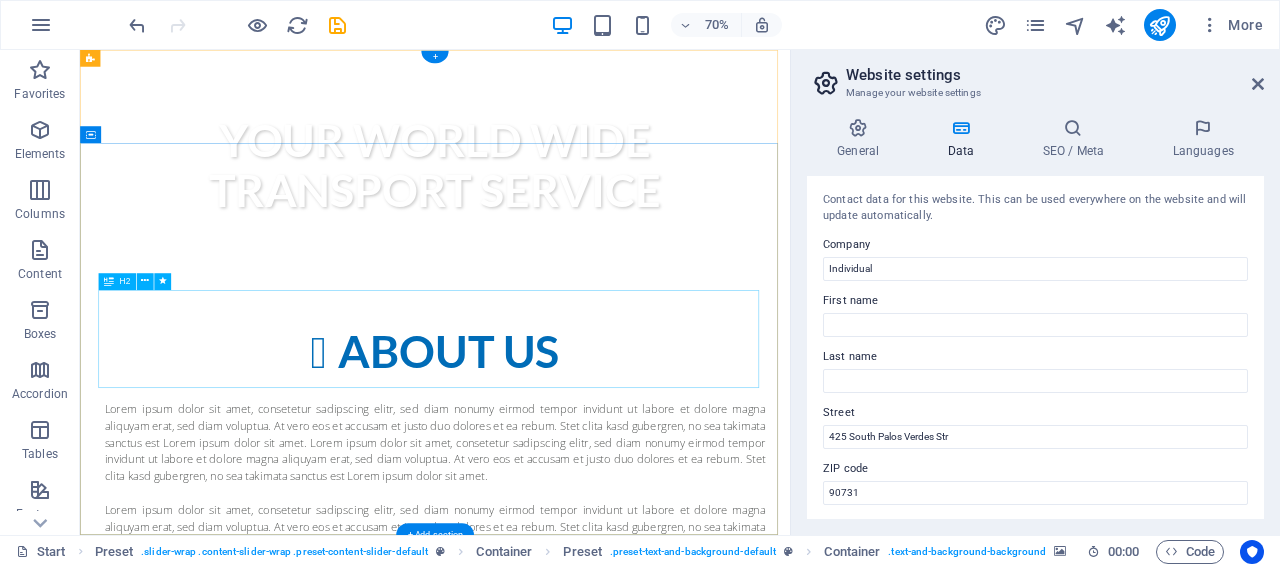 scroll, scrollTop: 0, scrollLeft: 0, axis: both 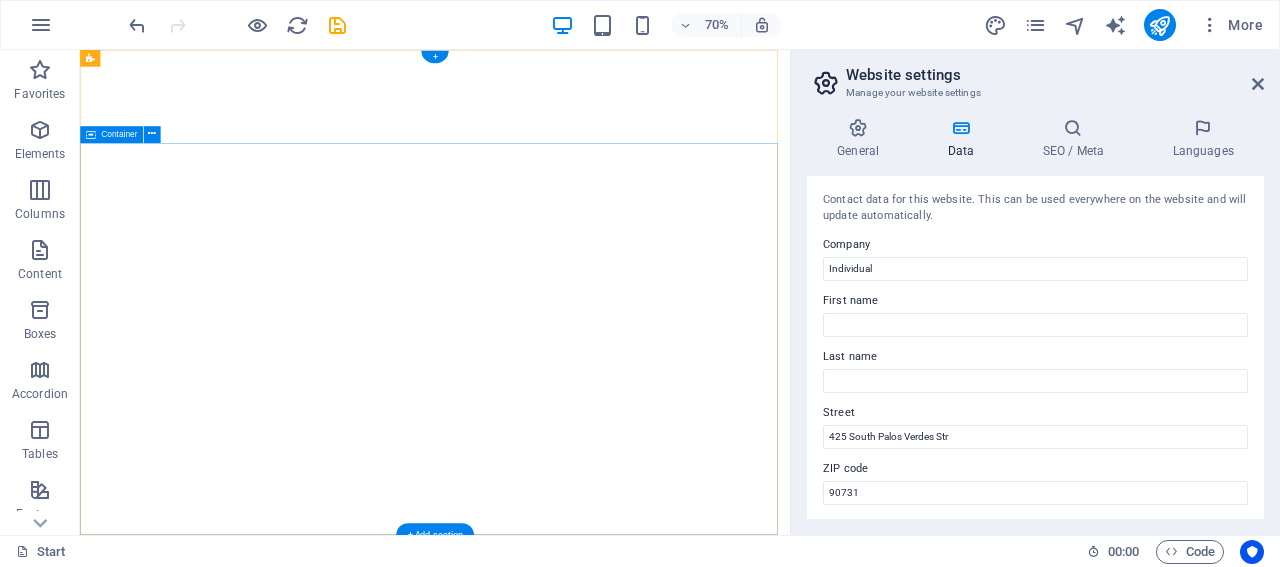 click on "Your world wide transport service" at bounding box center [587, 1283] 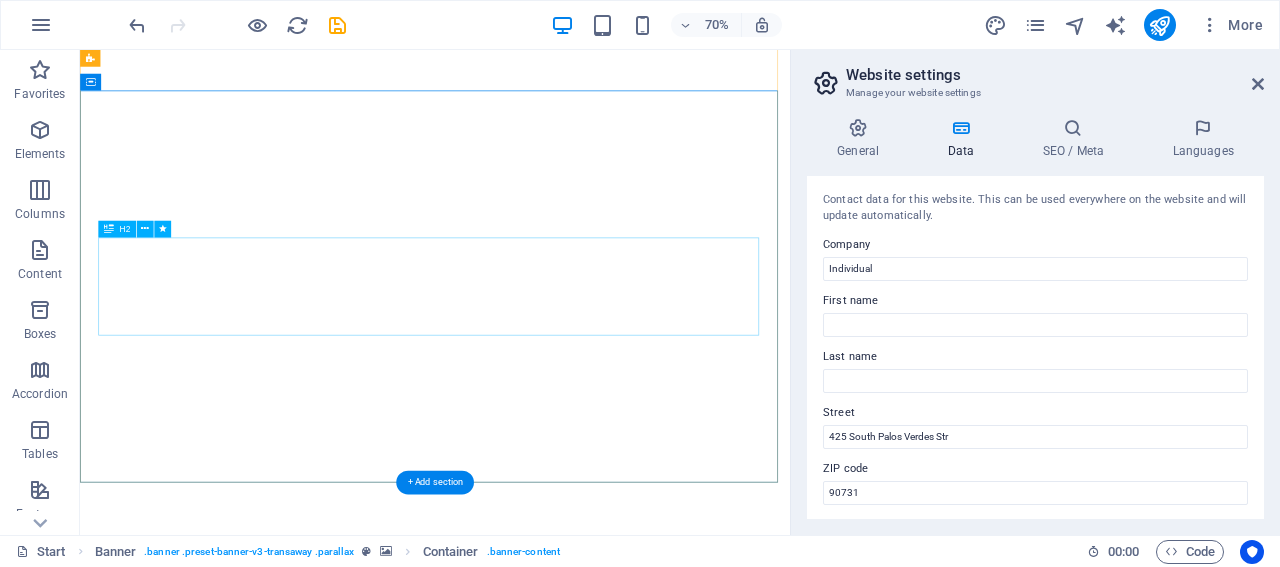 scroll, scrollTop: 48, scrollLeft: 0, axis: vertical 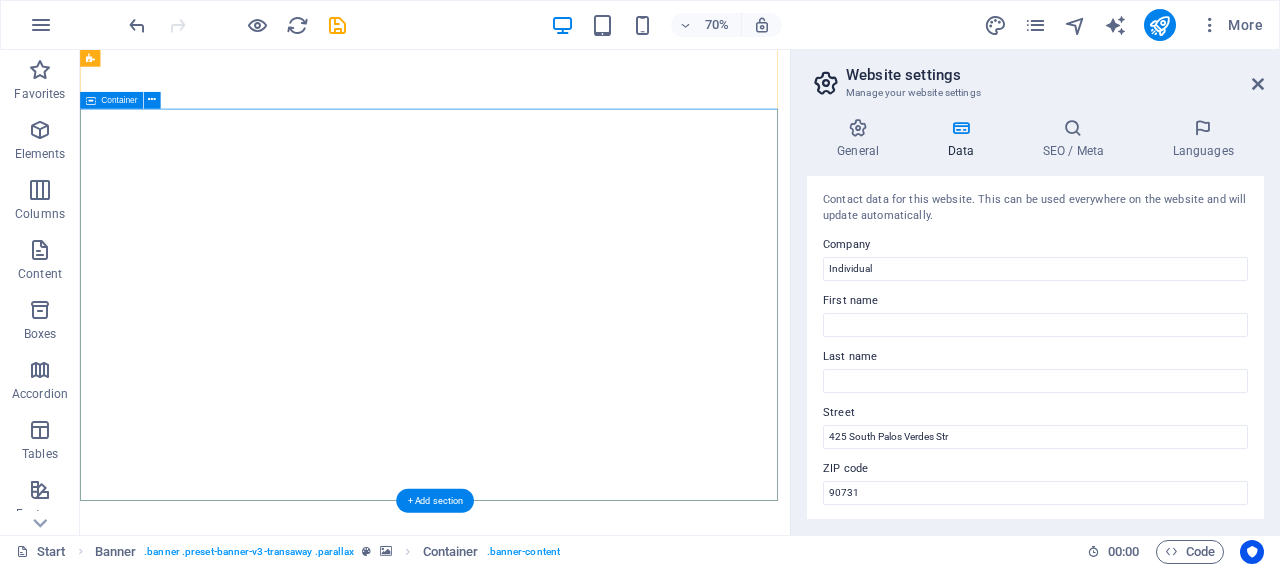 click on "Your world wide transport service" at bounding box center [587, 1235] 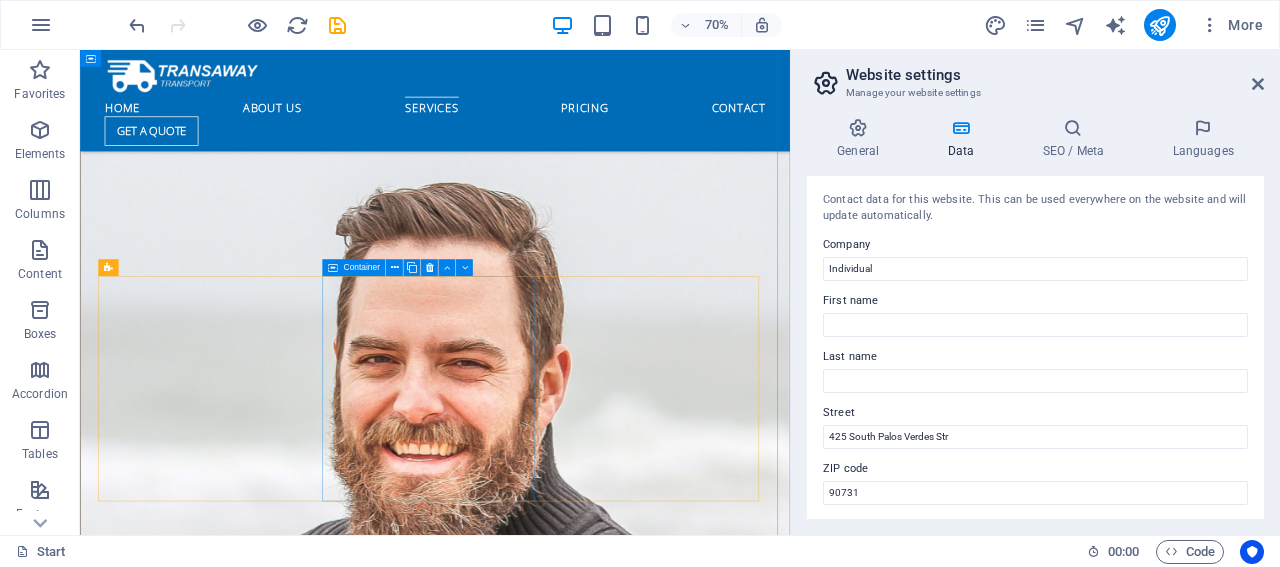 scroll, scrollTop: 4391, scrollLeft: 0, axis: vertical 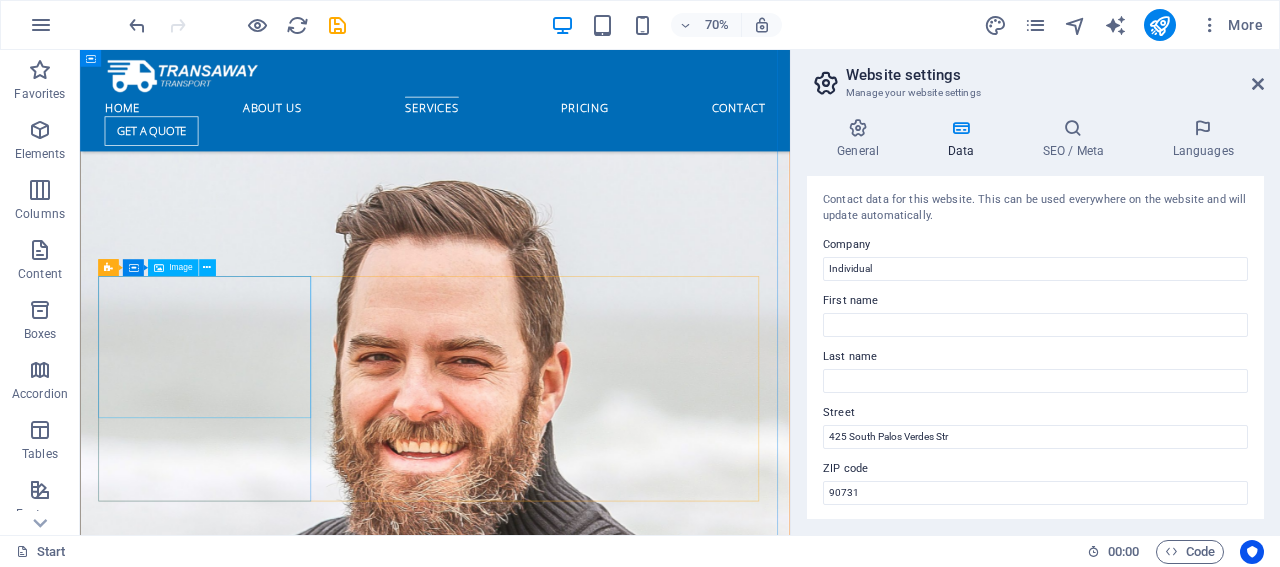 click at bounding box center (587, 3314) 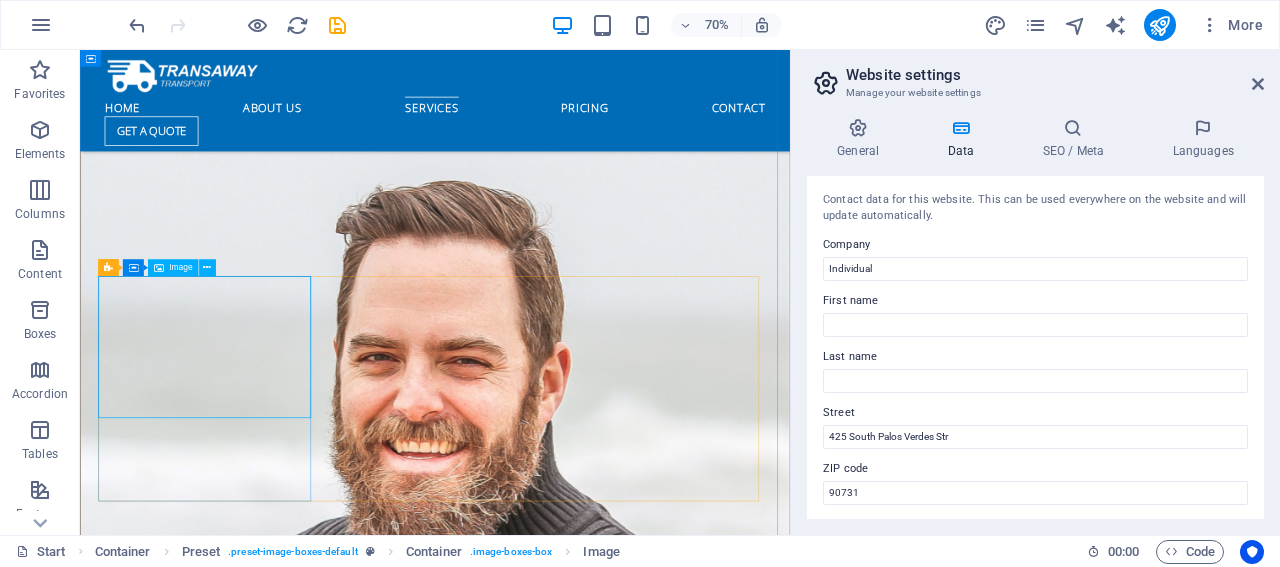 click at bounding box center (587, 3314) 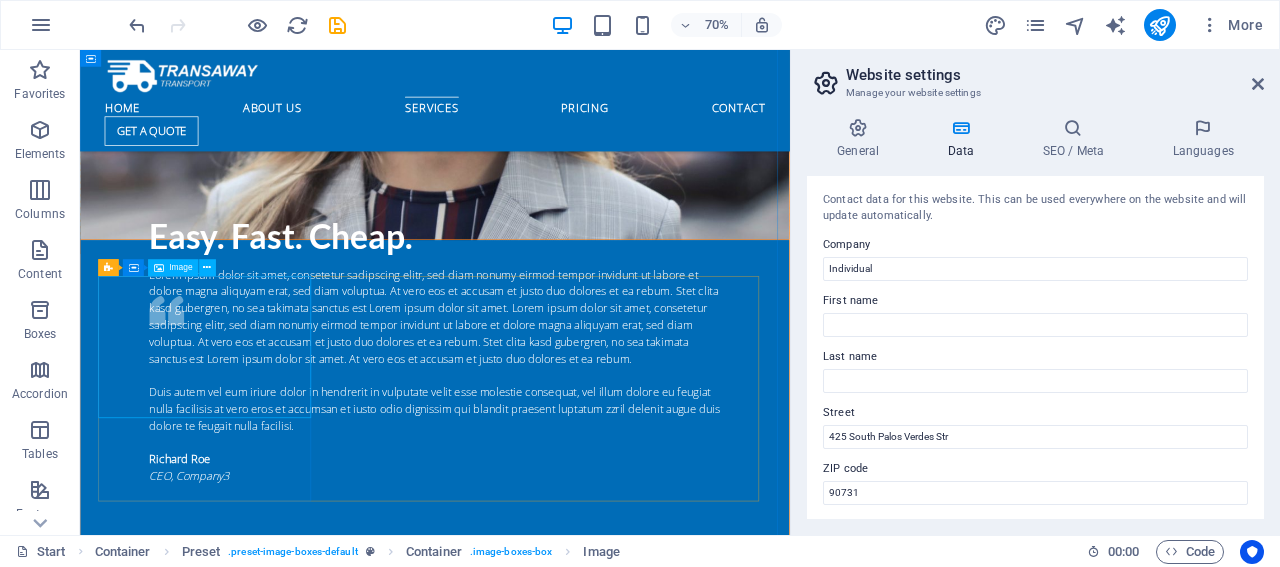 select on "%" 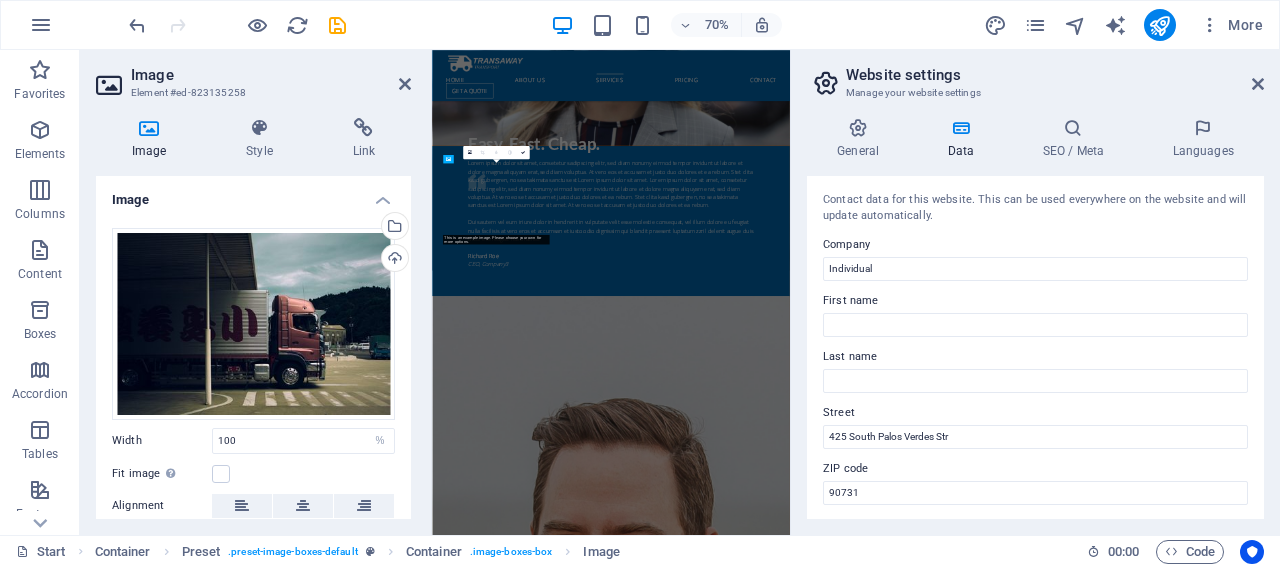 click on "100" at bounding box center (303, 441) 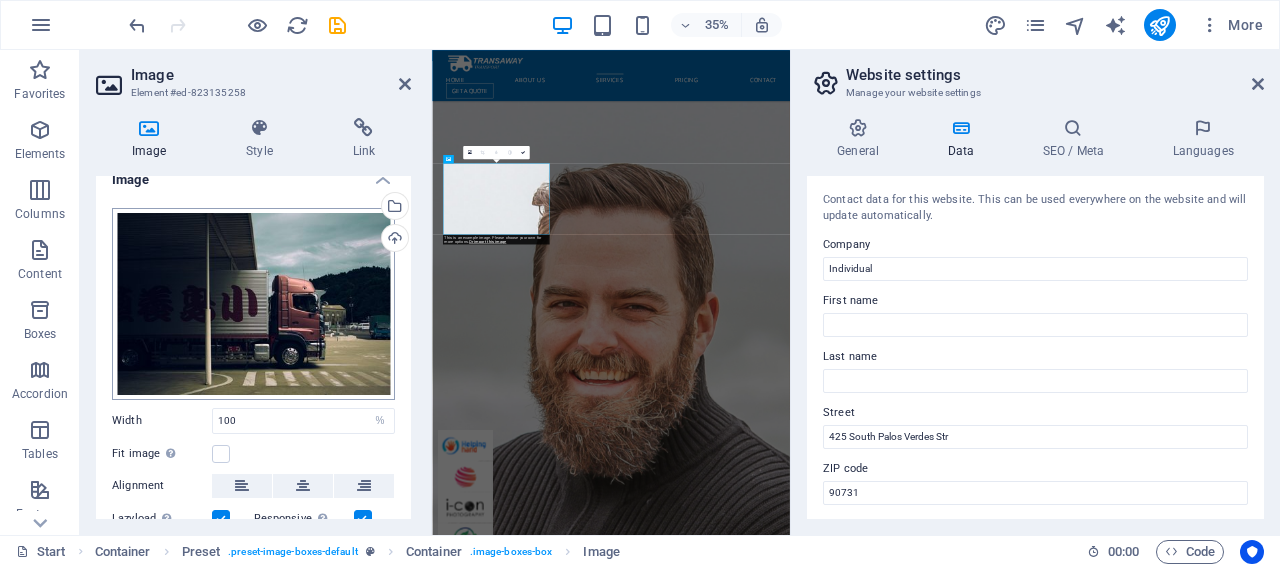 scroll, scrollTop: 0, scrollLeft: 0, axis: both 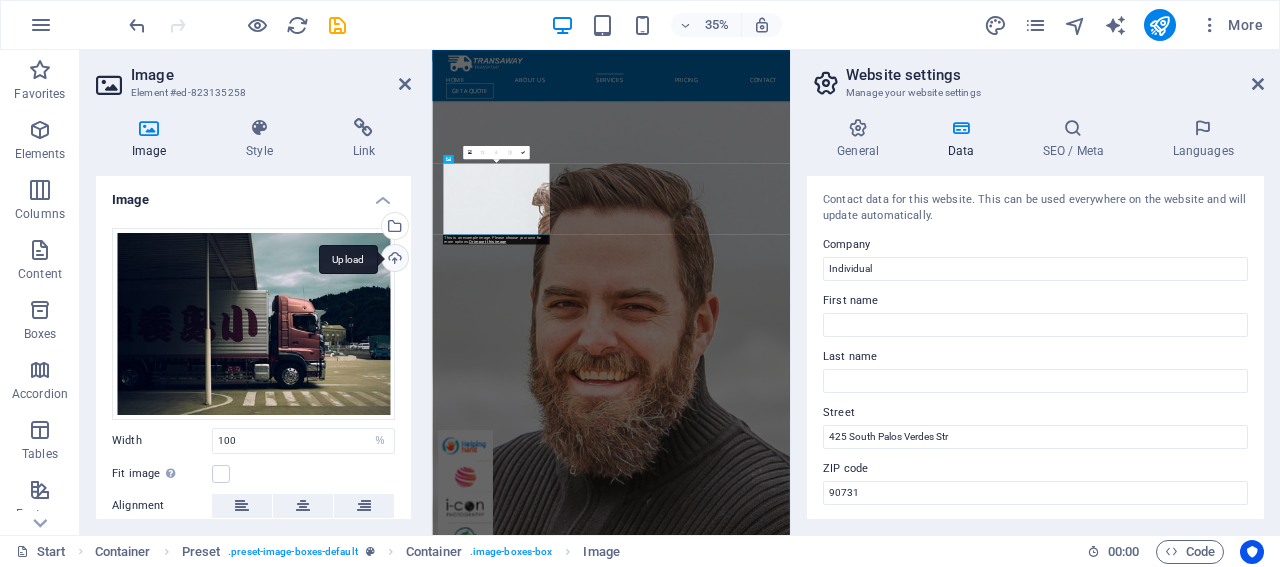 click on "Upload" at bounding box center (393, 260) 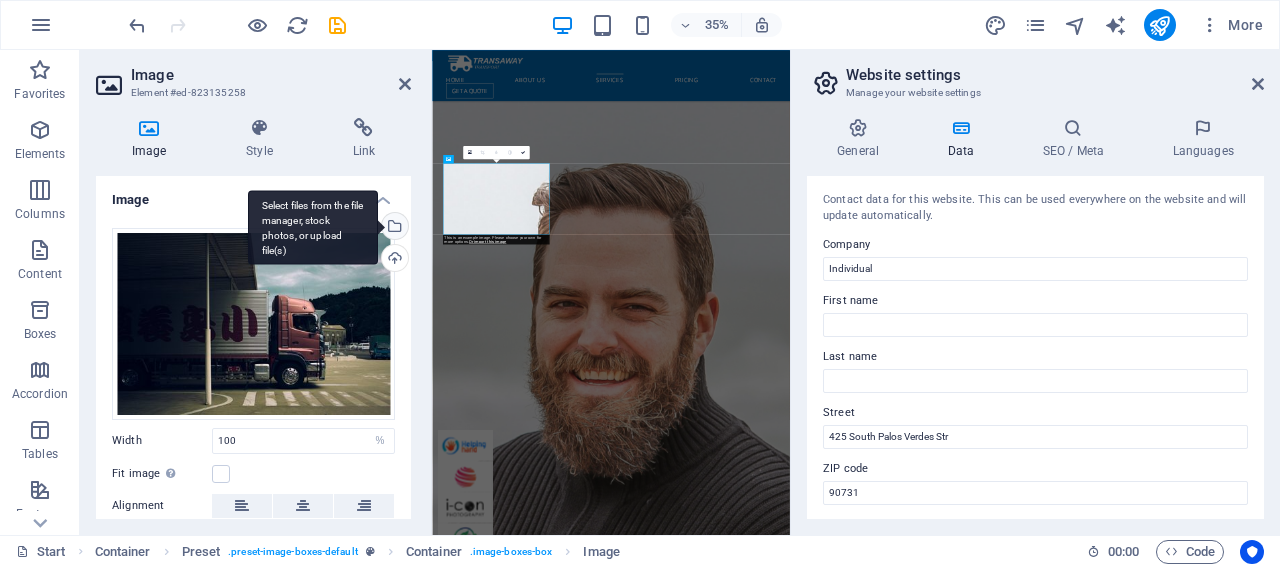 click on "Select files from the file manager, stock photos, or upload file(s)" at bounding box center (393, 228) 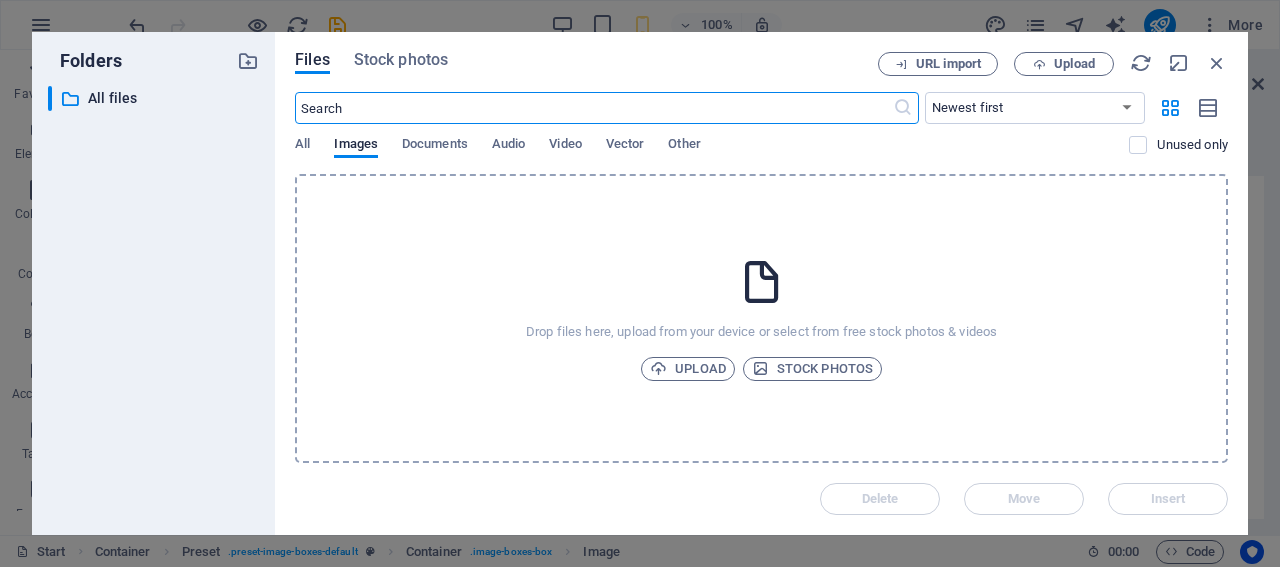 scroll, scrollTop: 14363, scrollLeft: 0, axis: vertical 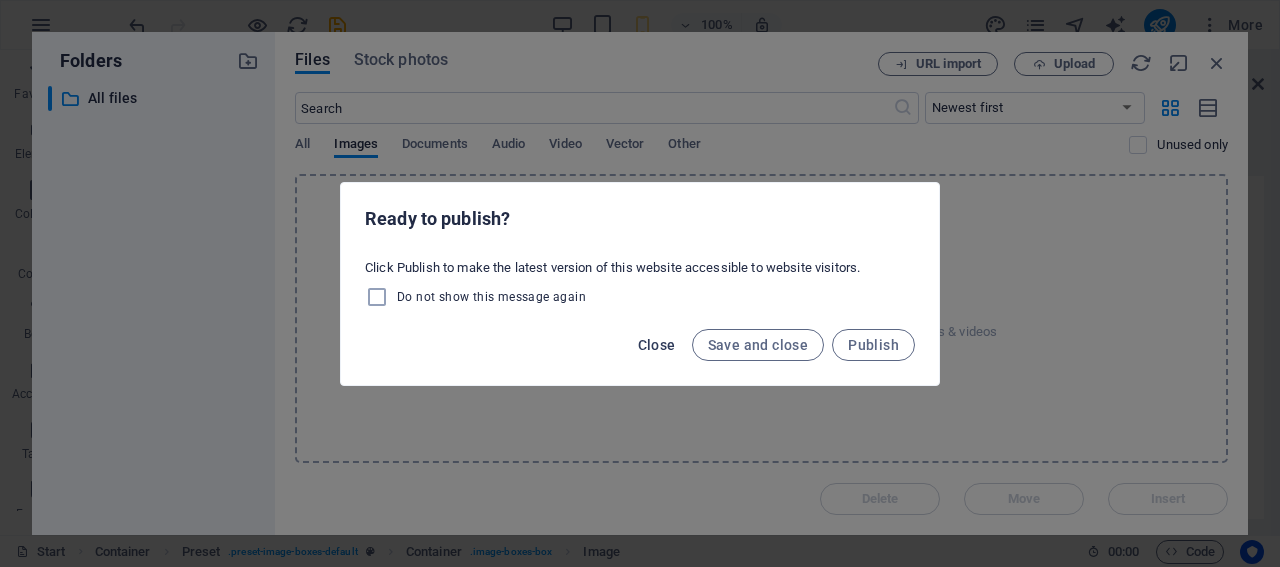 click on "Close" at bounding box center [657, 345] 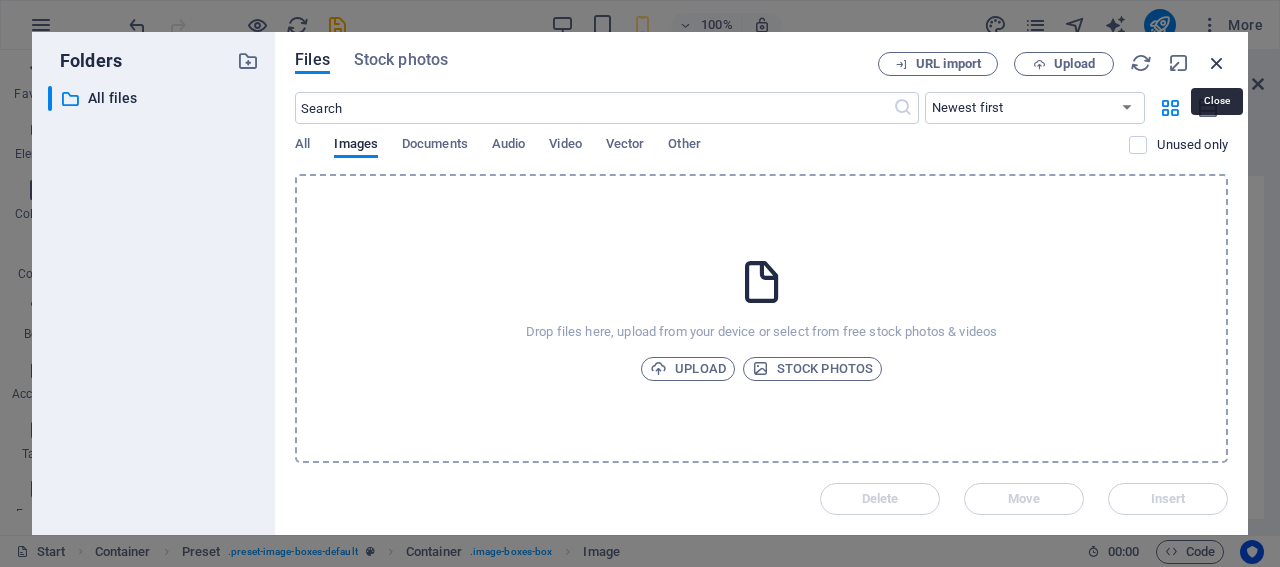 click at bounding box center (1217, 63) 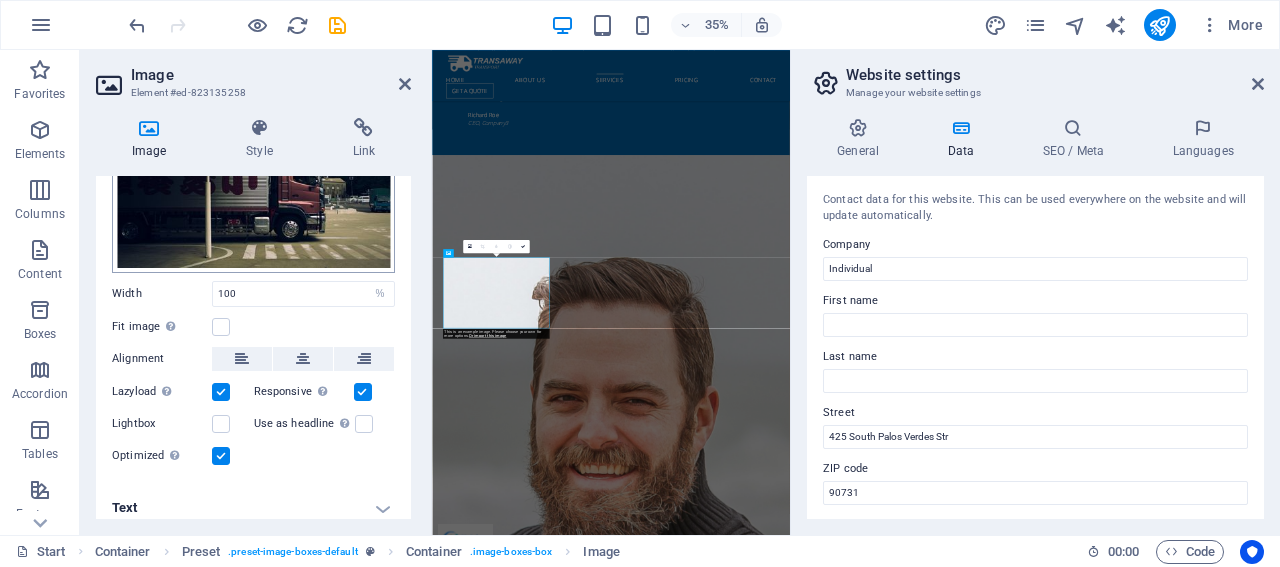 scroll, scrollTop: 45, scrollLeft: 0, axis: vertical 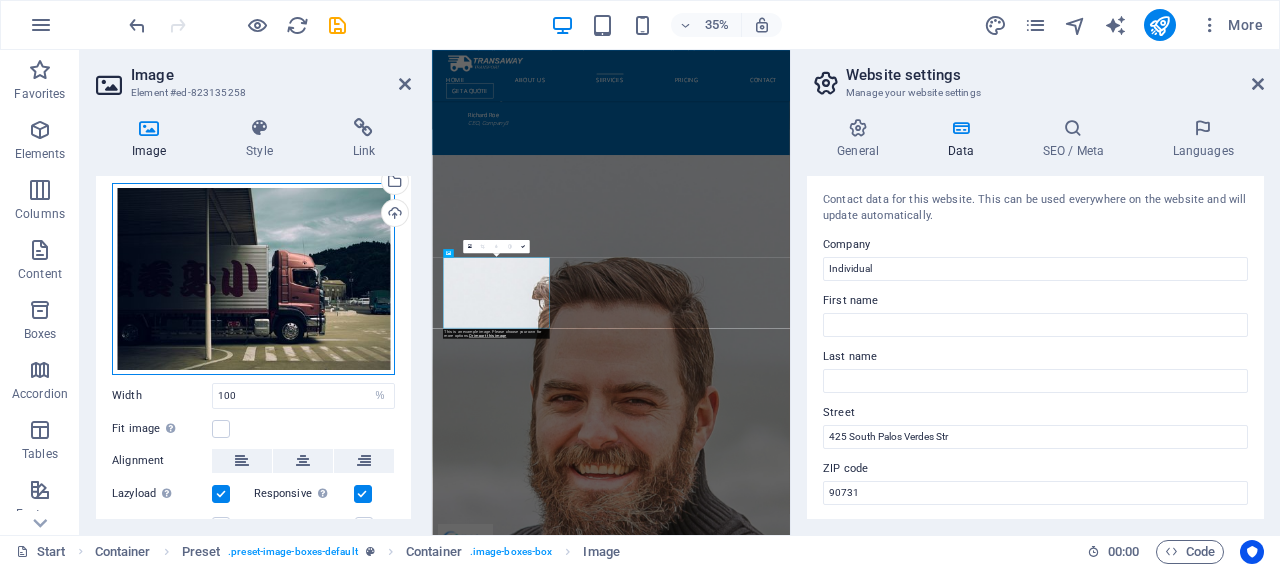 click on "Drag files here, click to choose files or select files from Files or our free stock photos & videos" at bounding box center [253, 279] 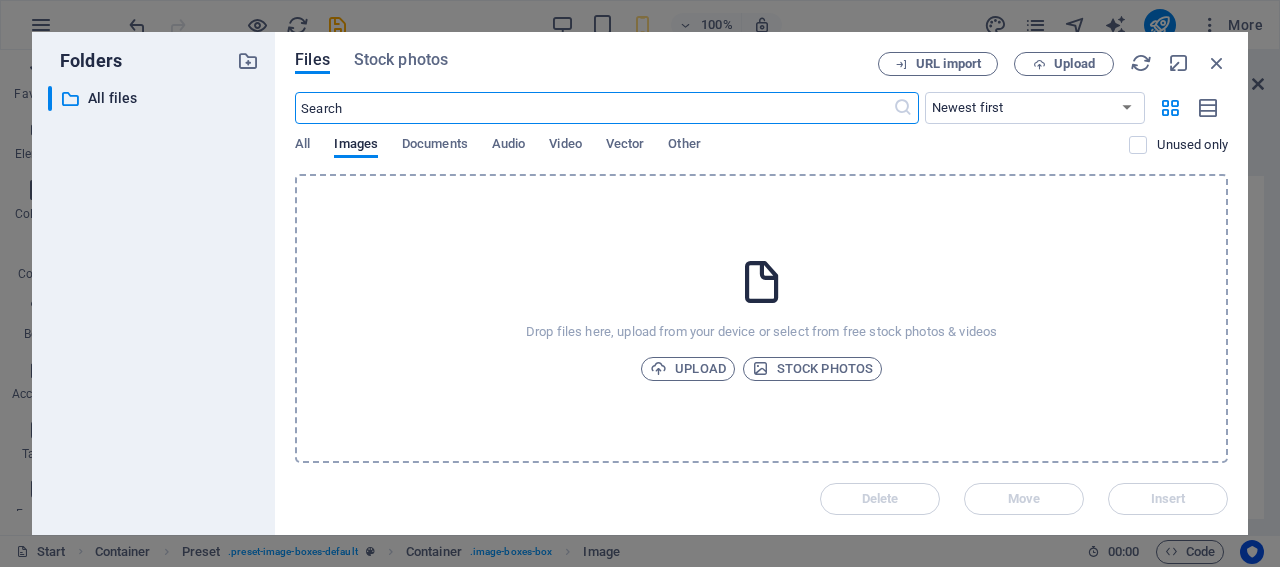 scroll, scrollTop: 14363, scrollLeft: 0, axis: vertical 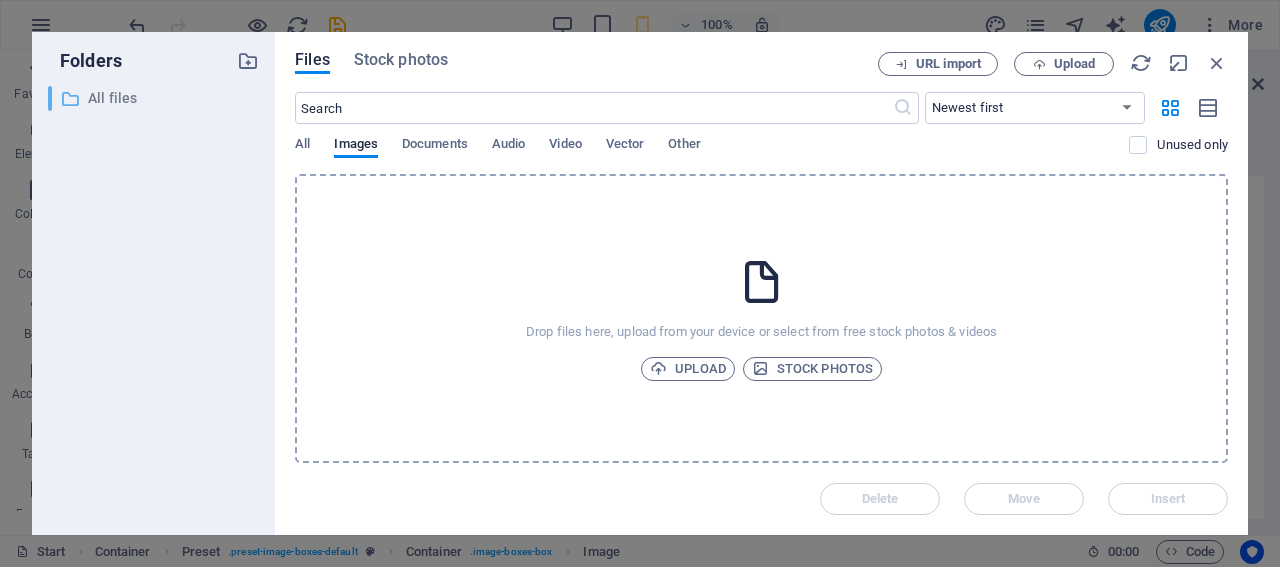 click on "All files" at bounding box center (155, 98) 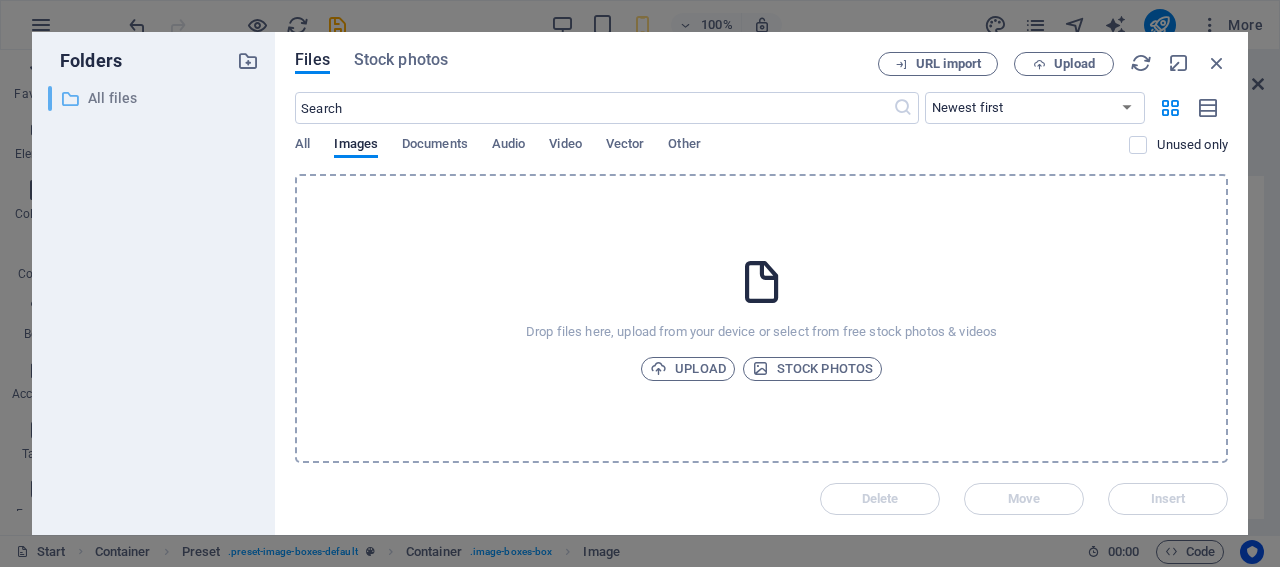 click on "All files" at bounding box center (155, 98) 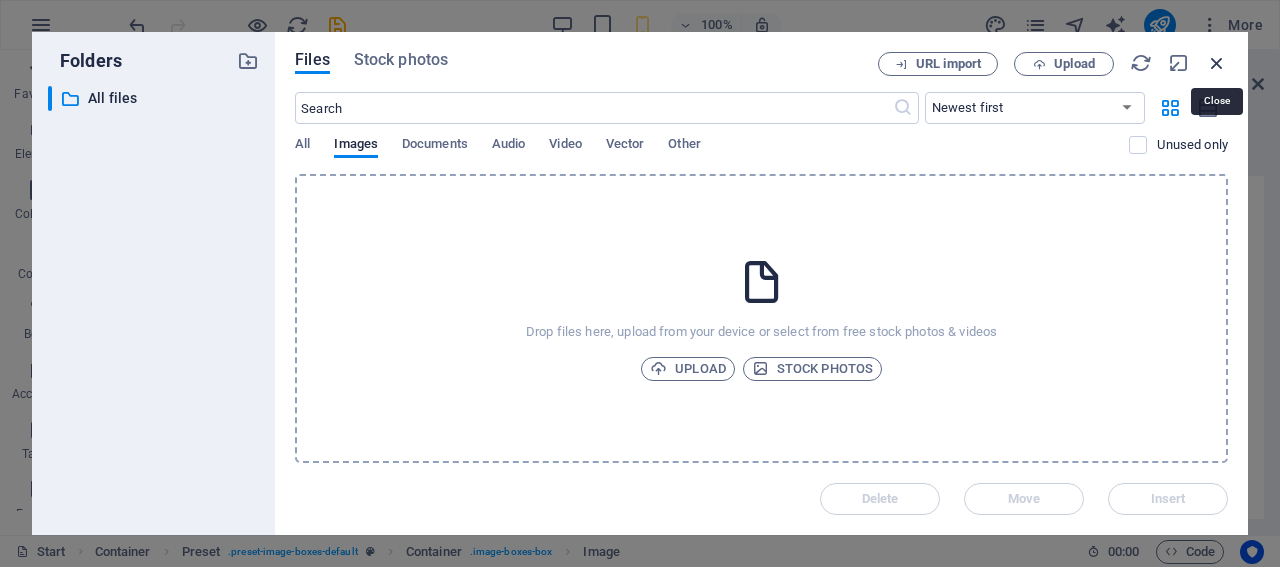 click at bounding box center (1217, 63) 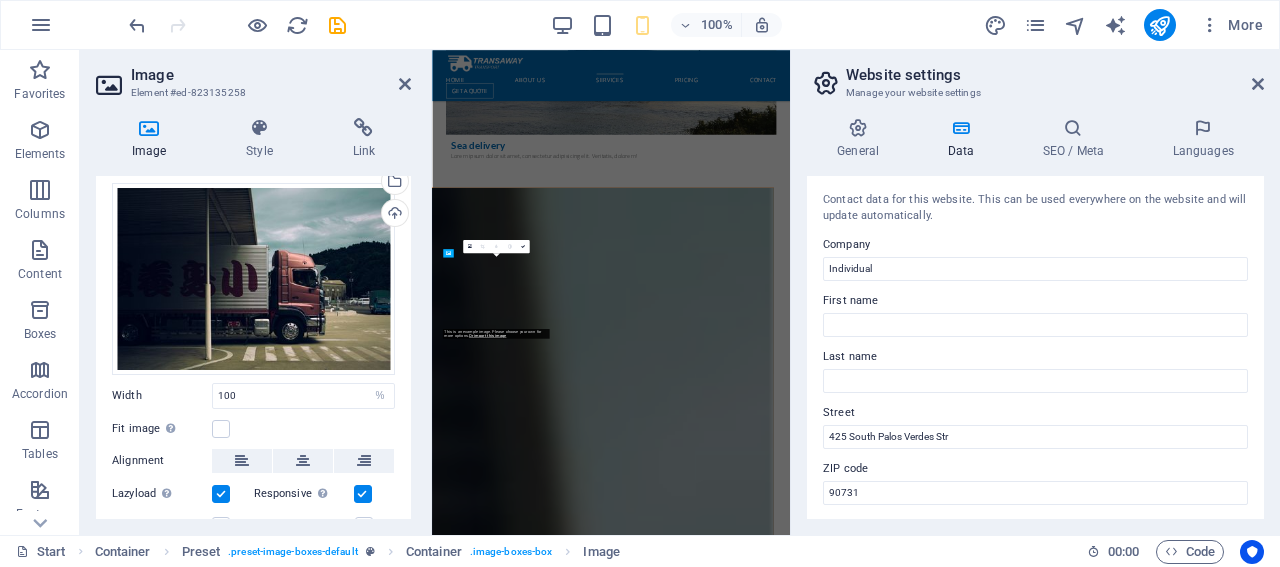 scroll, scrollTop: 4792, scrollLeft: 0, axis: vertical 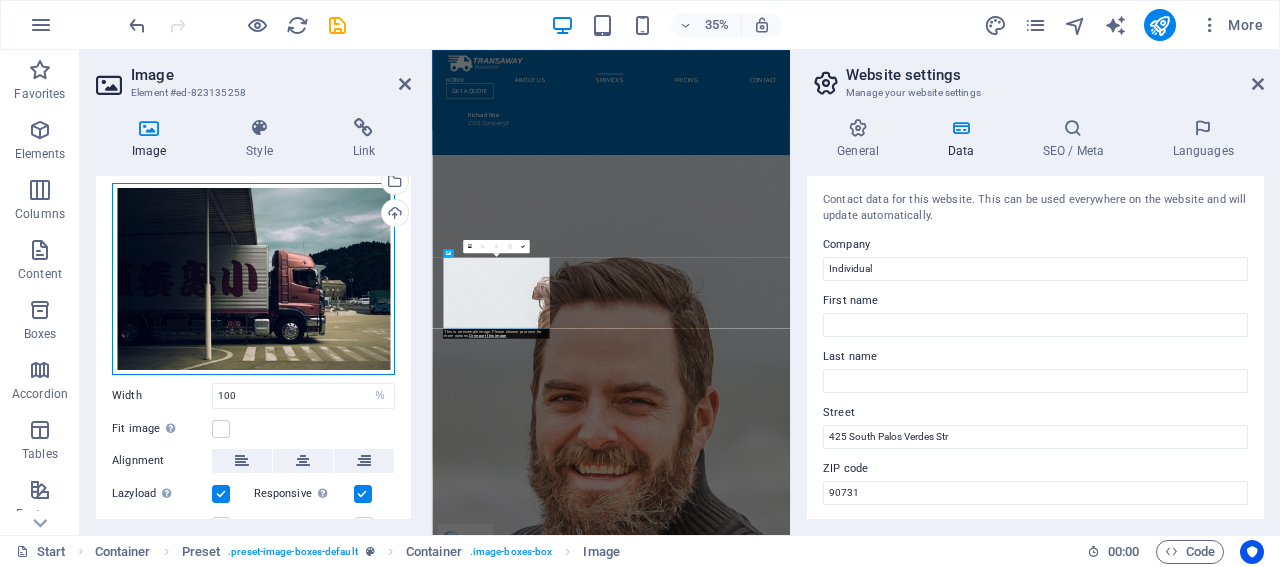 click on "Drag files here, click to choose files or select files from Files or our free stock photos & videos" at bounding box center (253, 279) 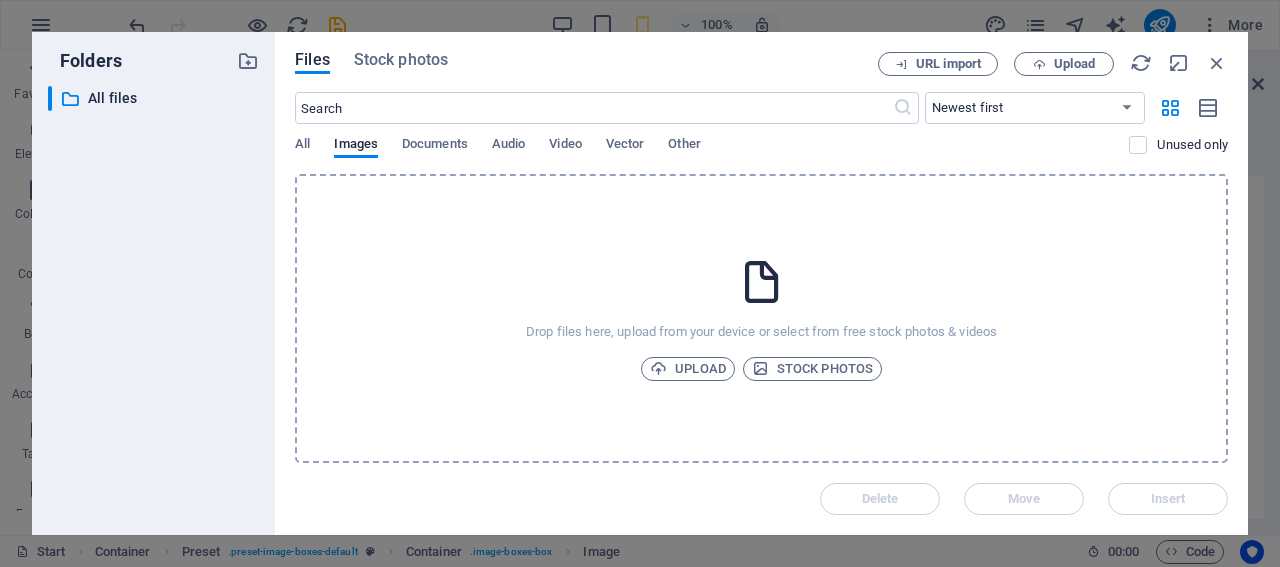 scroll, scrollTop: 14363, scrollLeft: 0, axis: vertical 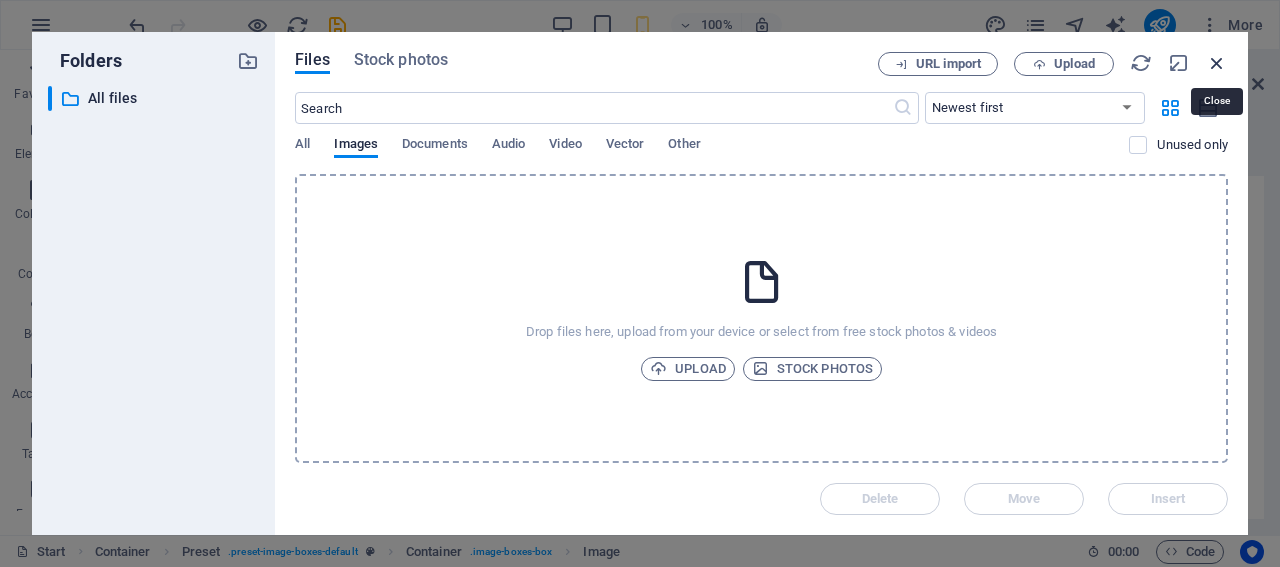 click at bounding box center [1217, 63] 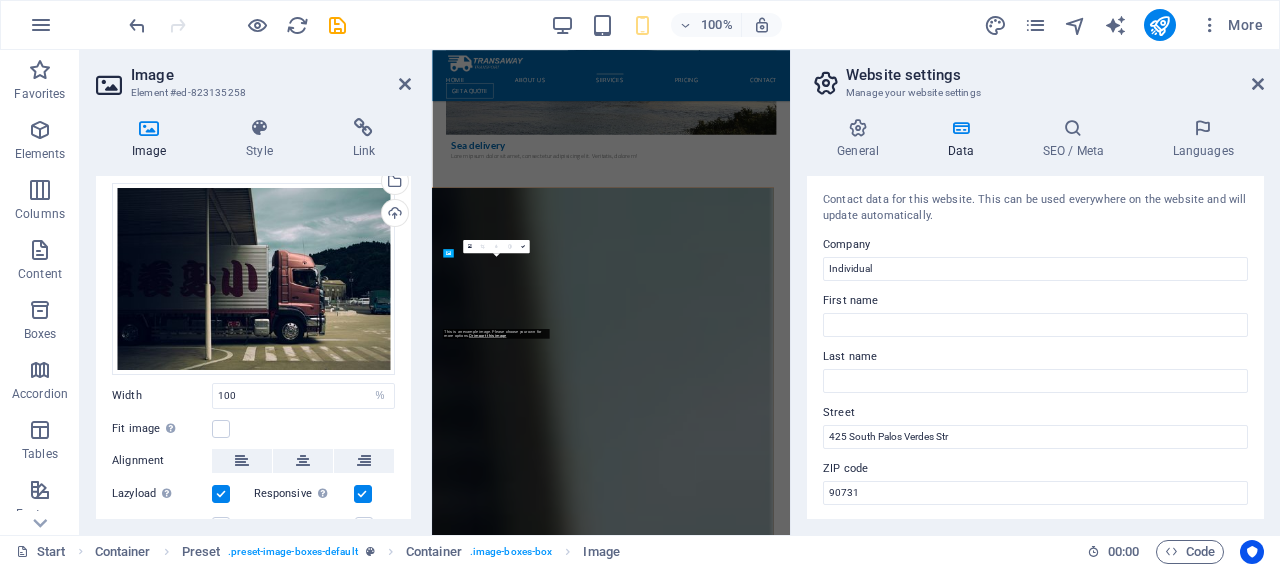 scroll, scrollTop: 4792, scrollLeft: 0, axis: vertical 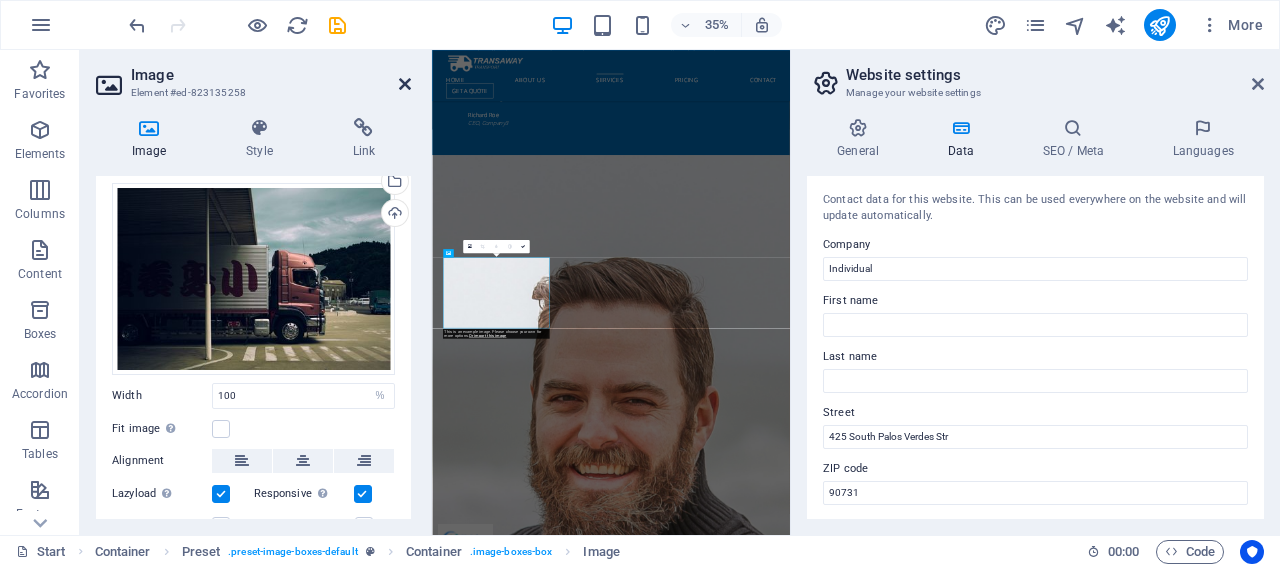 click at bounding box center [405, 84] 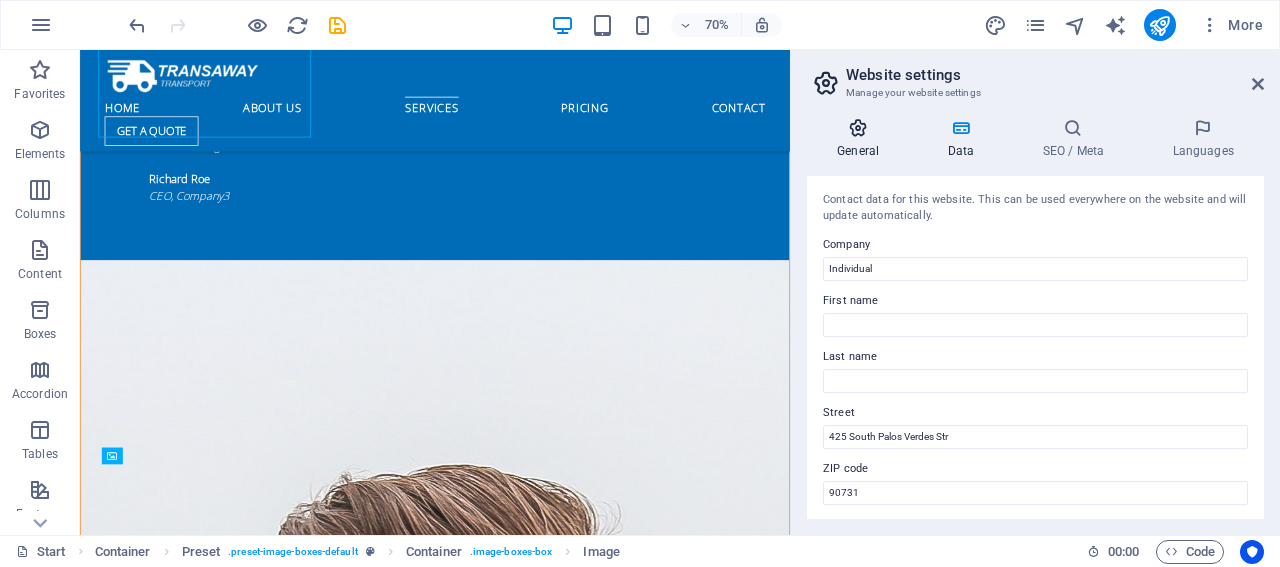 click at bounding box center [858, 128] 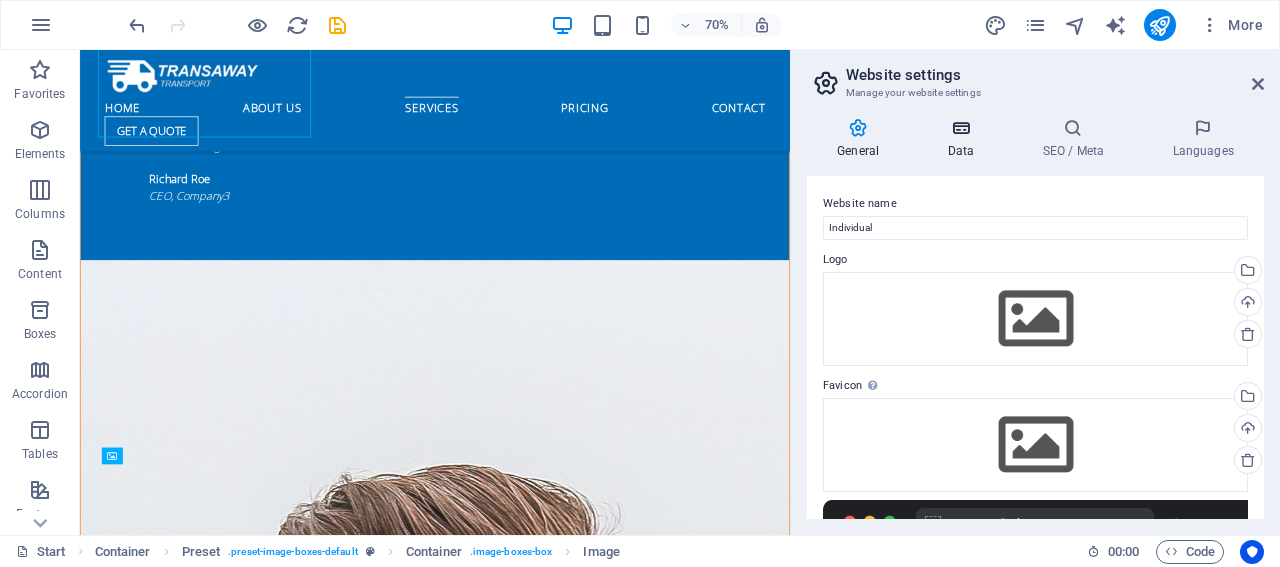click at bounding box center [960, 128] 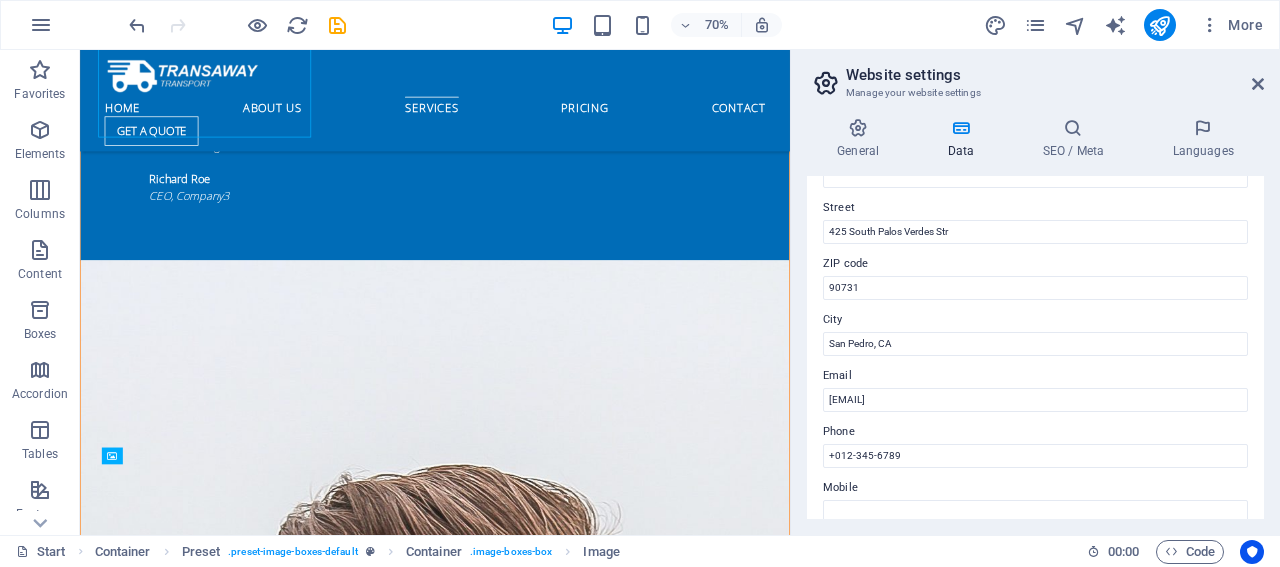 scroll, scrollTop: 0, scrollLeft: 0, axis: both 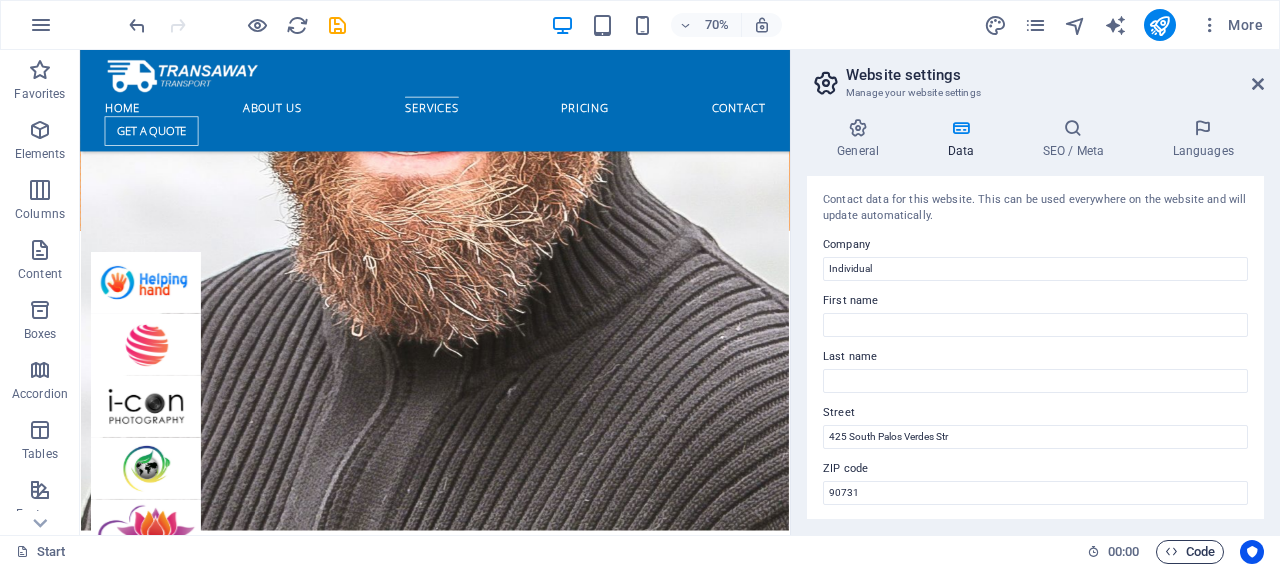 click on "Code" at bounding box center (1190, 552) 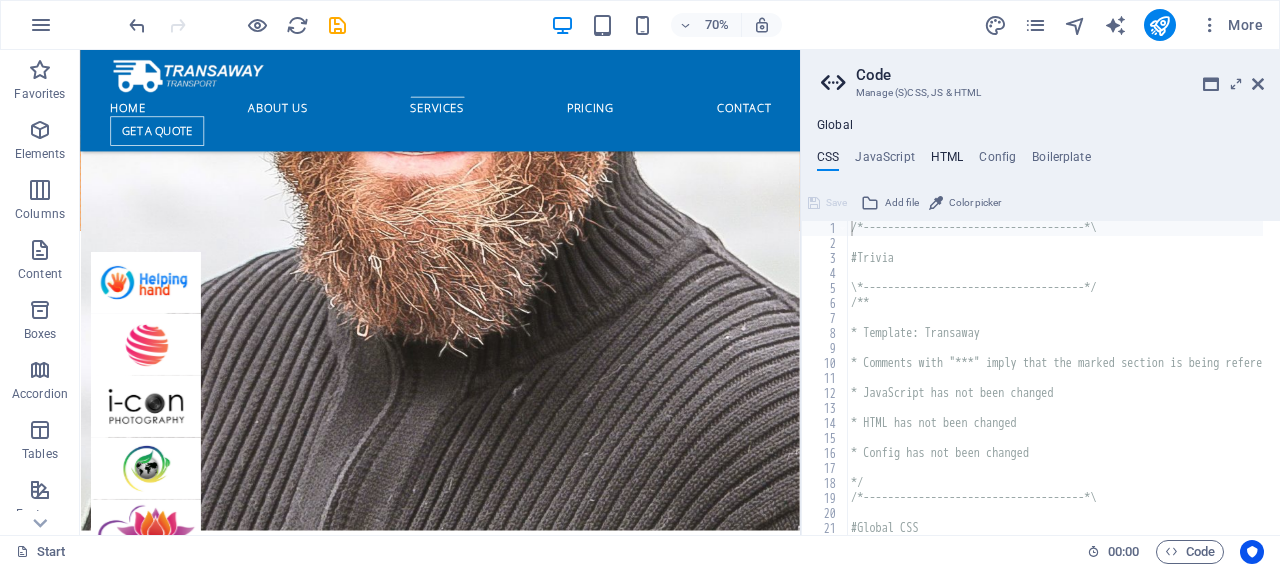 click on "HTML" at bounding box center [947, 161] 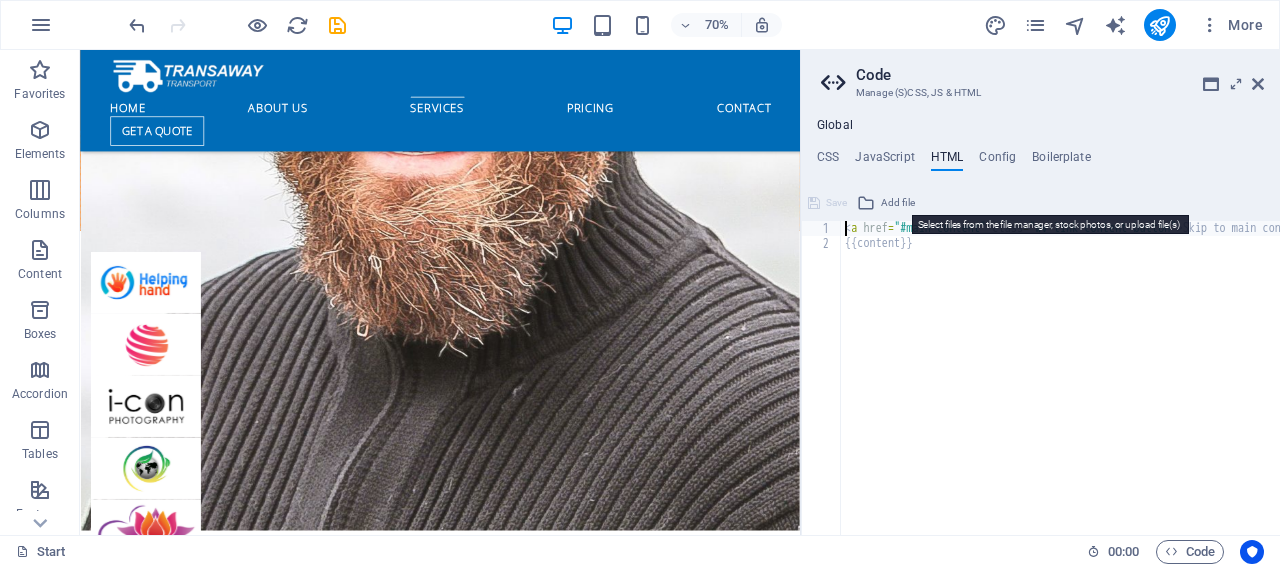click at bounding box center [866, 203] 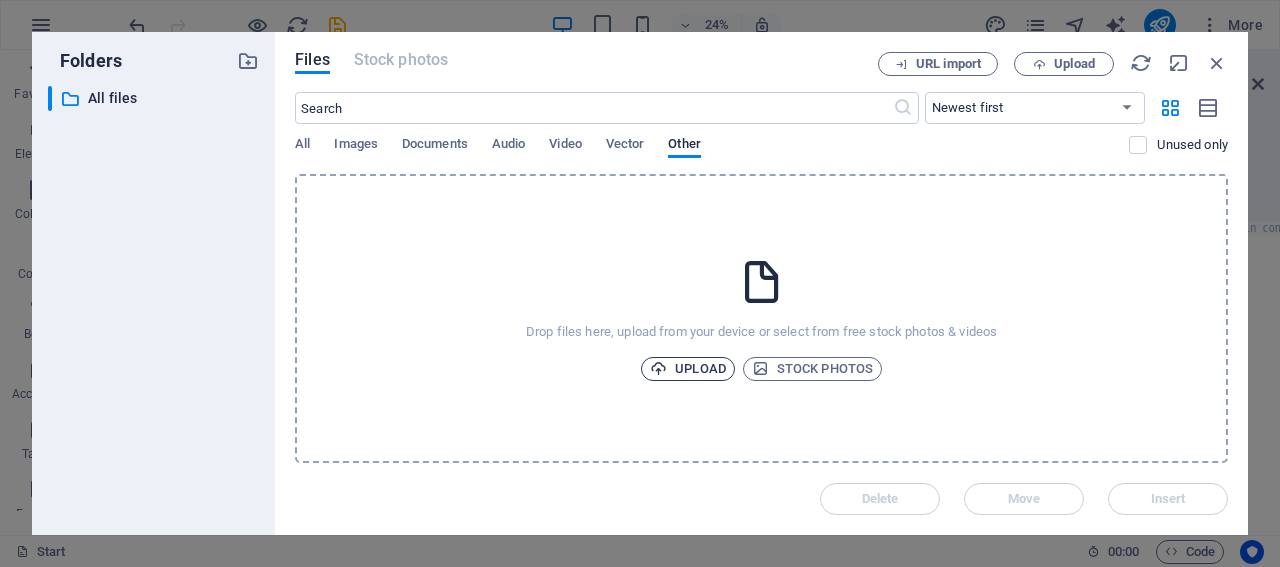 click on "Upload" at bounding box center [688, 369] 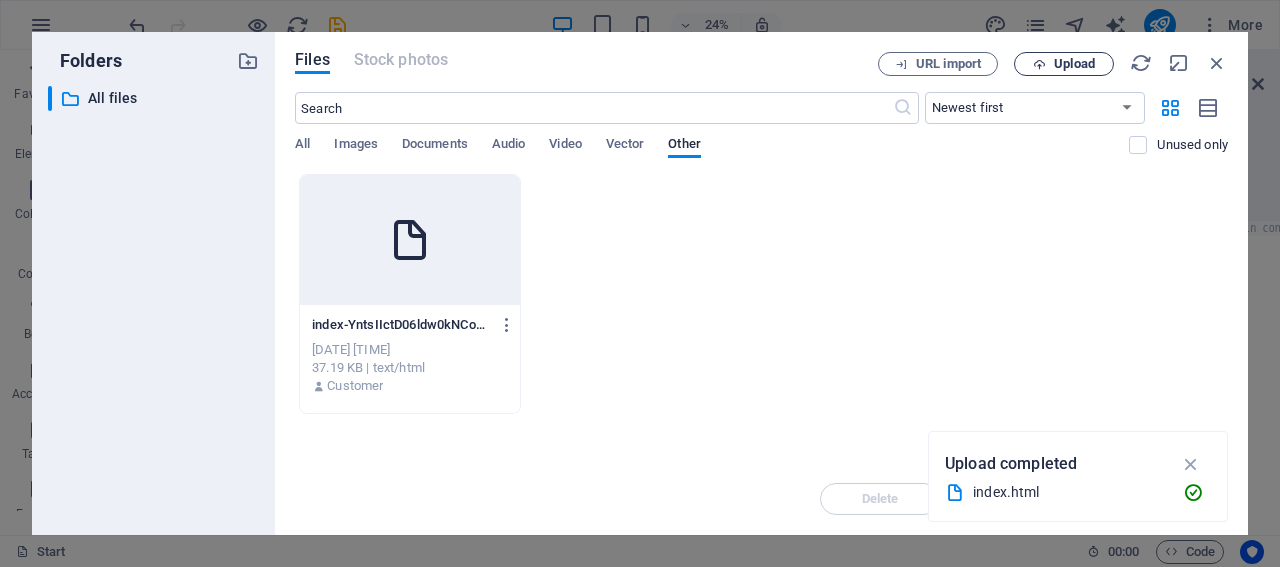 click on "Upload" at bounding box center (1074, 64) 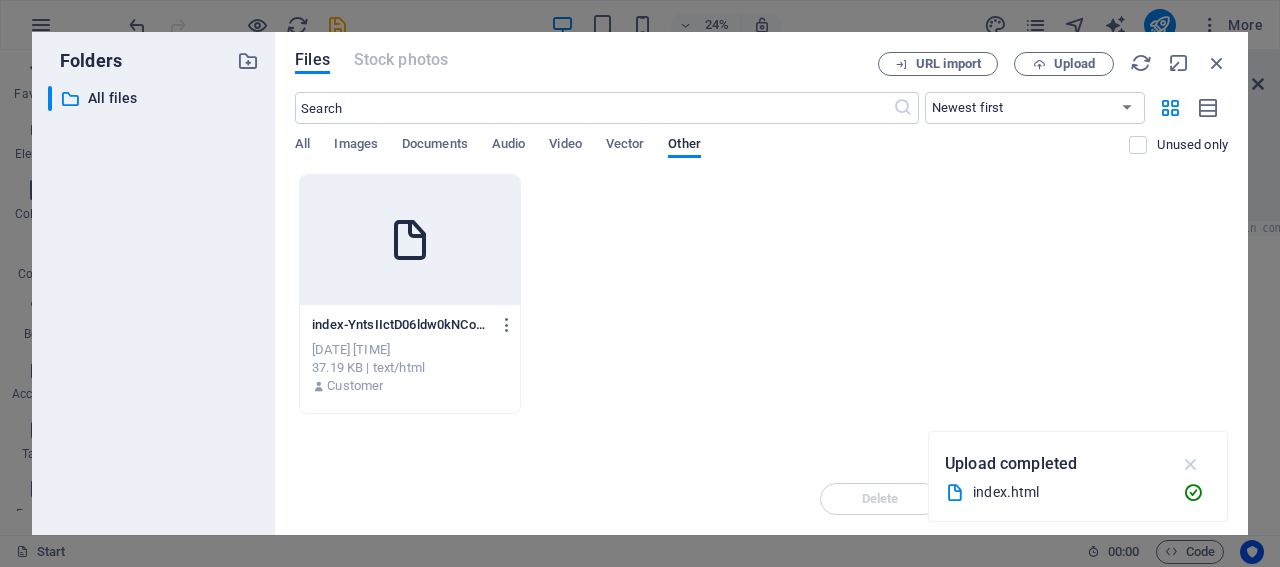 click at bounding box center [1191, 464] 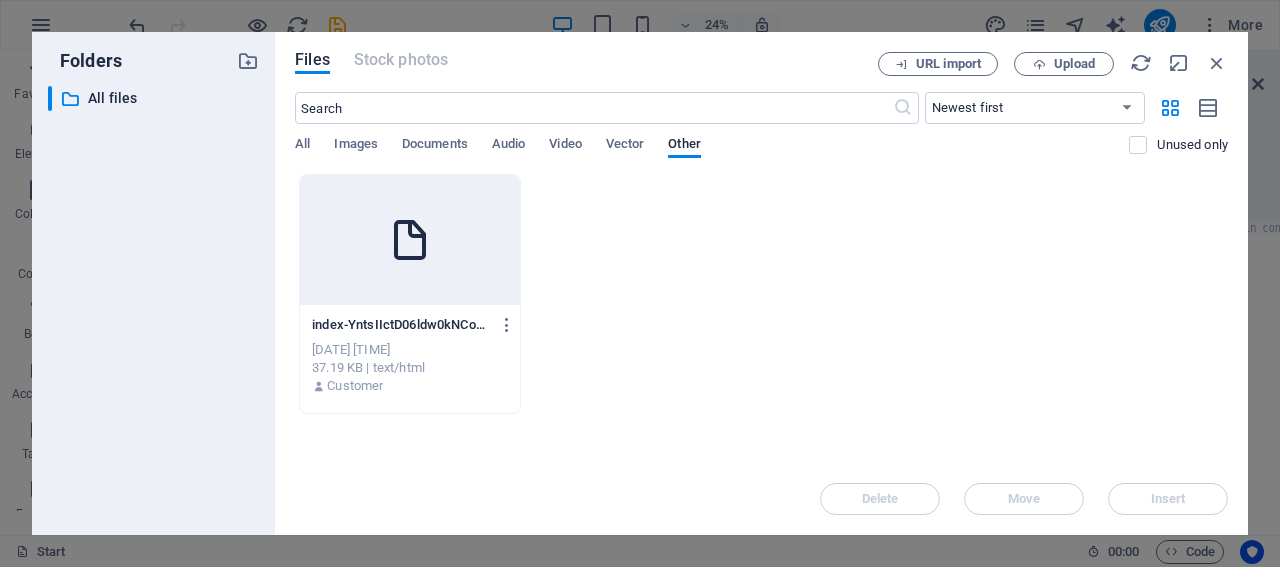 click on "Delete Move Insert" at bounding box center (761, 489) 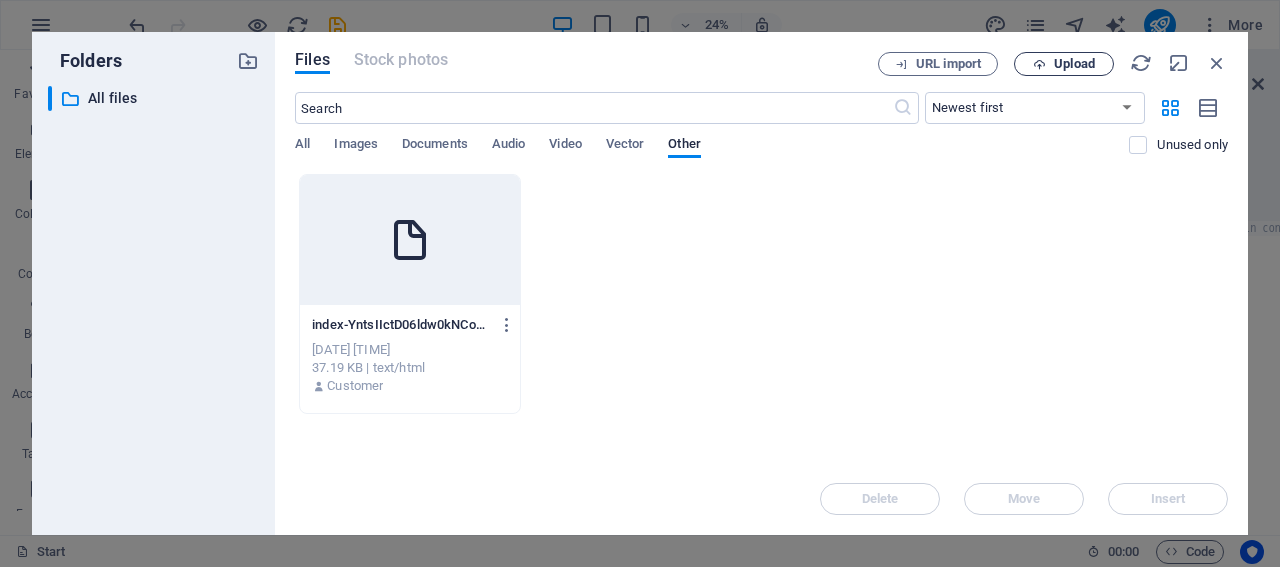 click on "Upload" at bounding box center [1074, 64] 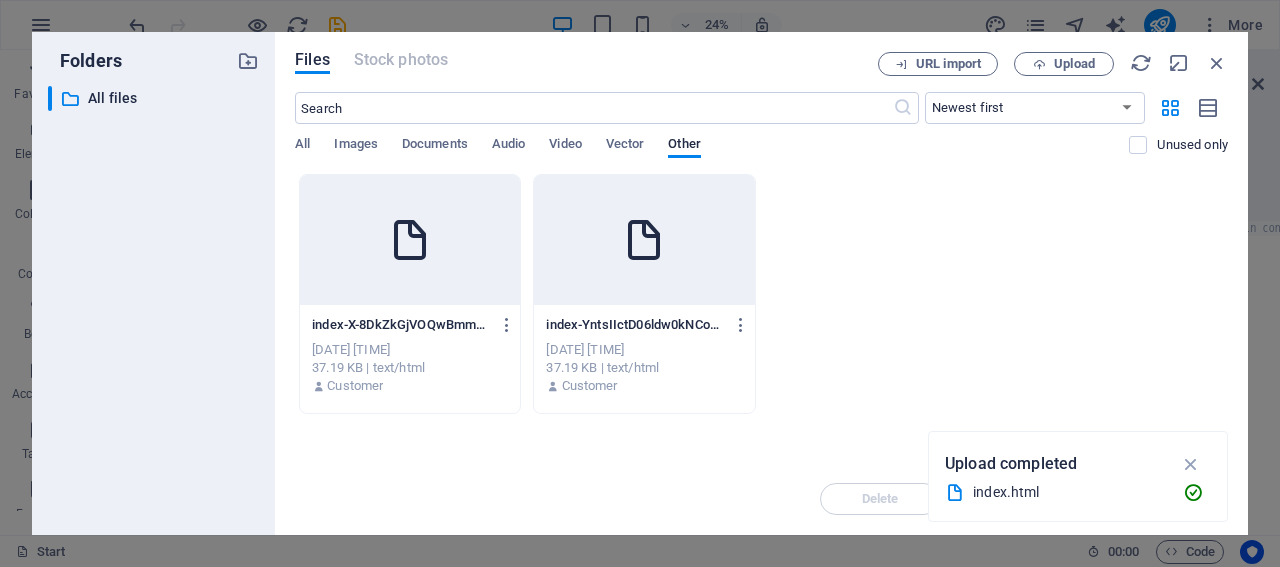 click at bounding box center [644, 240] 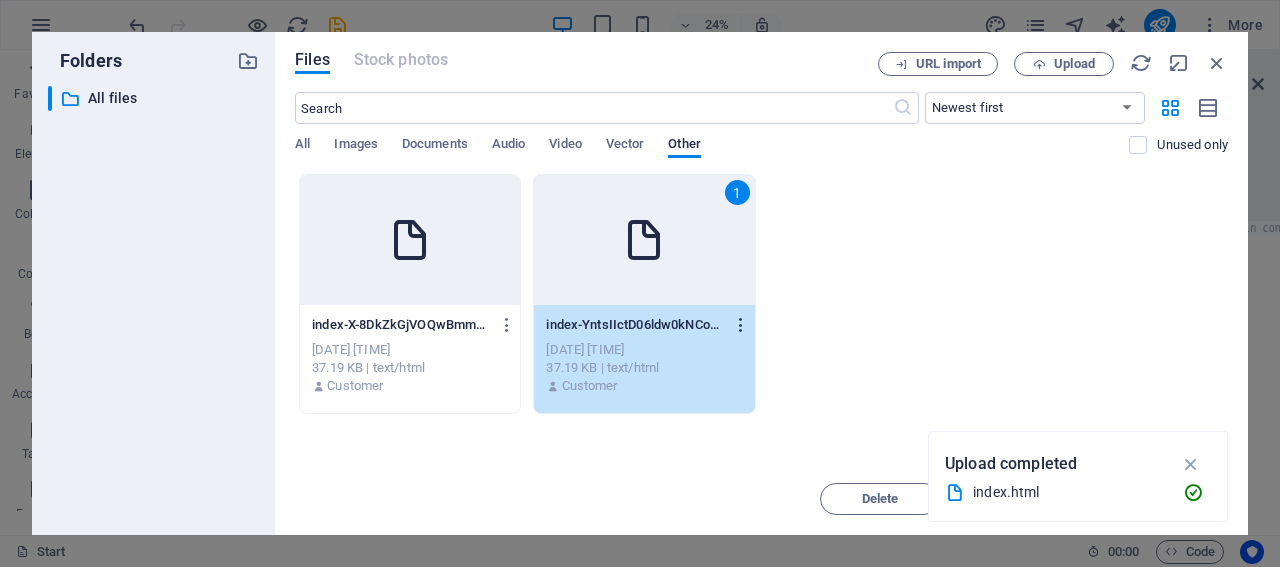 click at bounding box center [741, 325] 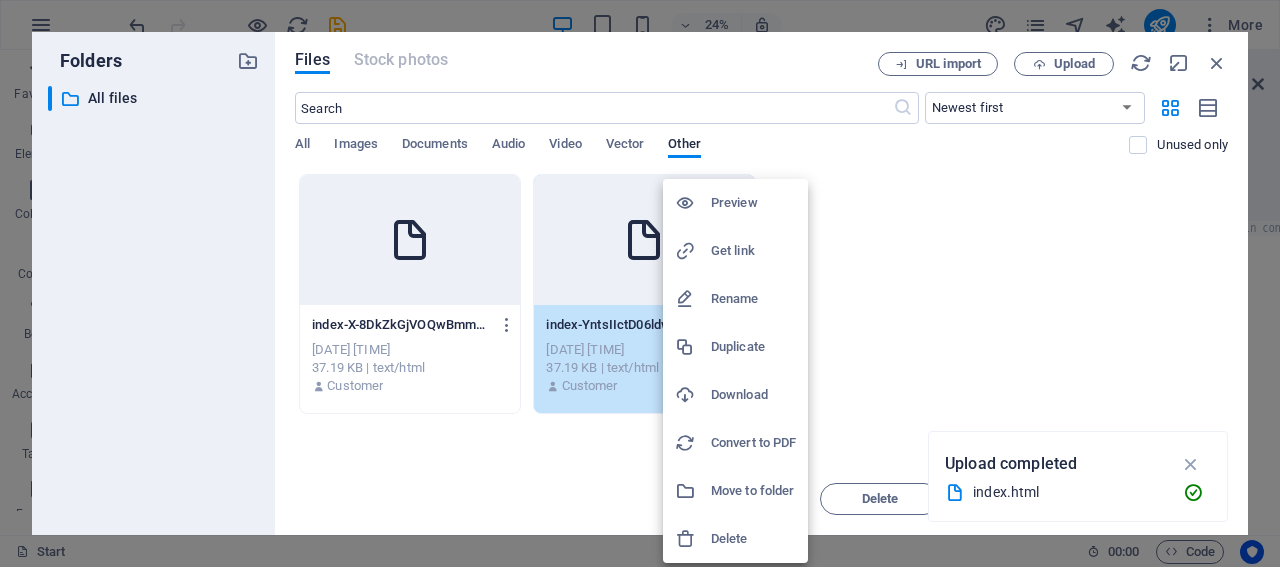 click on "Delete" at bounding box center (753, 539) 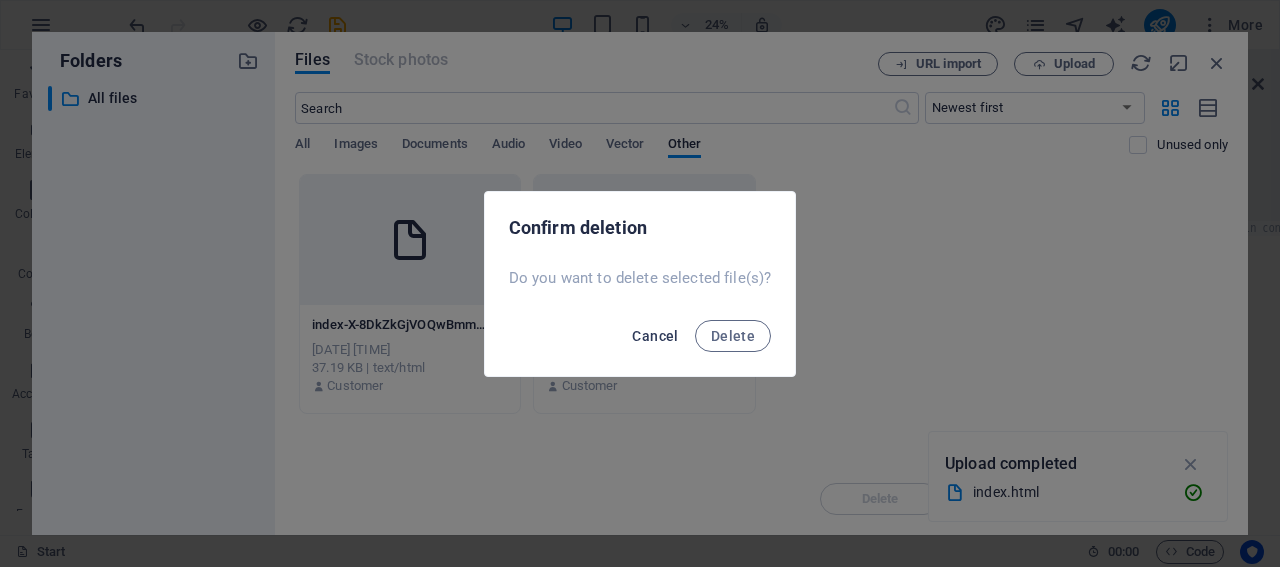 click on "Cancel" at bounding box center (655, 336) 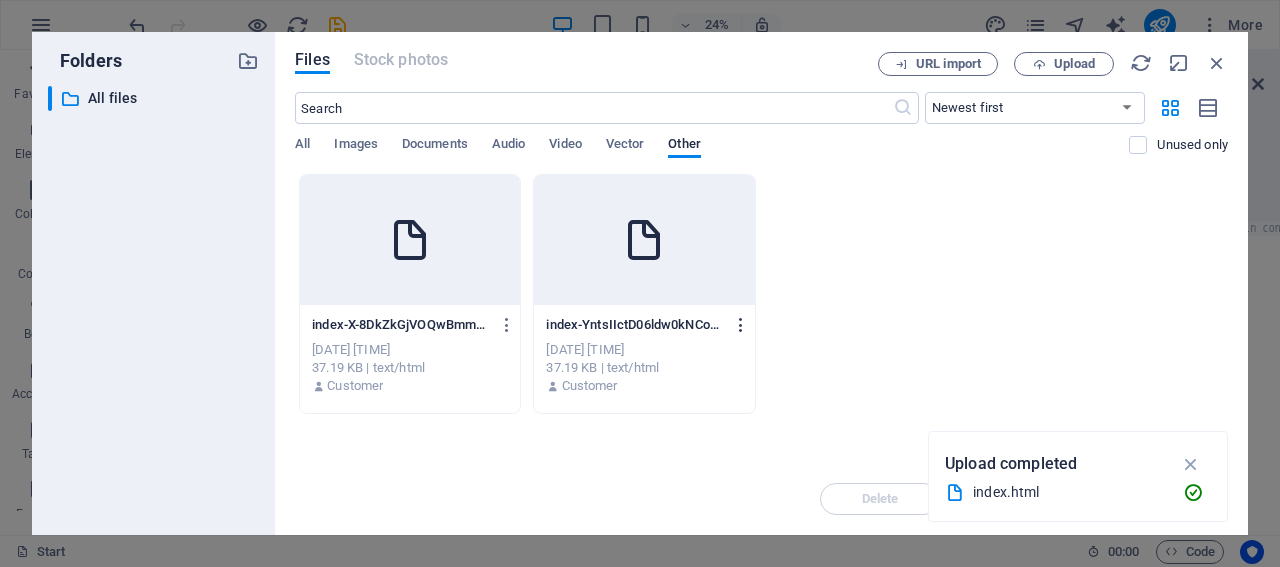 click at bounding box center [741, 325] 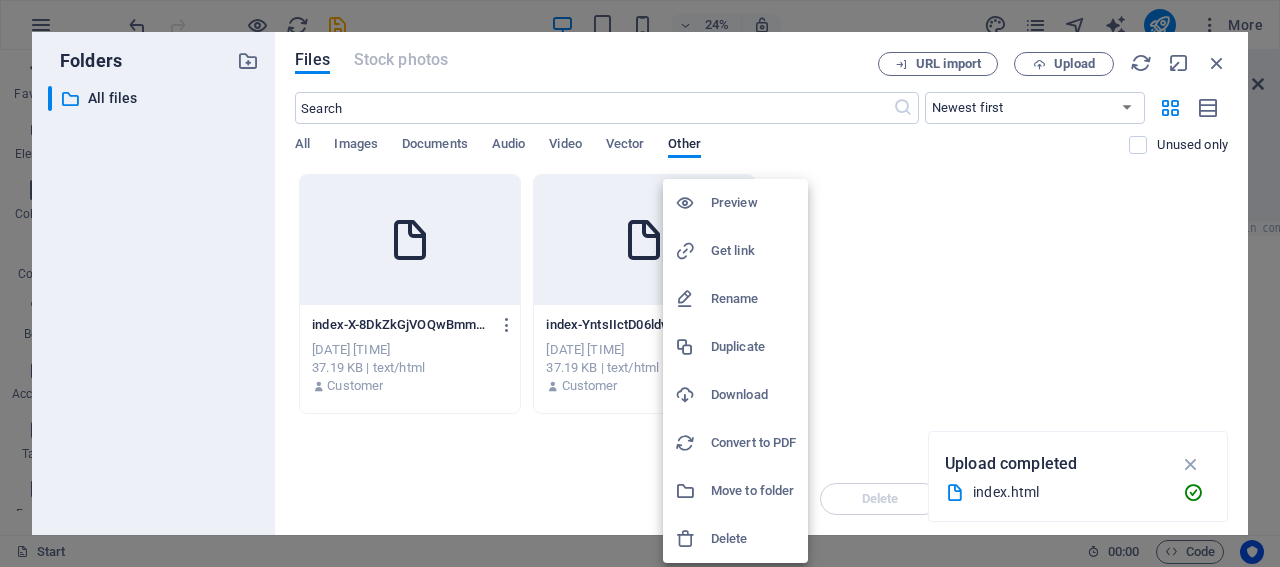 click on "Delete" at bounding box center [753, 539] 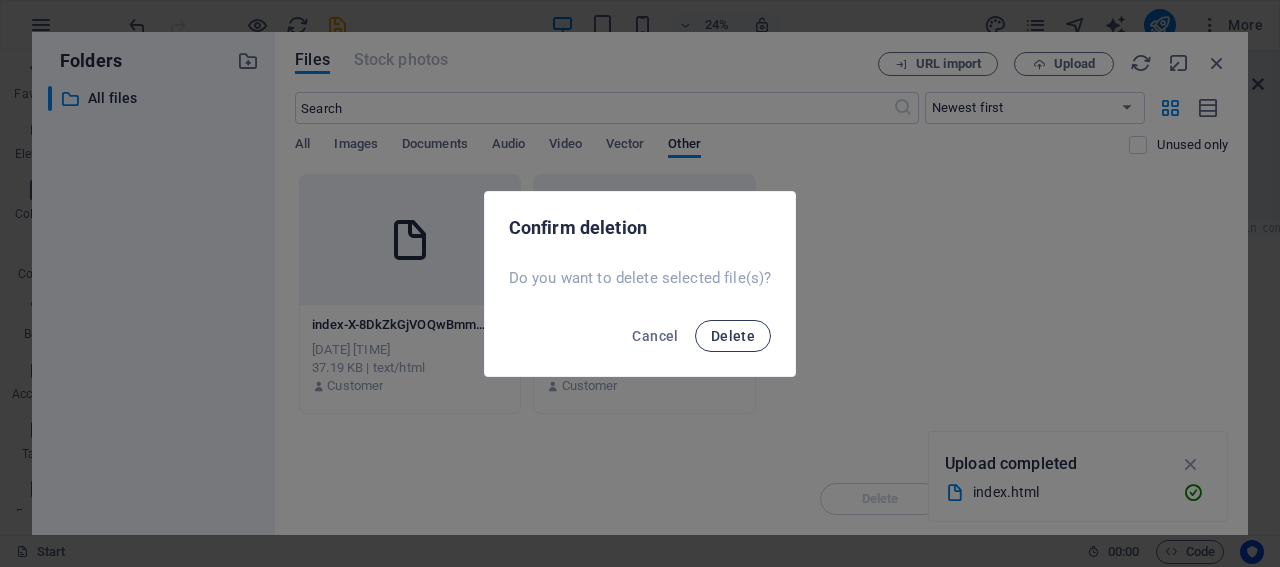 click on "Delete" at bounding box center [733, 336] 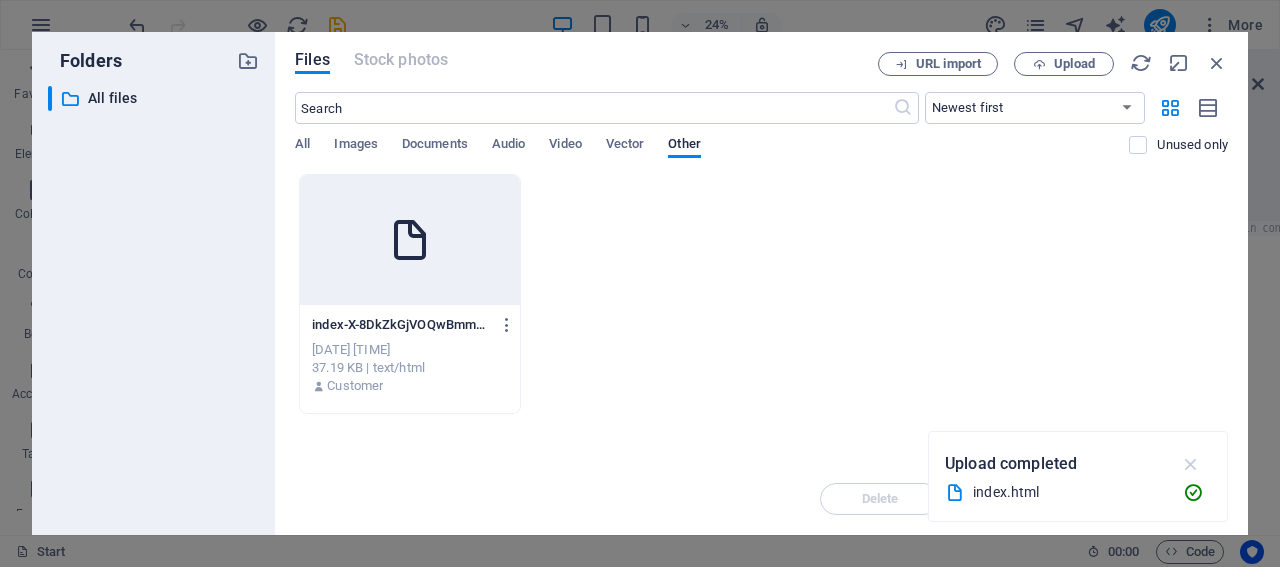 click at bounding box center (1191, 464) 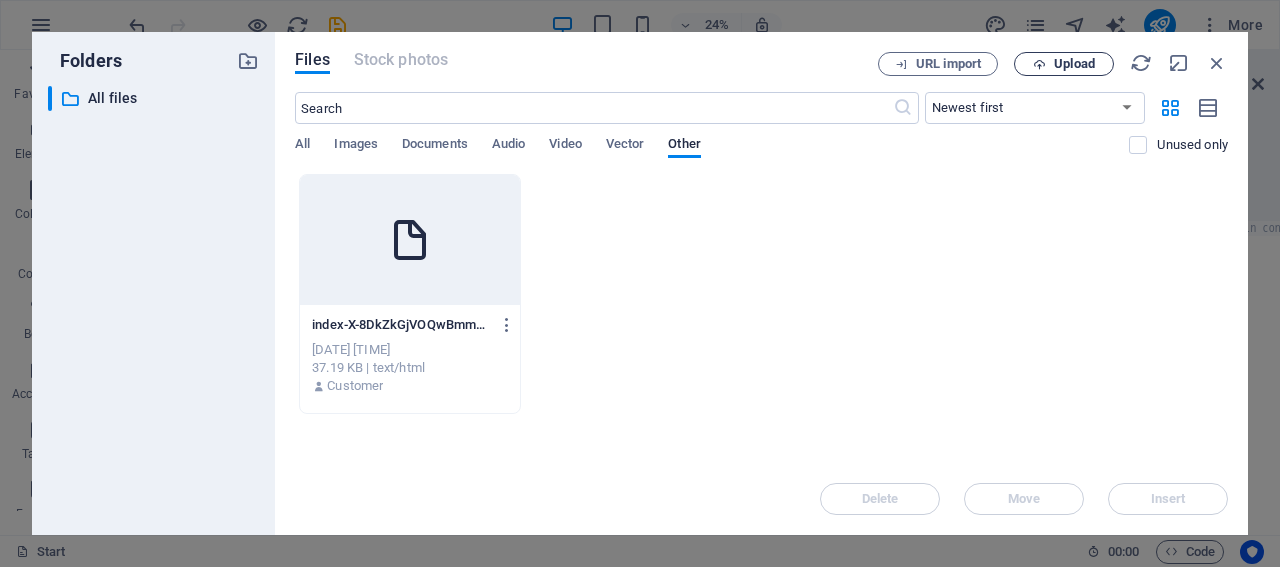 click on "Upload" at bounding box center (1074, 64) 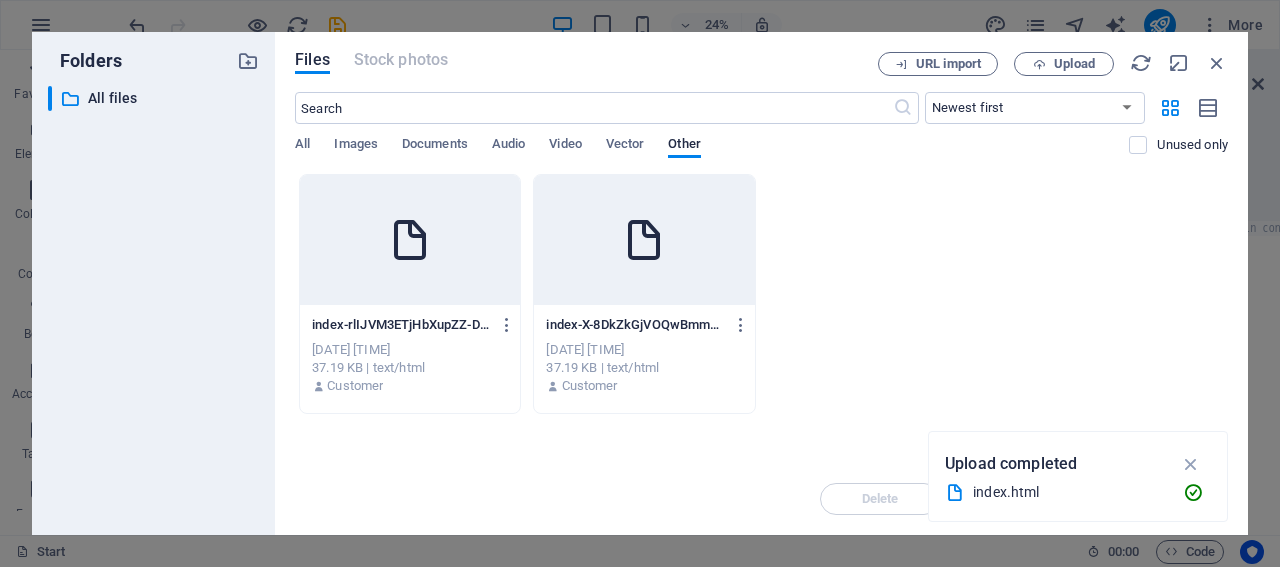 click on "Delete Move Insert" at bounding box center [761, 489] 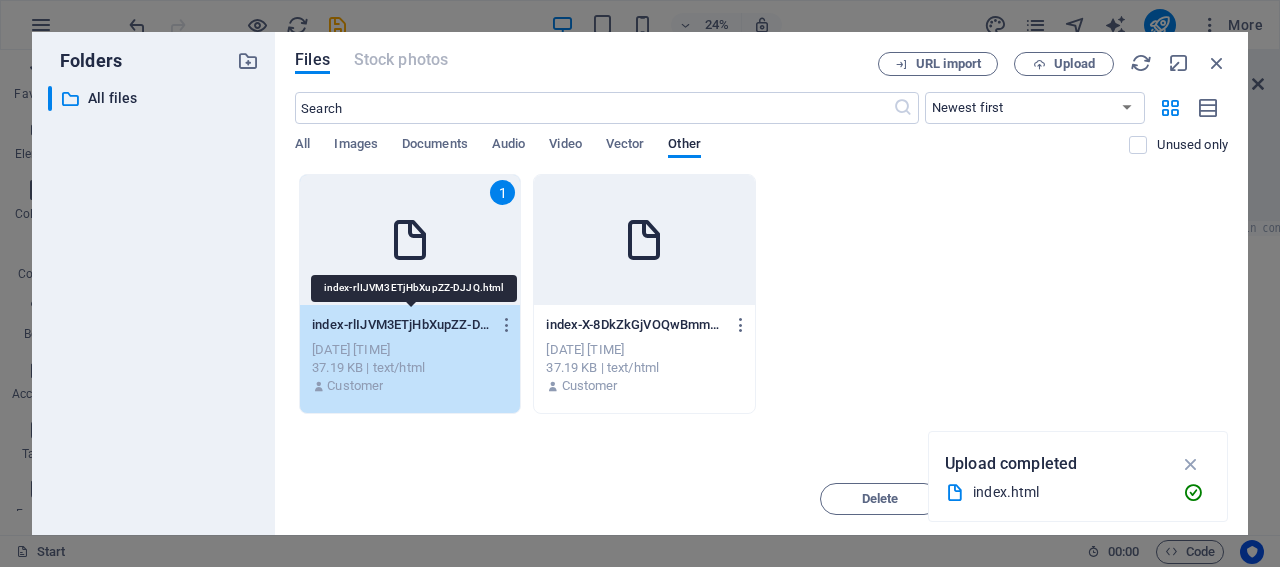 click on "index-rlIJVM3ETjHbXupZZ-DJJQ.html" at bounding box center [401, 325] 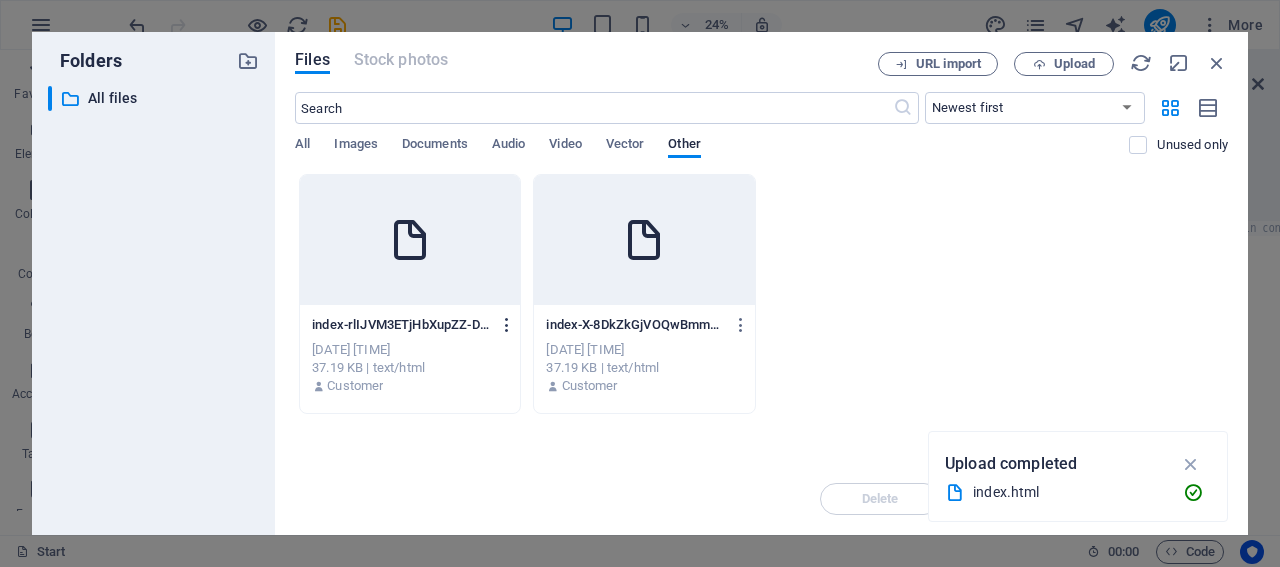 click at bounding box center (507, 325) 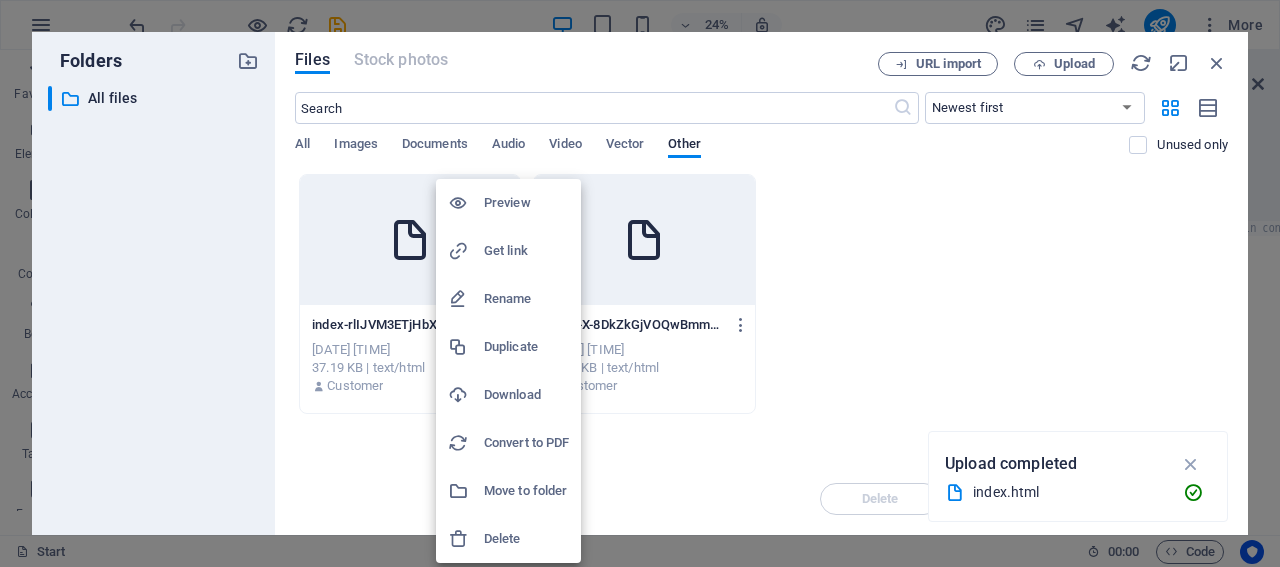 click on "Delete" at bounding box center (508, 539) 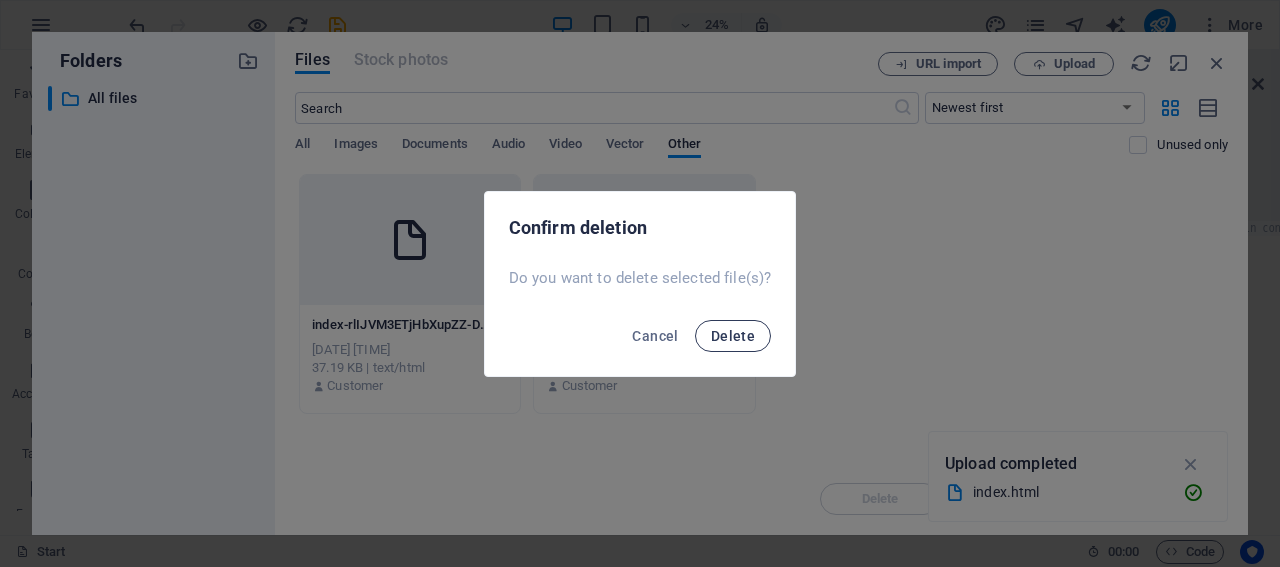 click on "Delete" at bounding box center [733, 336] 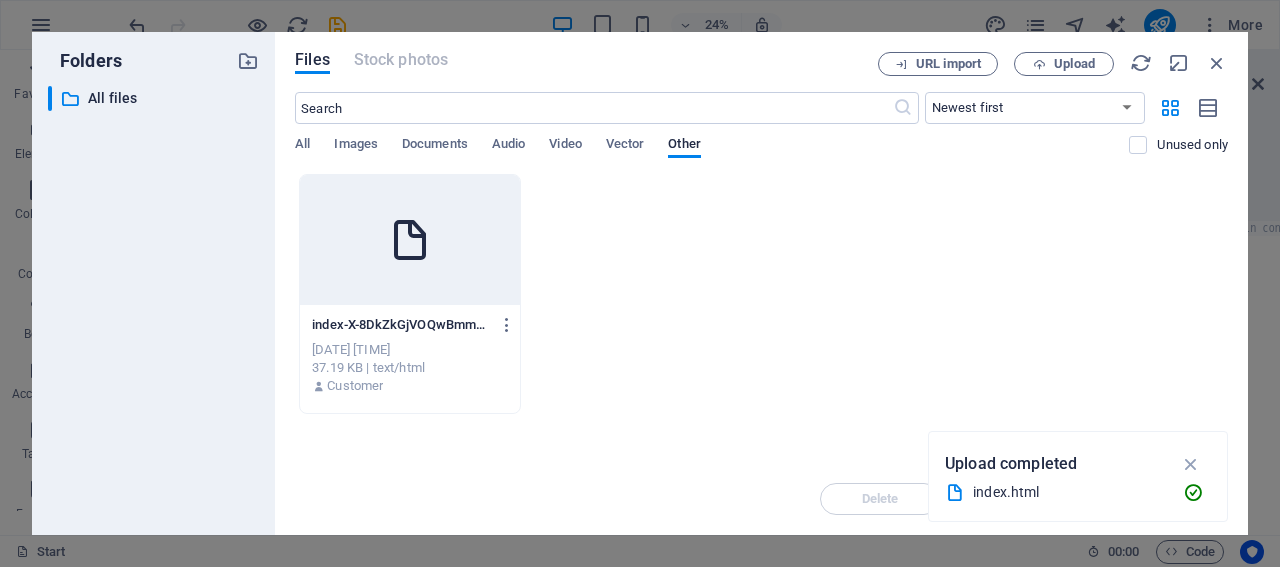 click at bounding box center [410, 240] 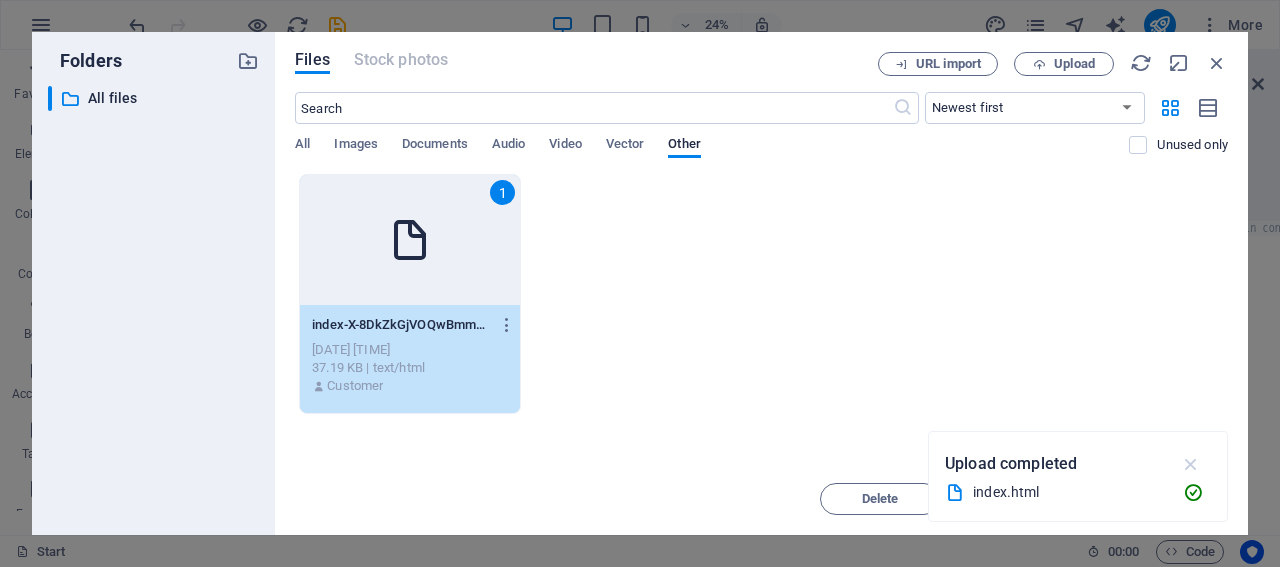 click at bounding box center [1191, 464] 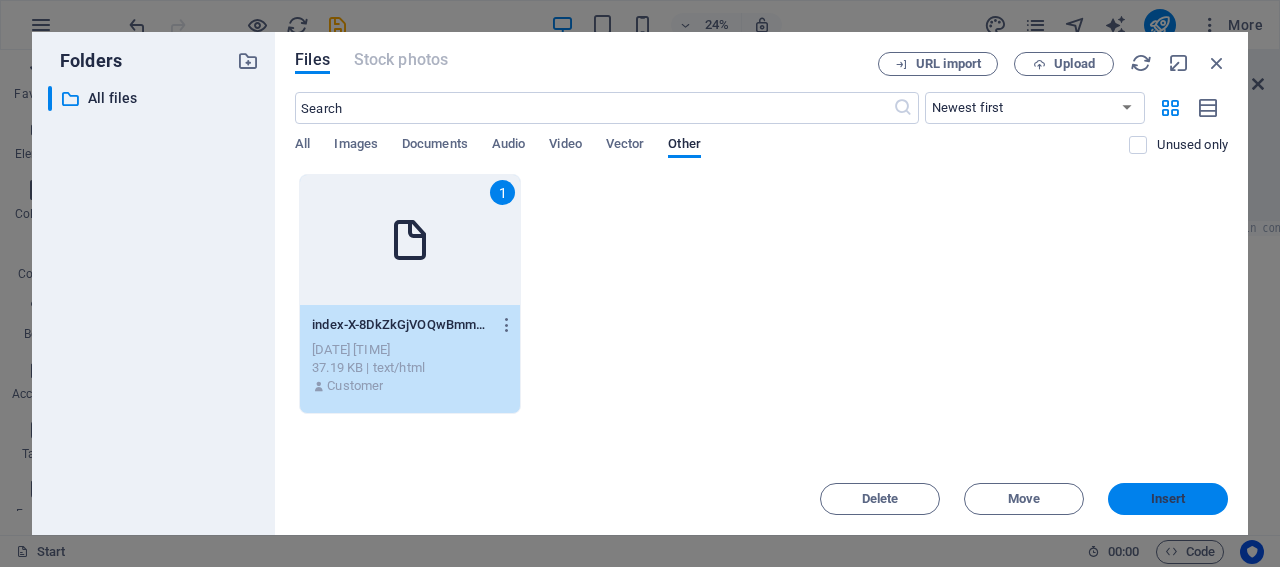 click on "Insert" at bounding box center (1168, 499) 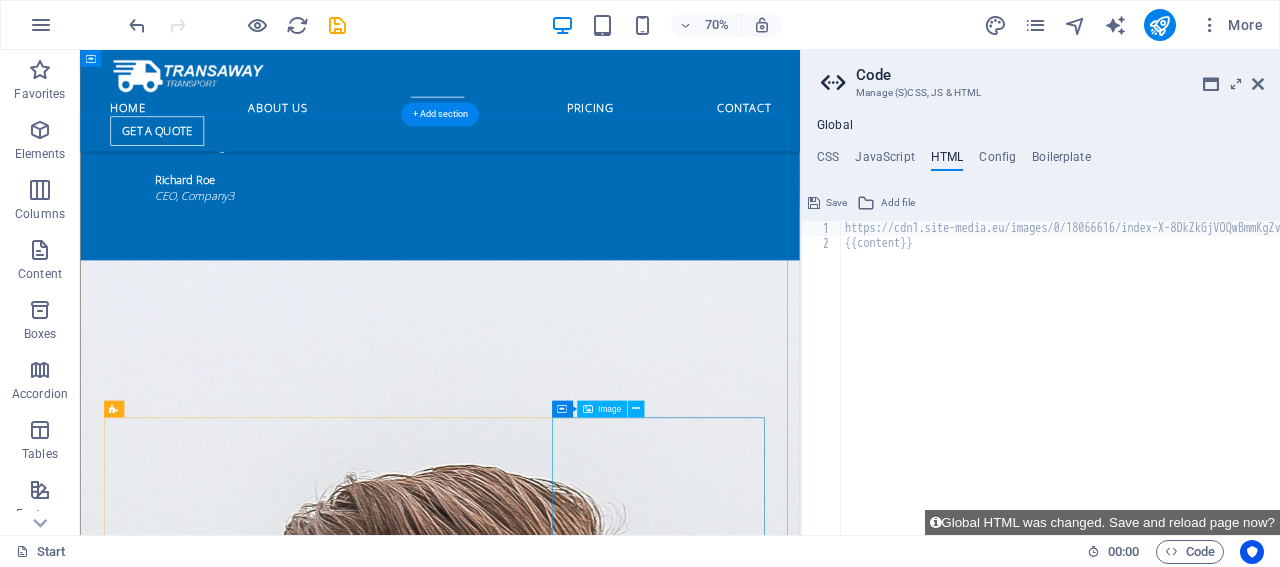 scroll, scrollTop: 4043, scrollLeft: 0, axis: vertical 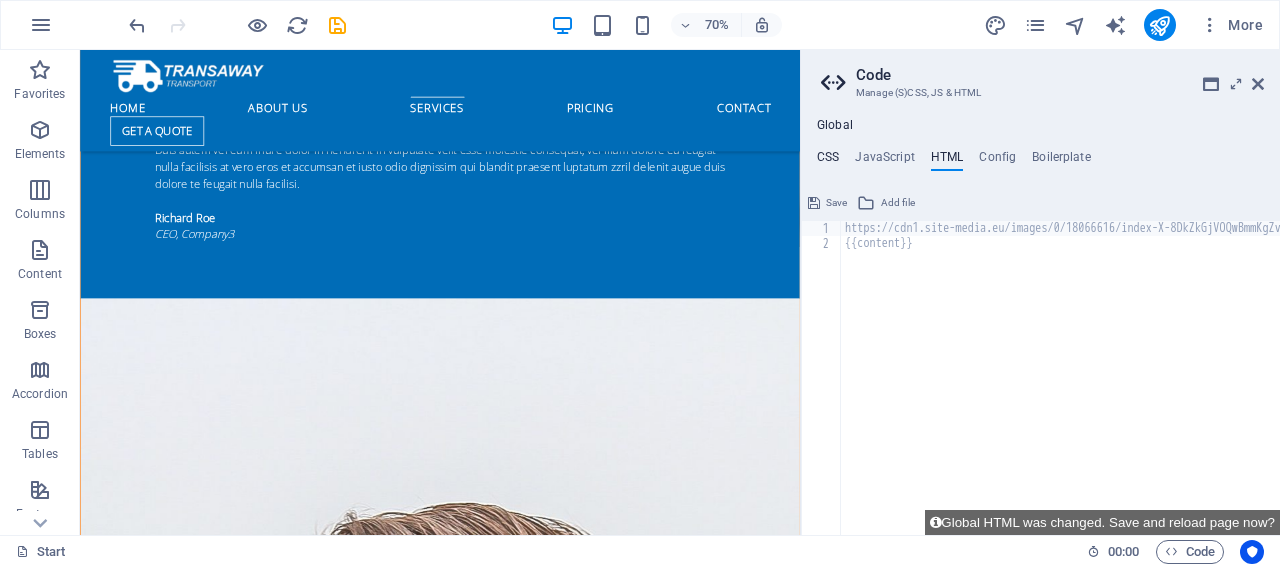 click on "CSS" at bounding box center (828, 161) 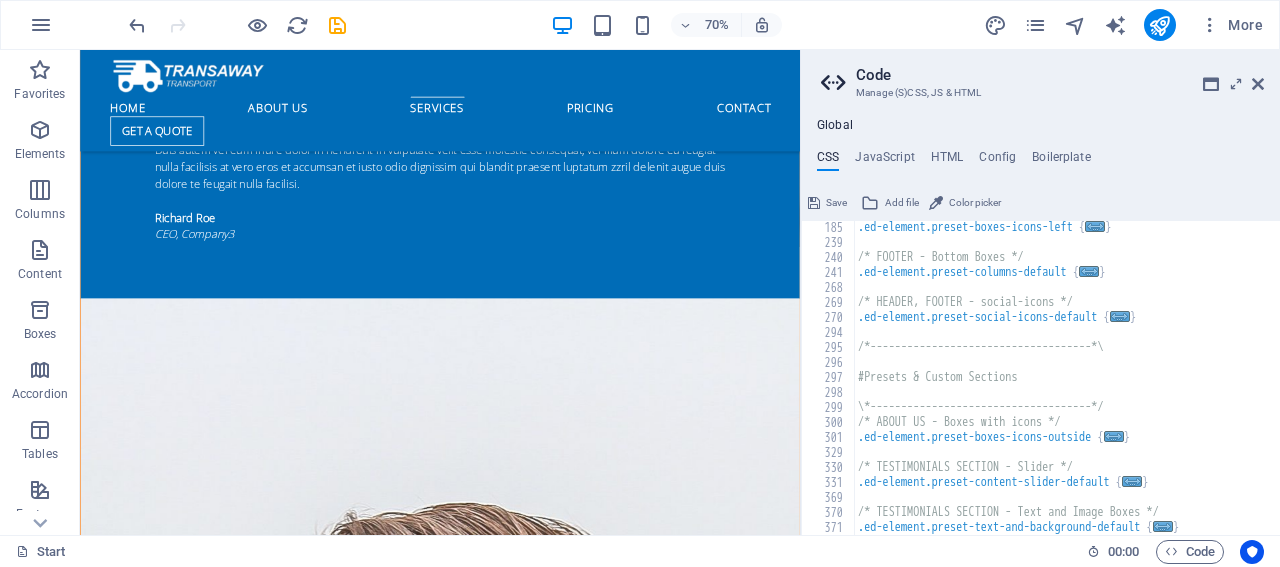 scroll, scrollTop: 1165, scrollLeft: 0, axis: vertical 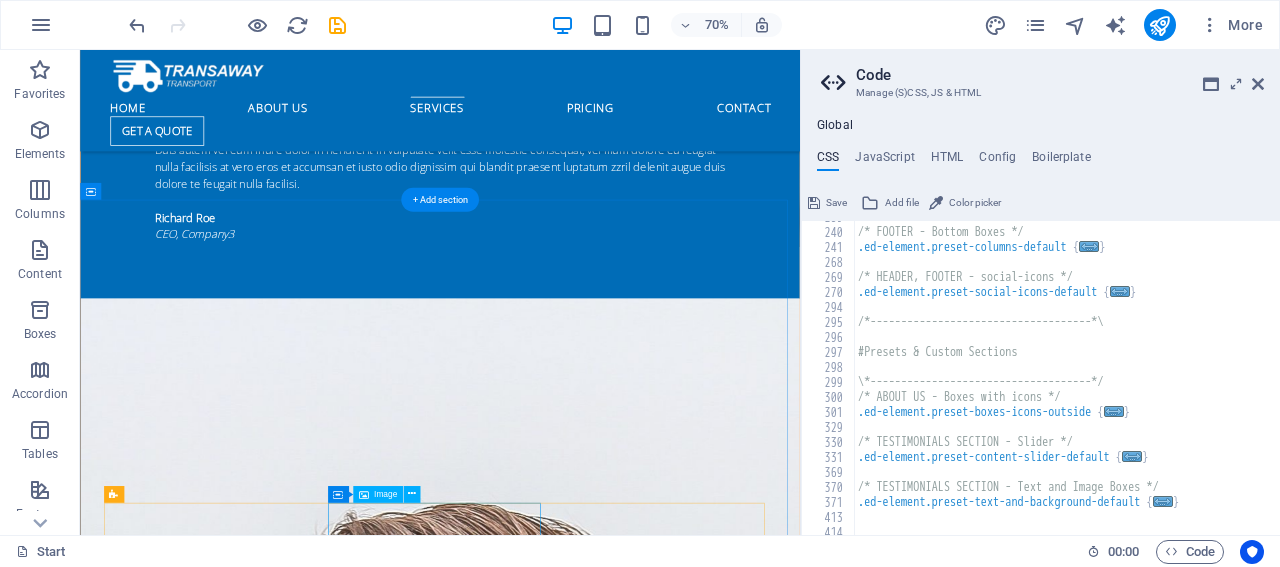 click at bounding box center (595, 4348) 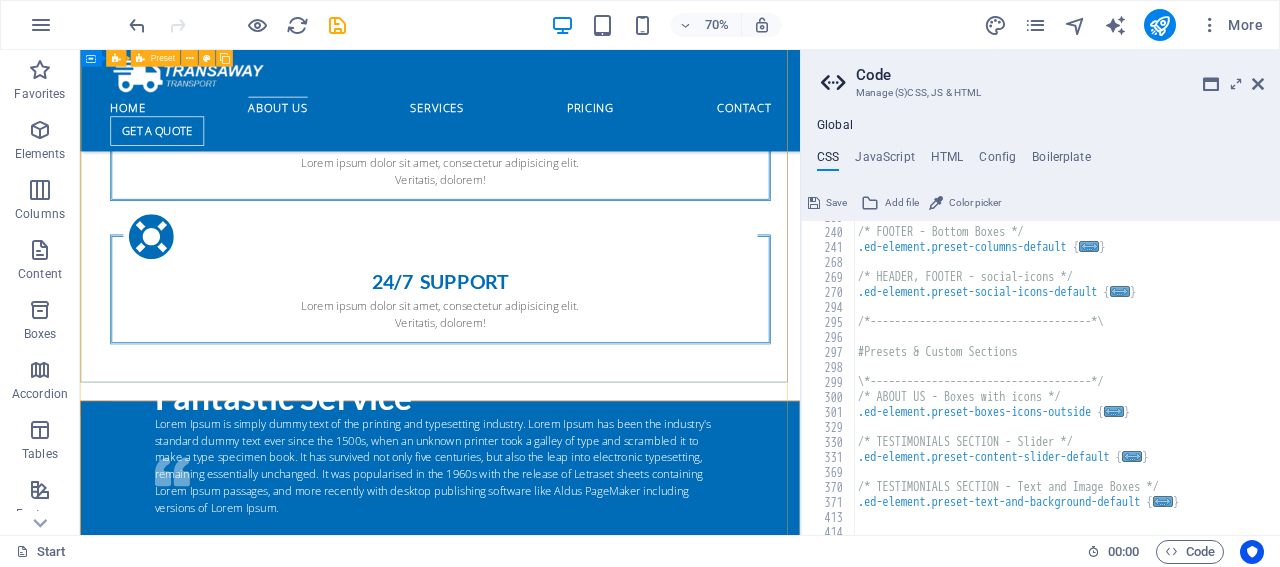 scroll, scrollTop: 0, scrollLeft: 0, axis: both 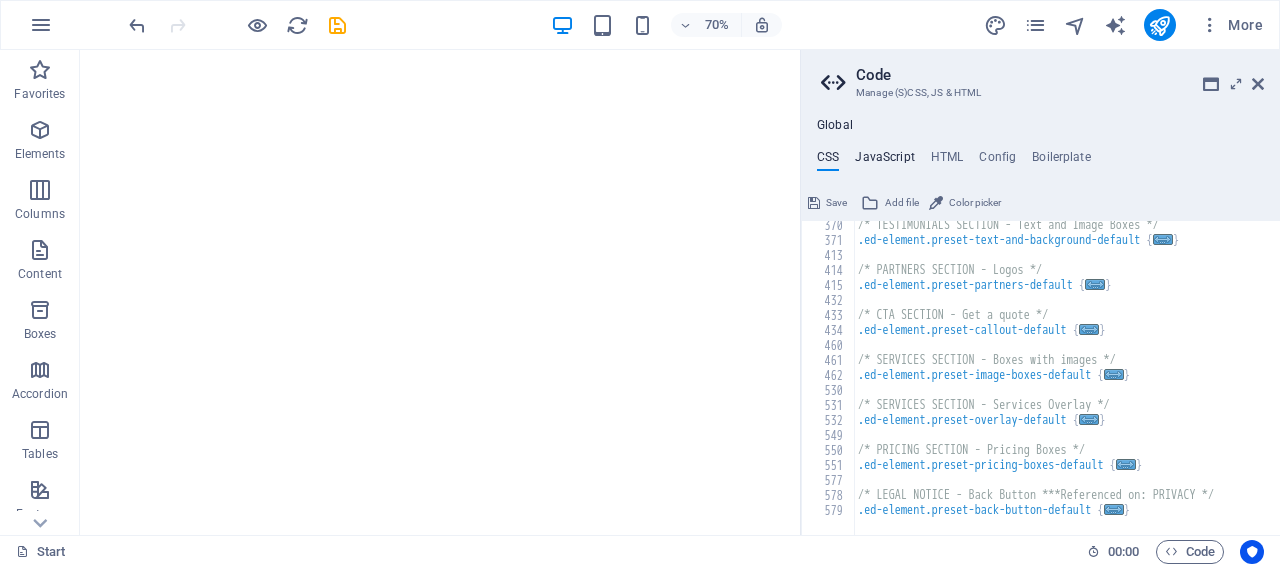 click on "JavaScript" at bounding box center [884, 161] 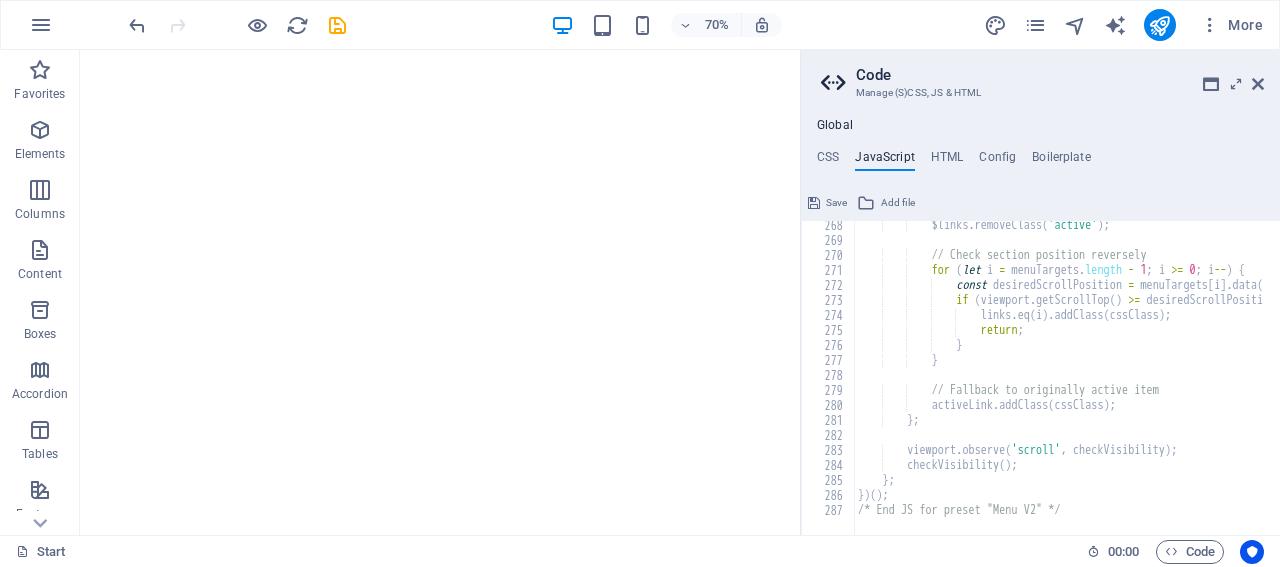 scroll, scrollTop: 4007, scrollLeft: 0, axis: vertical 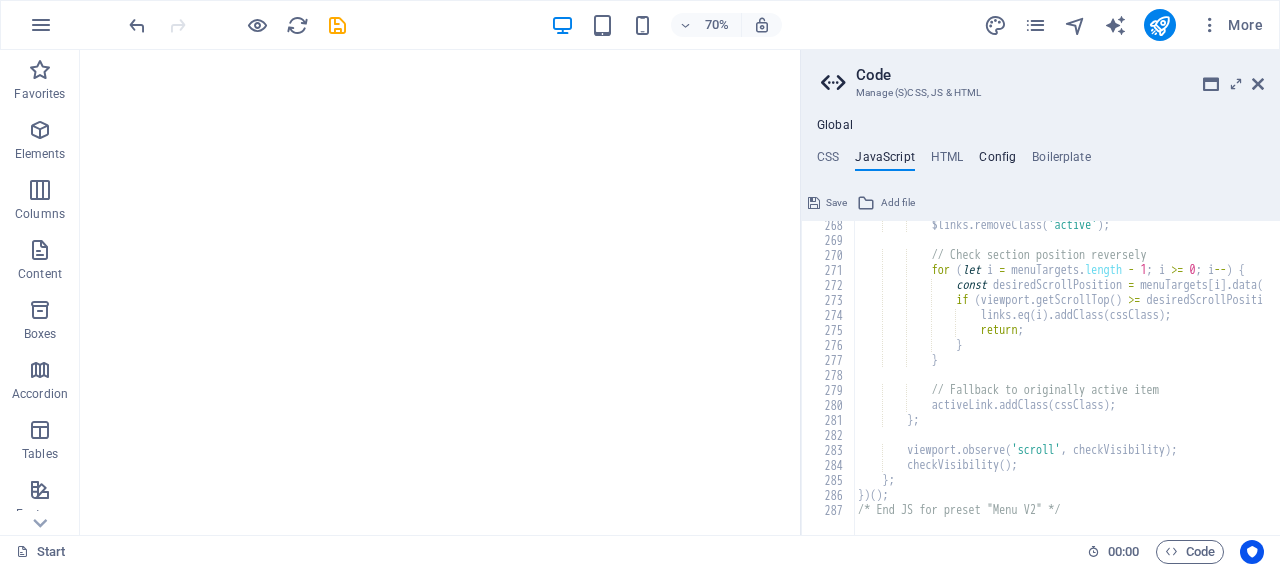 click on "Config" at bounding box center [997, 161] 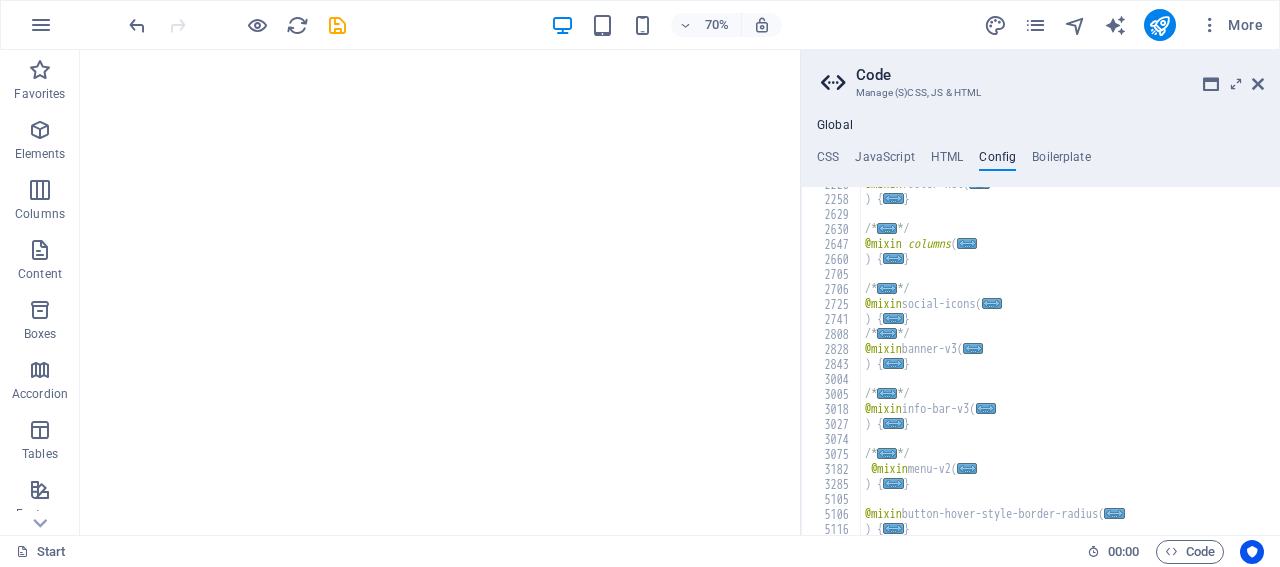 scroll, scrollTop: 0, scrollLeft: 0, axis: both 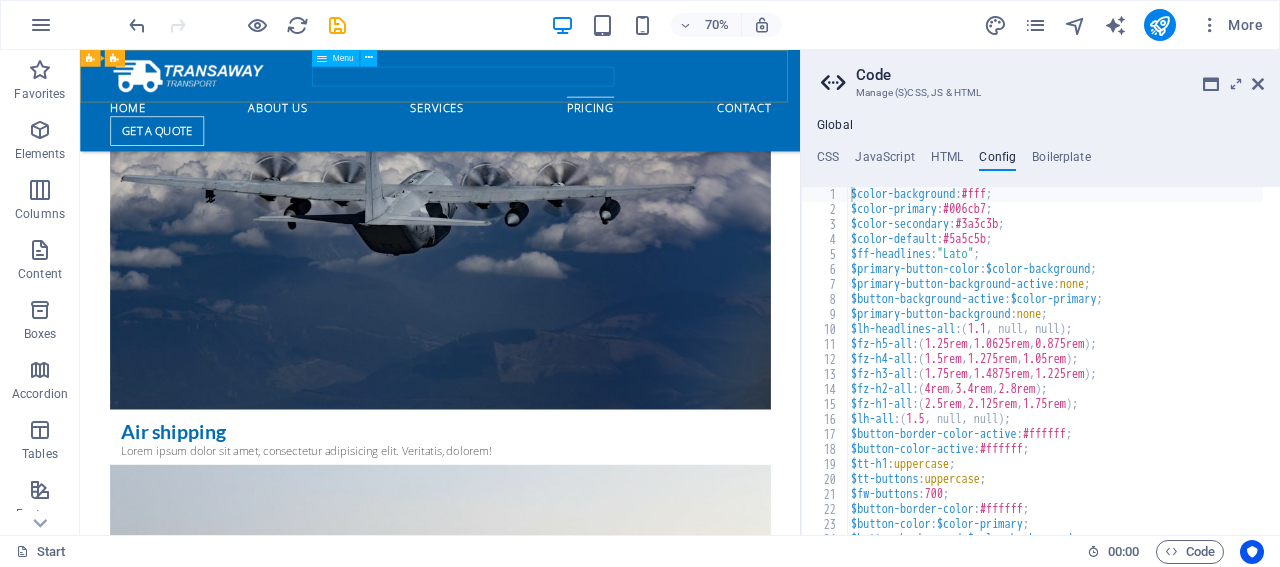 click on "Home About us Services Pricing Contact" at bounding box center (595, 131) 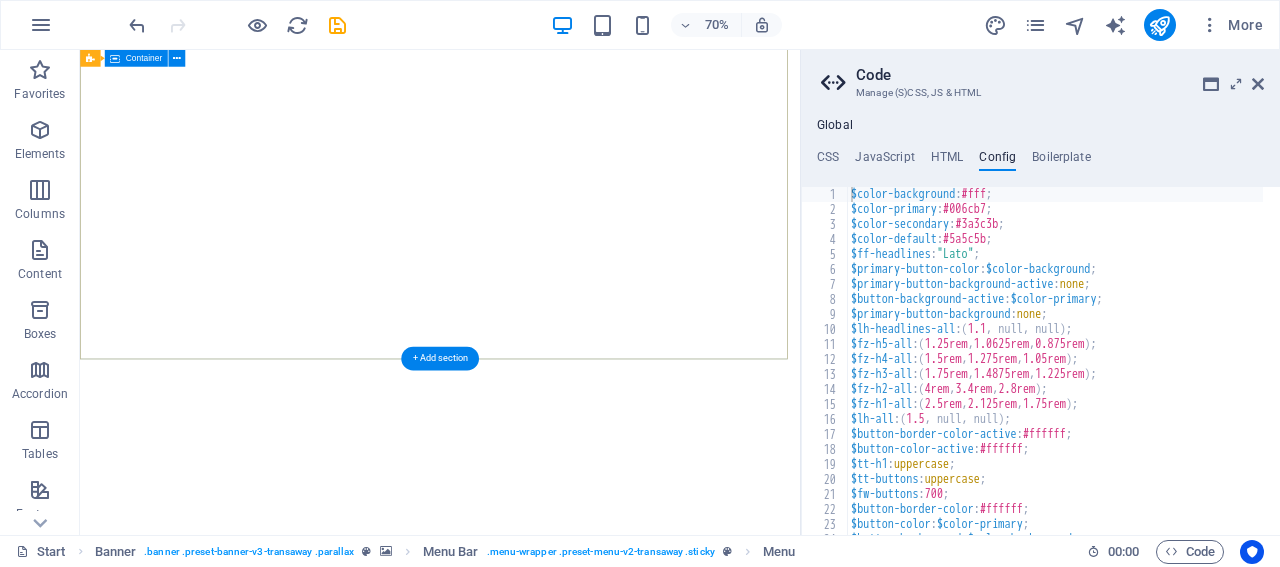 scroll, scrollTop: 251, scrollLeft: 0, axis: vertical 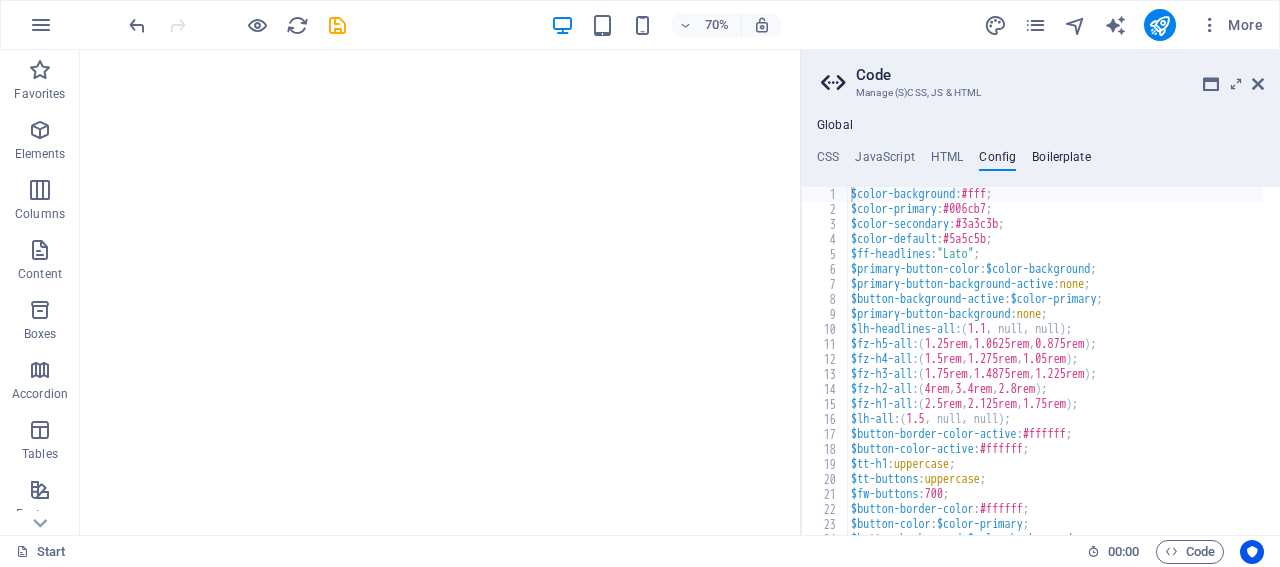 click on "Boilerplate" at bounding box center [1061, 161] 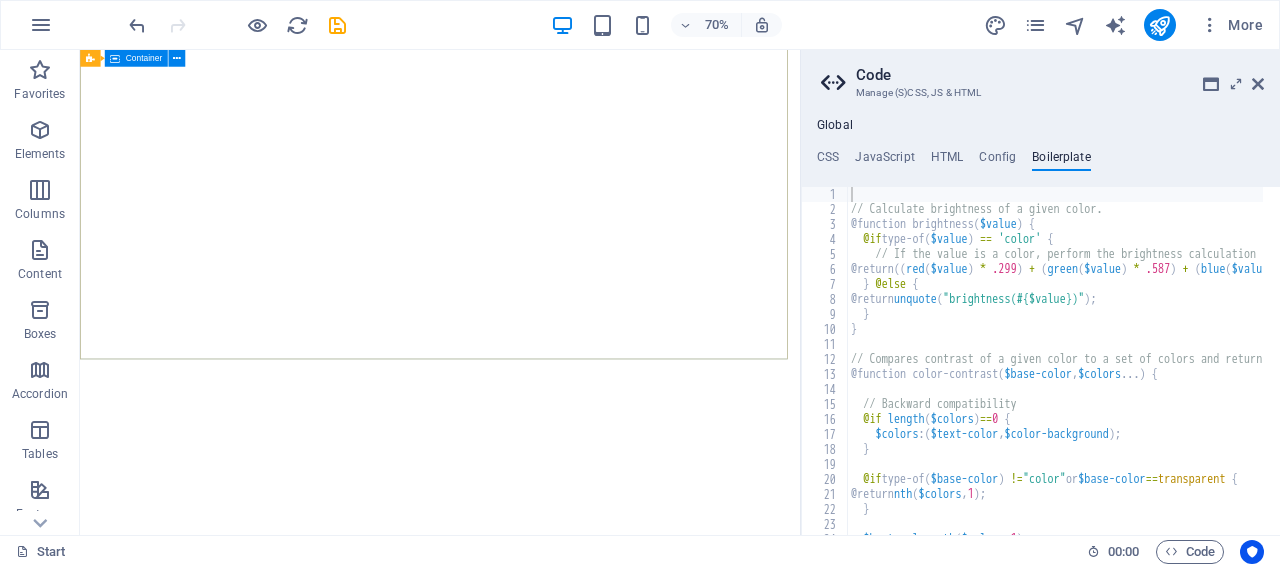 click on "Container" at bounding box center (136, 58) 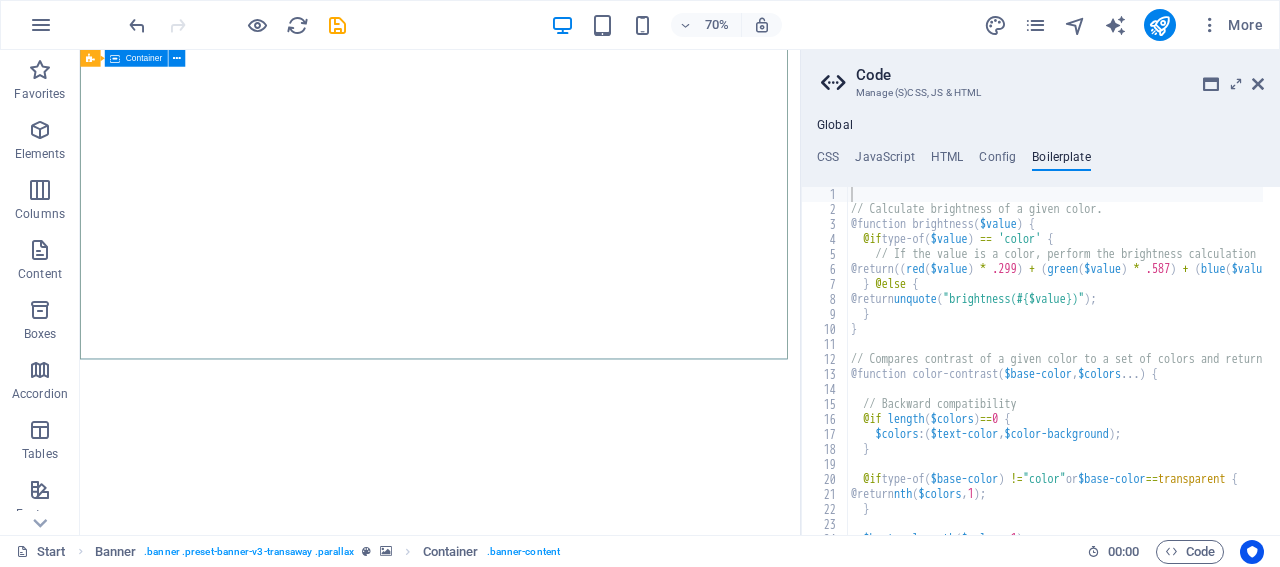 click on "Container" at bounding box center (144, 58) 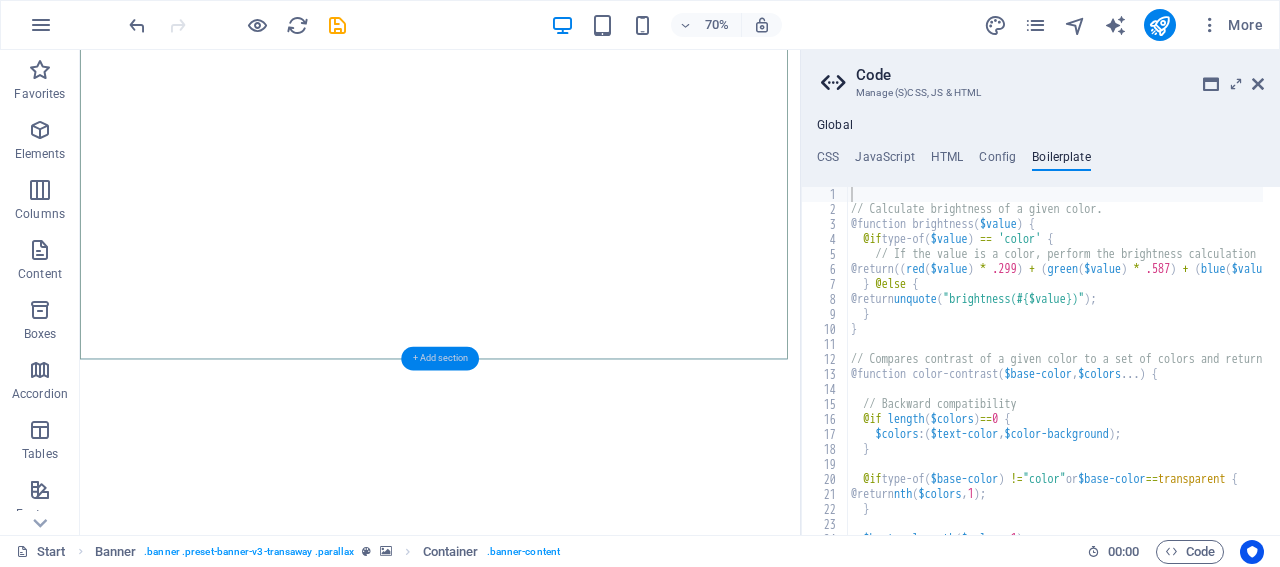 drag, startPoint x: 437, startPoint y: 357, endPoint x: 232, endPoint y: 613, distance: 327.96494 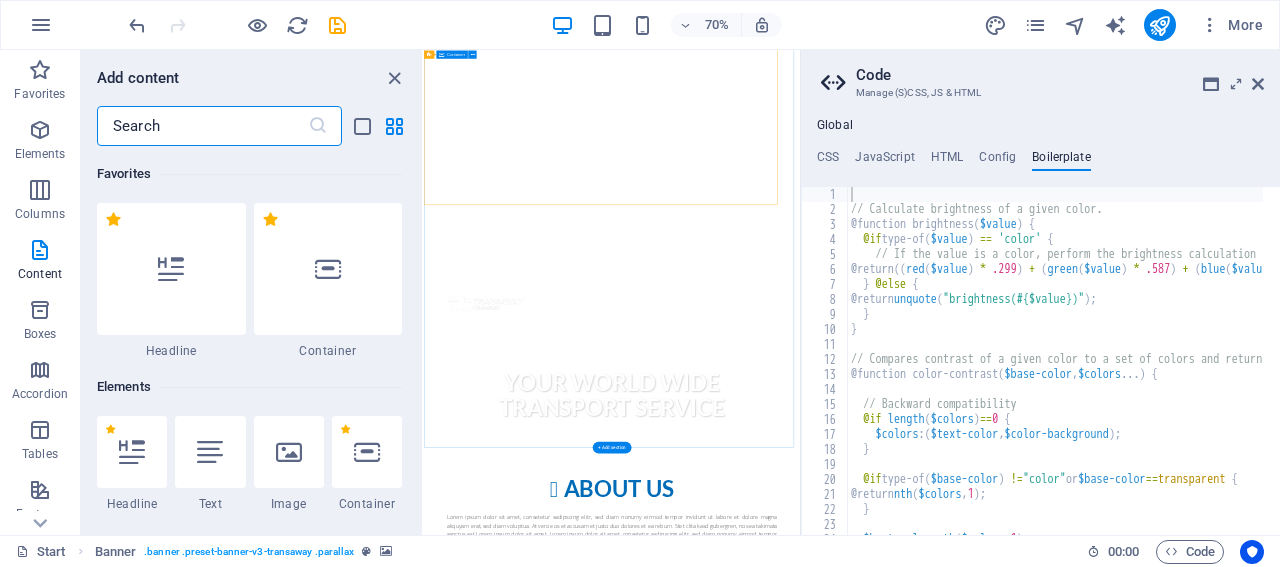 scroll, scrollTop: 3499, scrollLeft: 0, axis: vertical 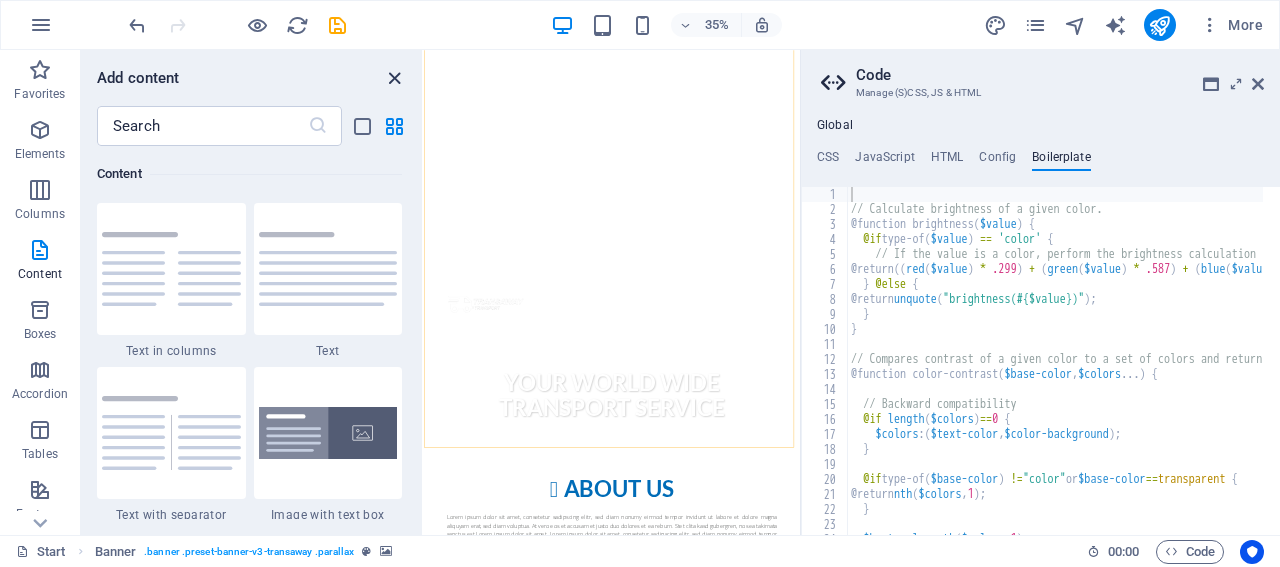 drag, startPoint x: 398, startPoint y: 75, endPoint x: 470, endPoint y: 92, distance: 73.97973 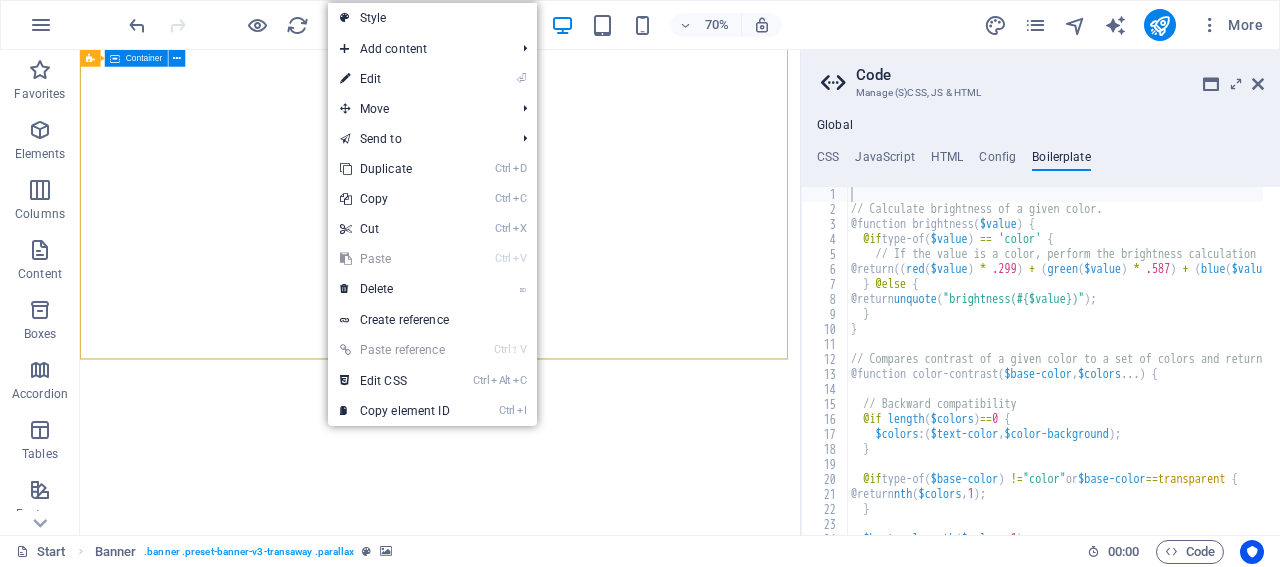 click on "Your world wide transport service" at bounding box center (594, 1032) 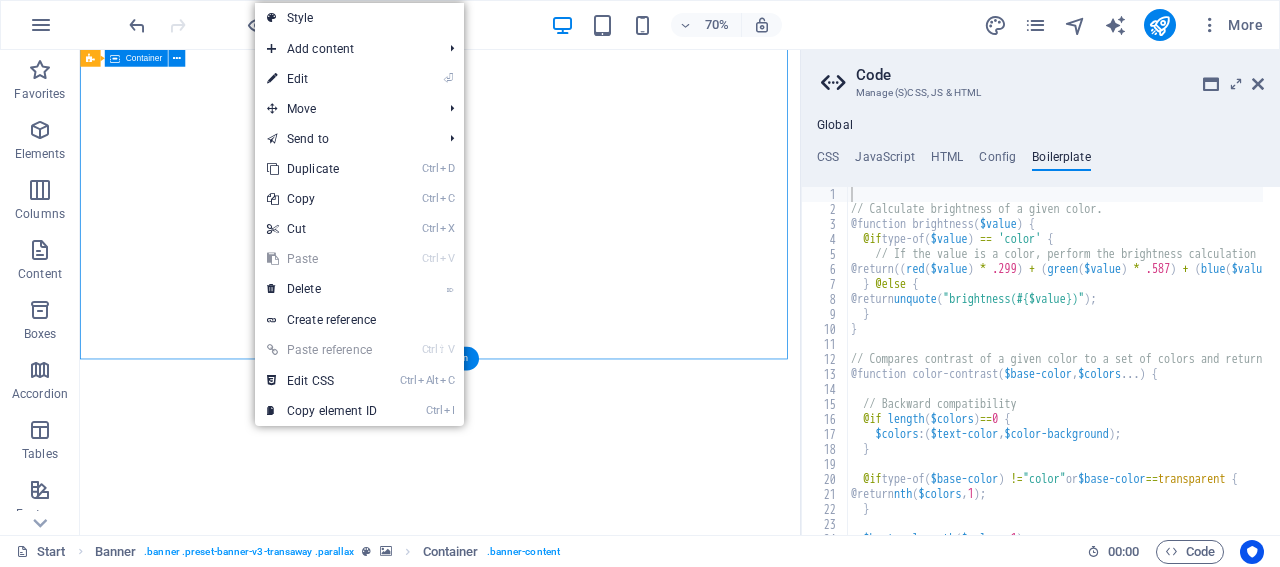 click on "Your world wide transport service" at bounding box center [594, 1032] 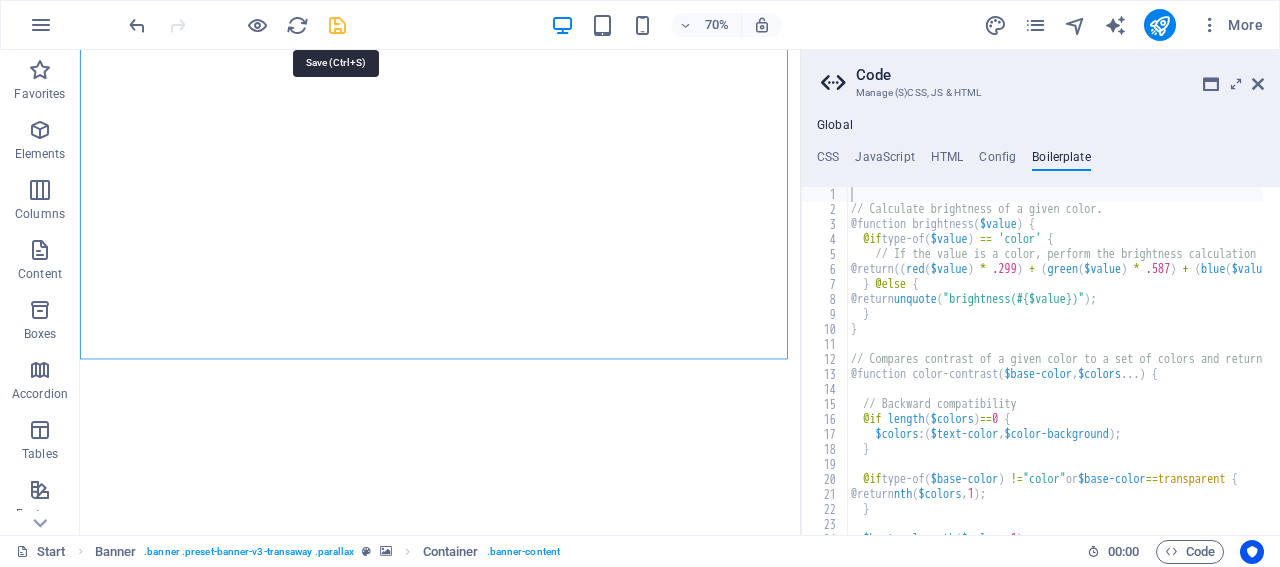 click at bounding box center [337, 25] 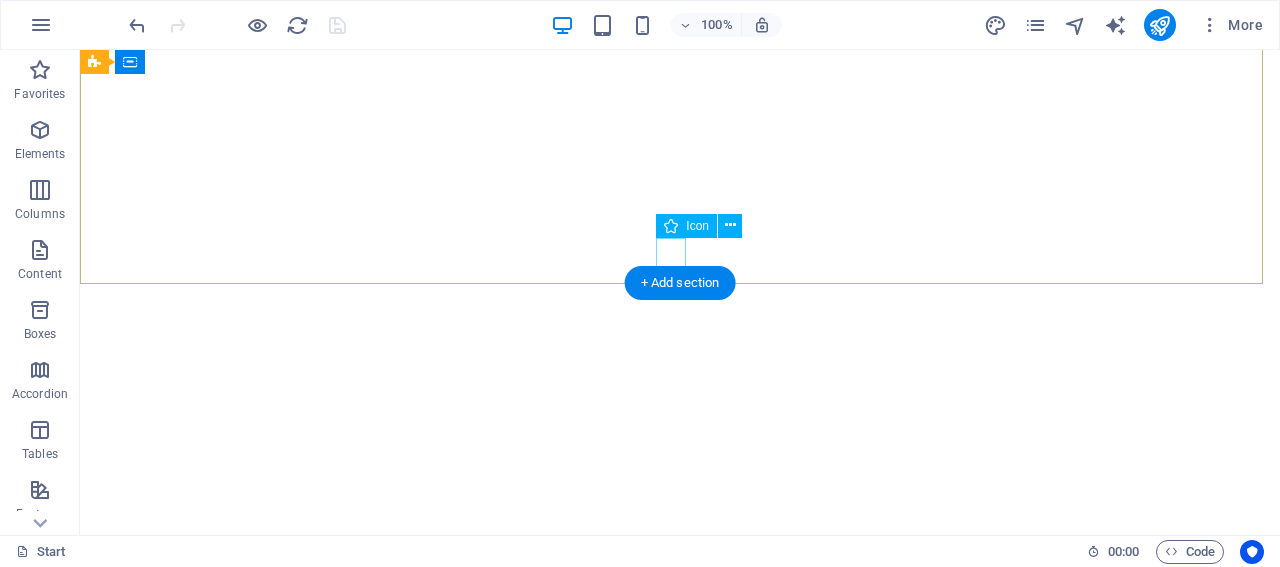 click at bounding box center [680, 253] 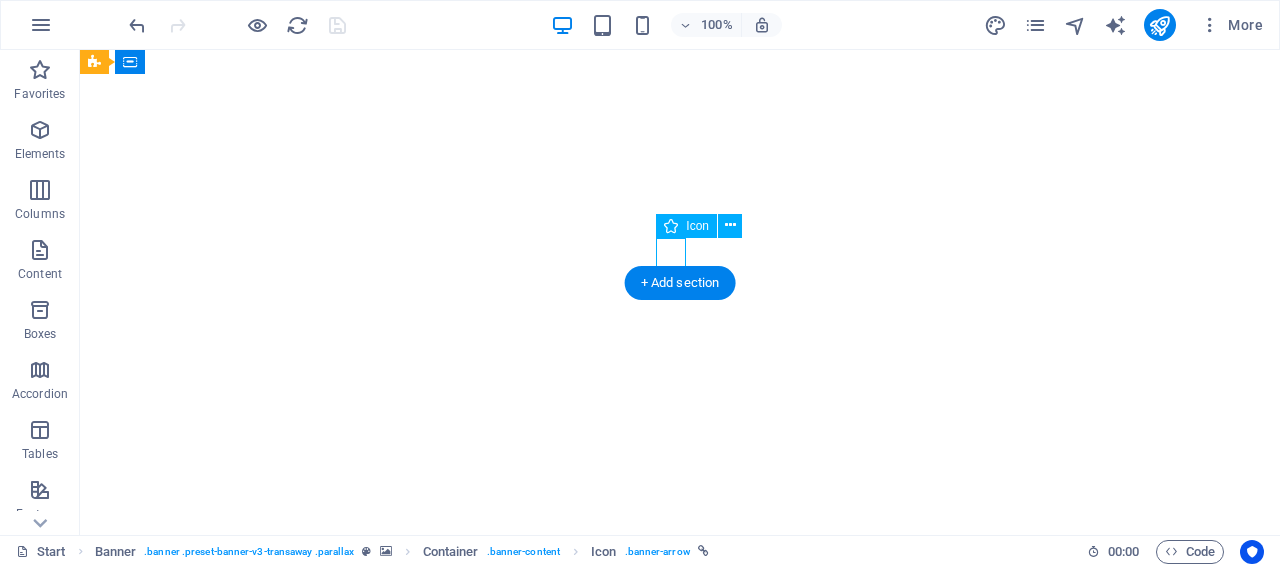 click at bounding box center [680, 253] 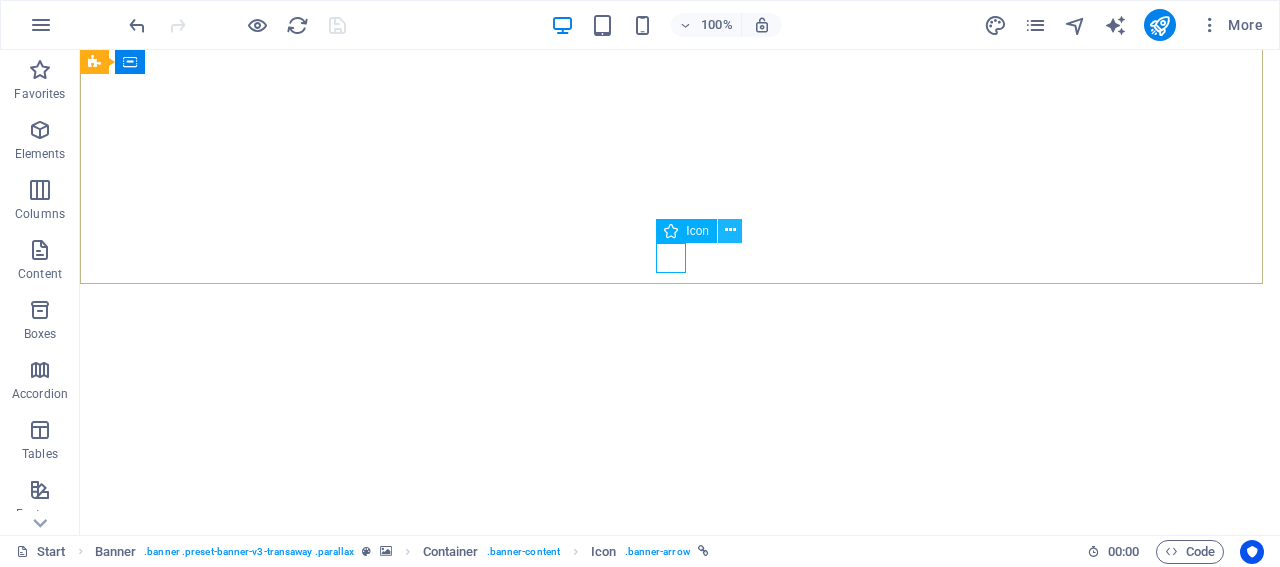click at bounding box center [730, 230] 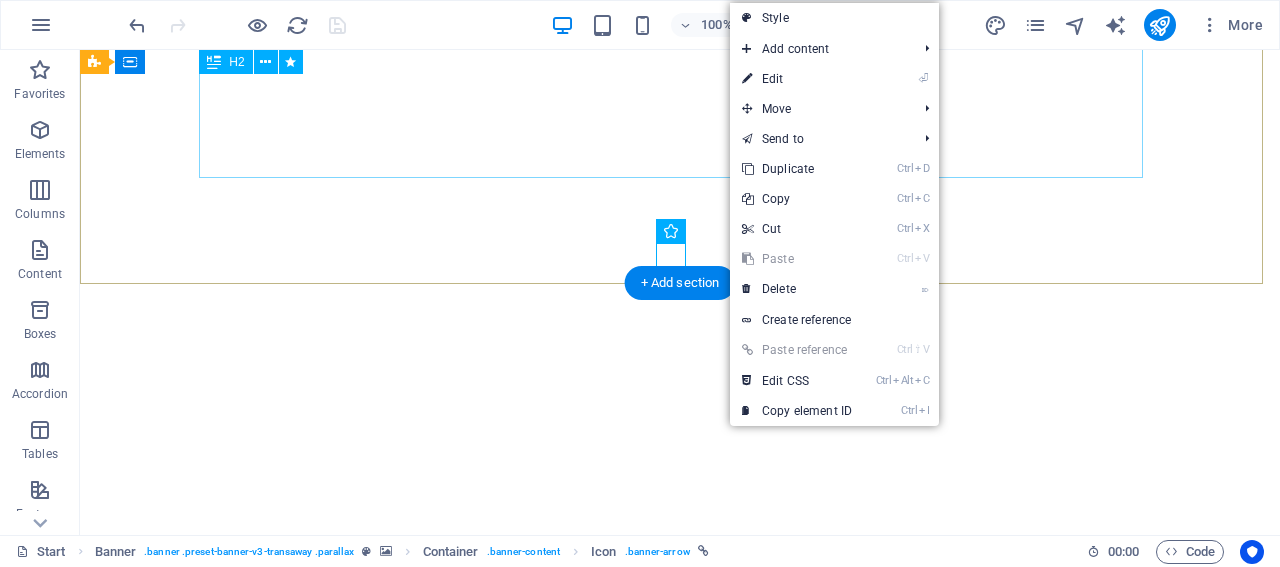 click on "Your world wide transport service" at bounding box center (680, 824) 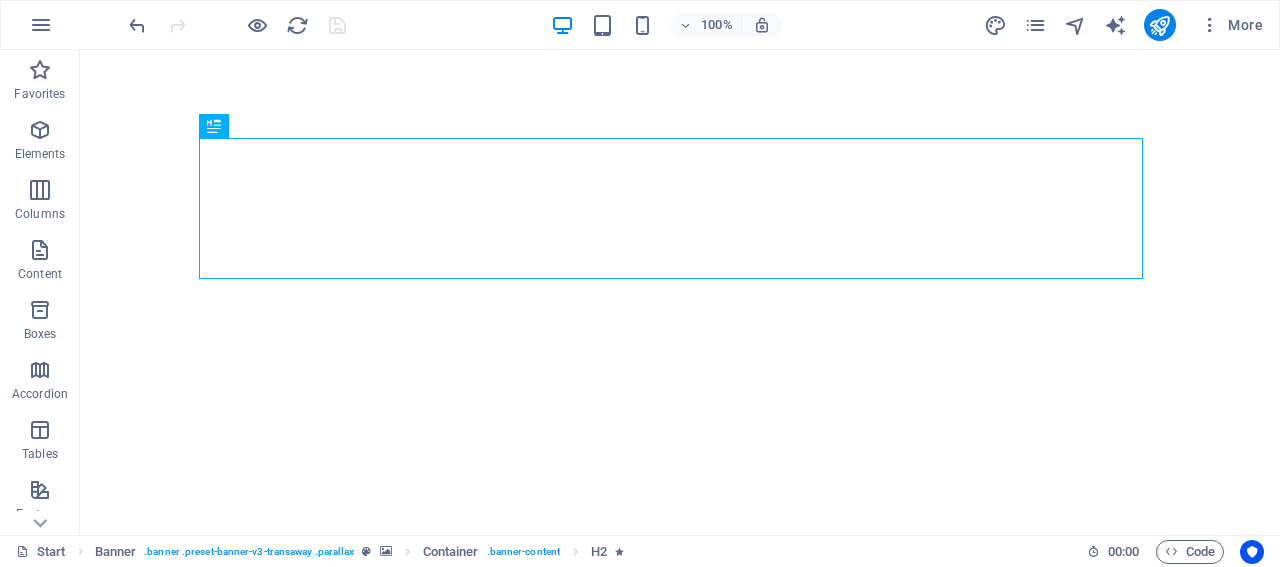 scroll, scrollTop: 155, scrollLeft: 0, axis: vertical 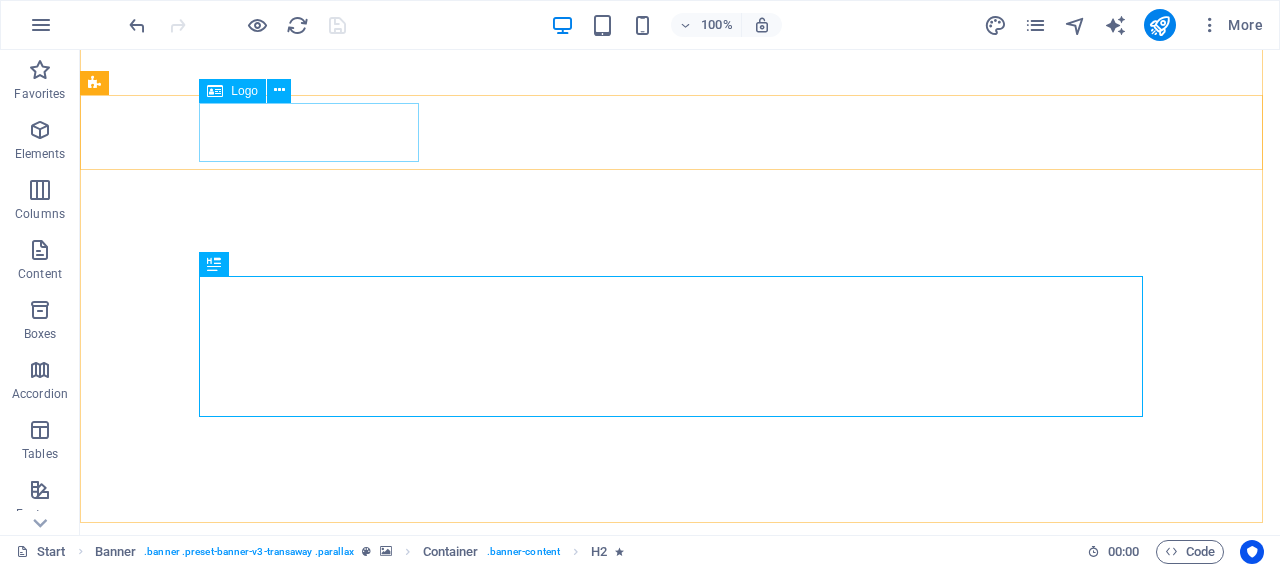 click on "Logo" at bounding box center [244, 91] 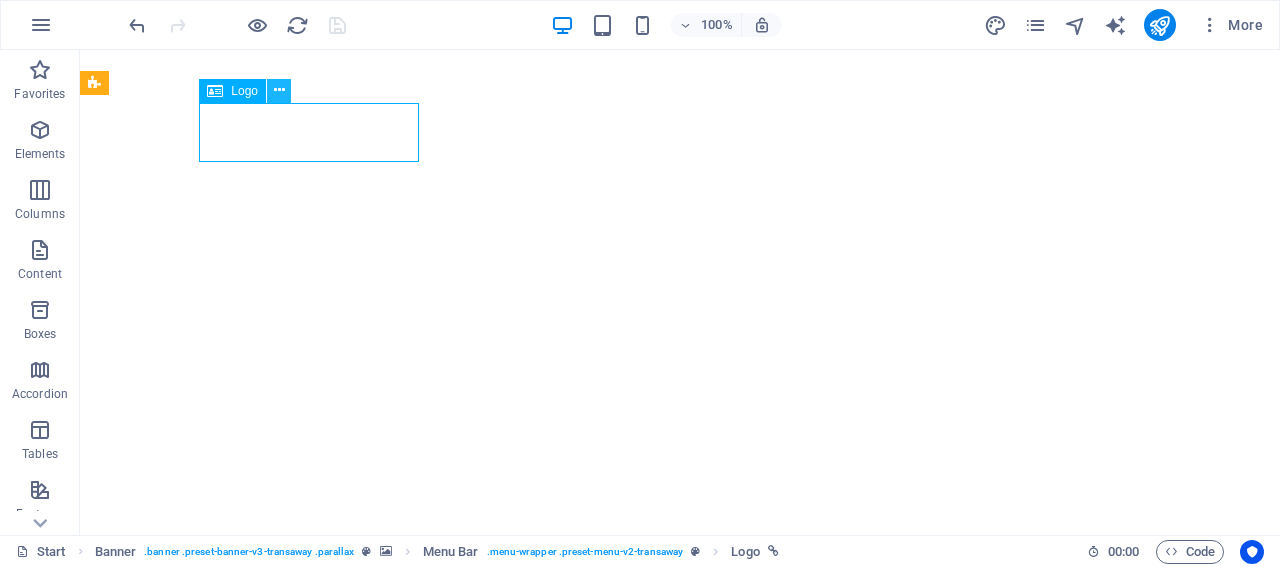 click at bounding box center (279, 90) 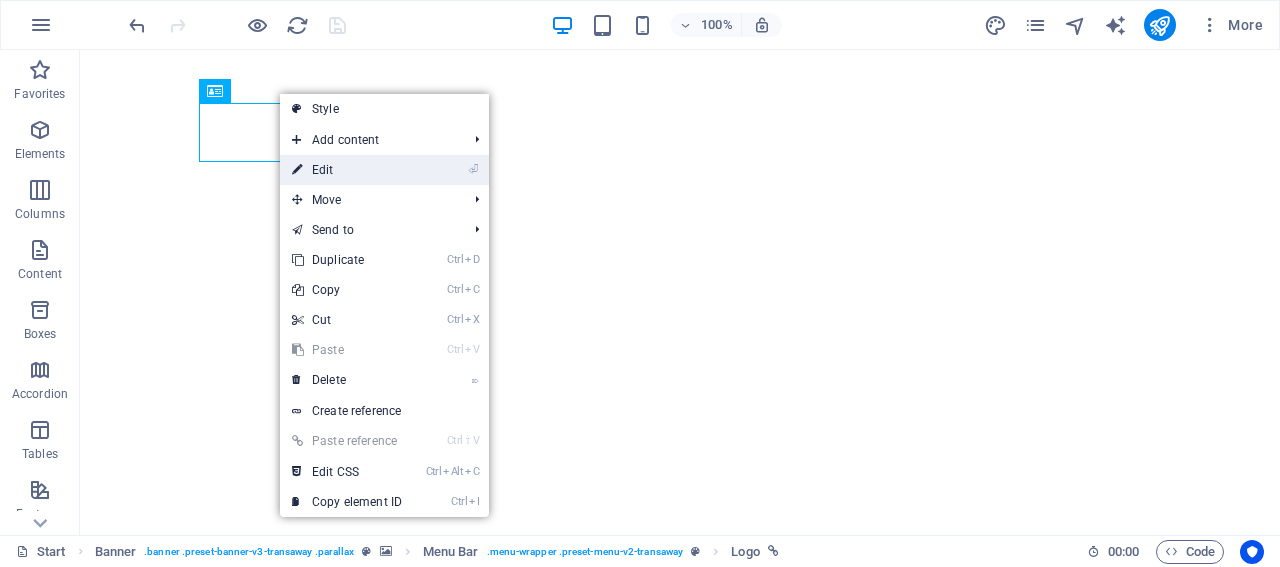 click on "⏎  Edit" at bounding box center [347, 170] 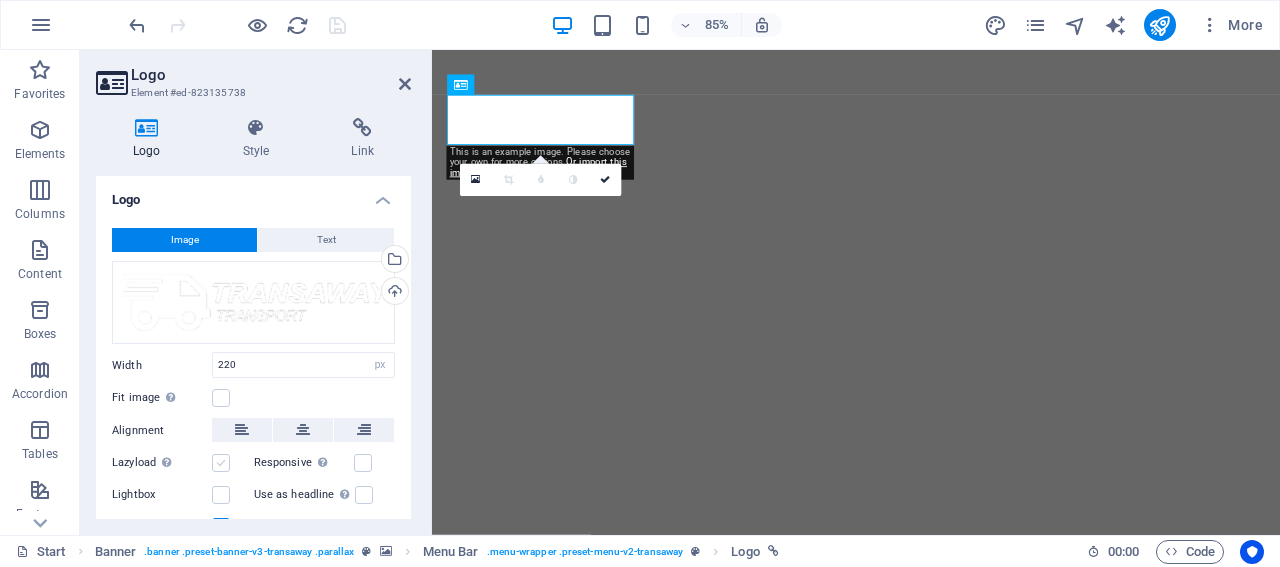 scroll, scrollTop: 79, scrollLeft: 0, axis: vertical 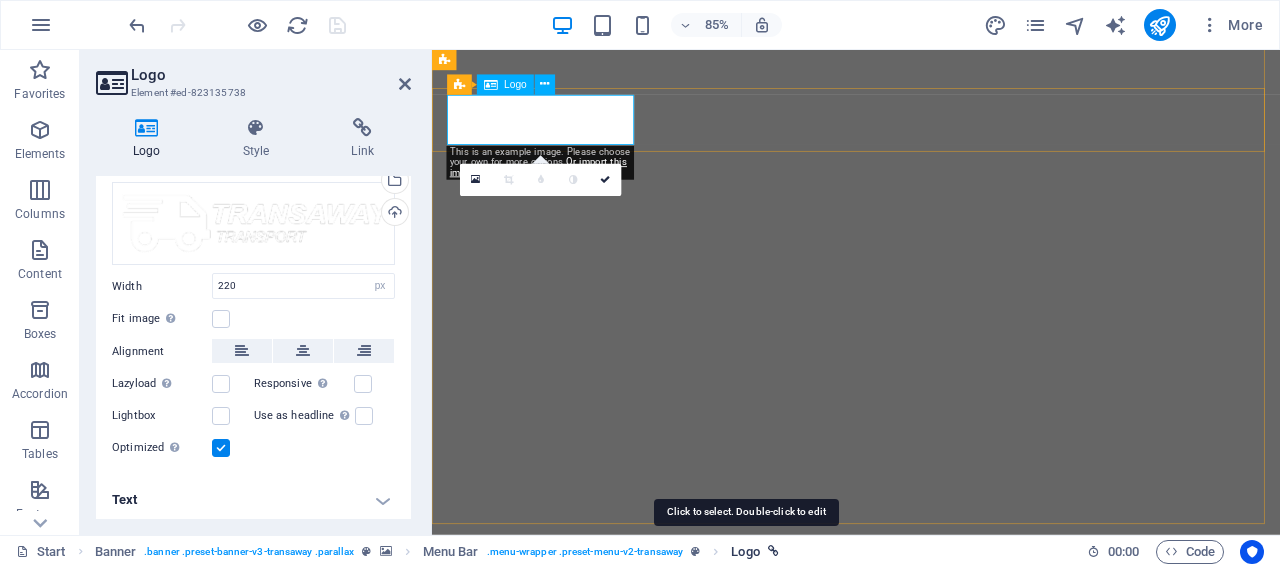 click on "Logo" at bounding box center [745, 552] 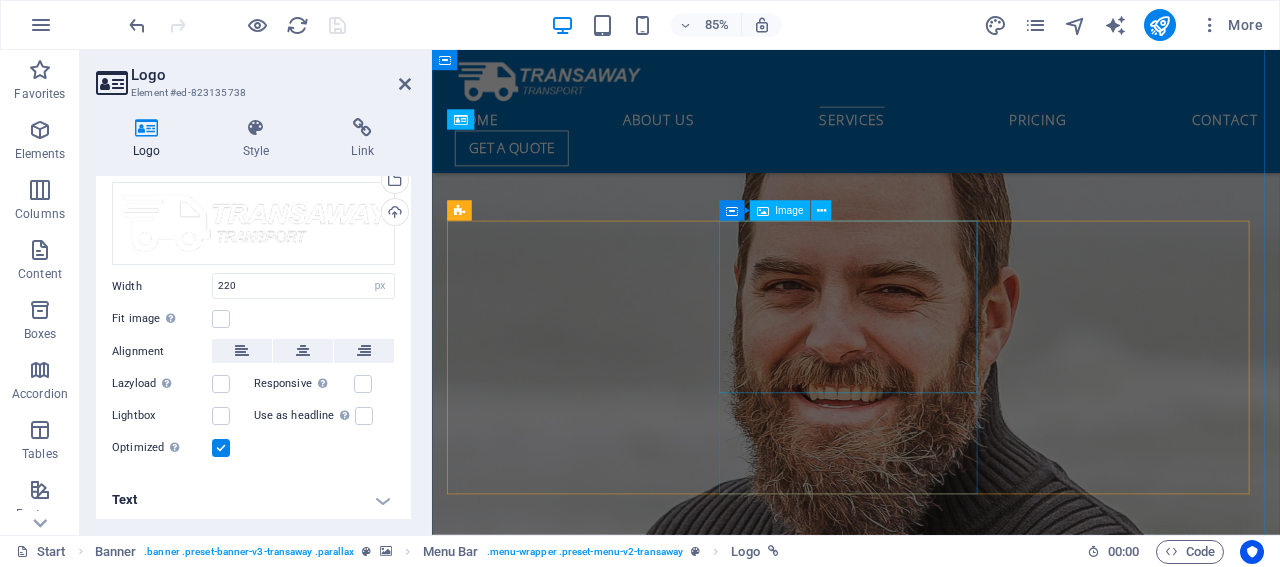 scroll, scrollTop: 4407, scrollLeft: 0, axis: vertical 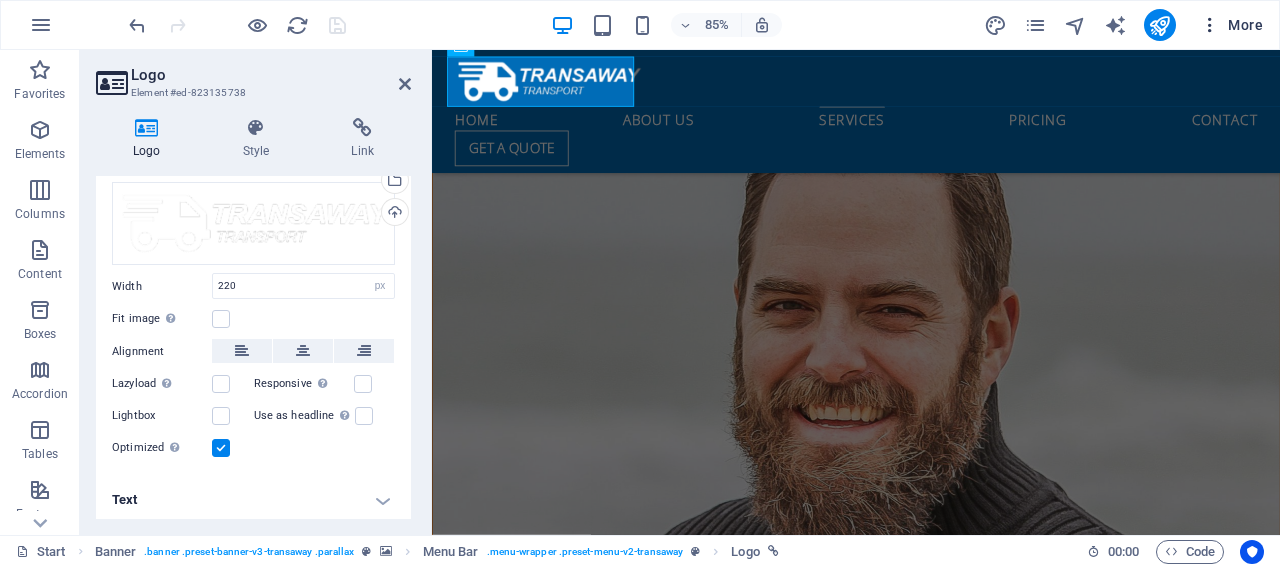click on "More" at bounding box center [1231, 25] 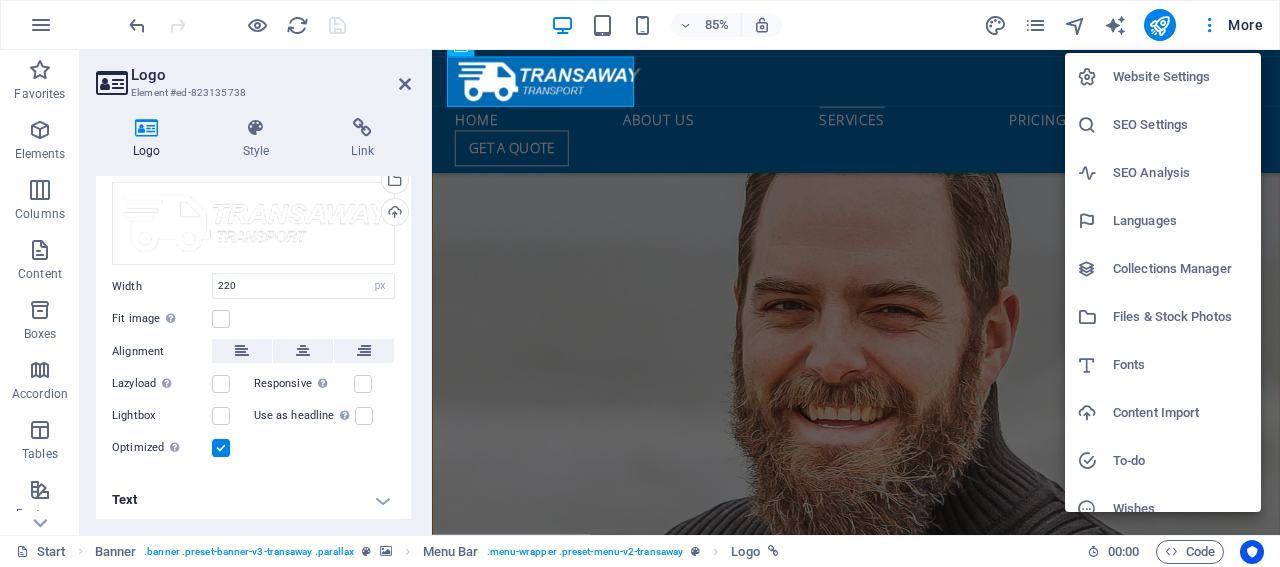 click at bounding box center [640, 283] 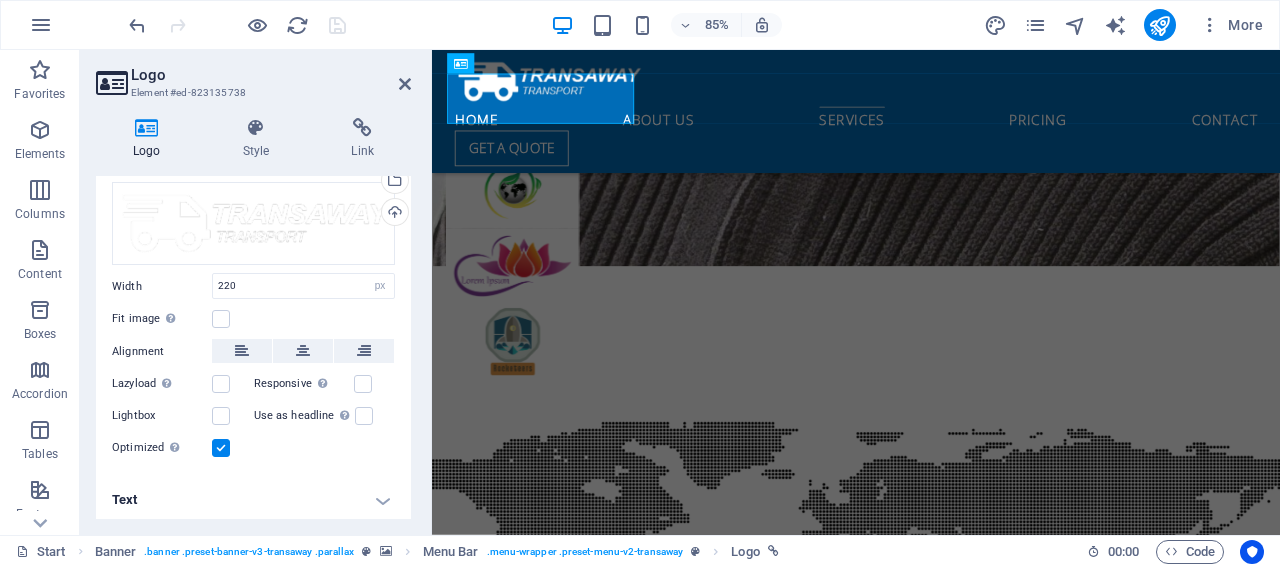 scroll, scrollTop: 5485, scrollLeft: 0, axis: vertical 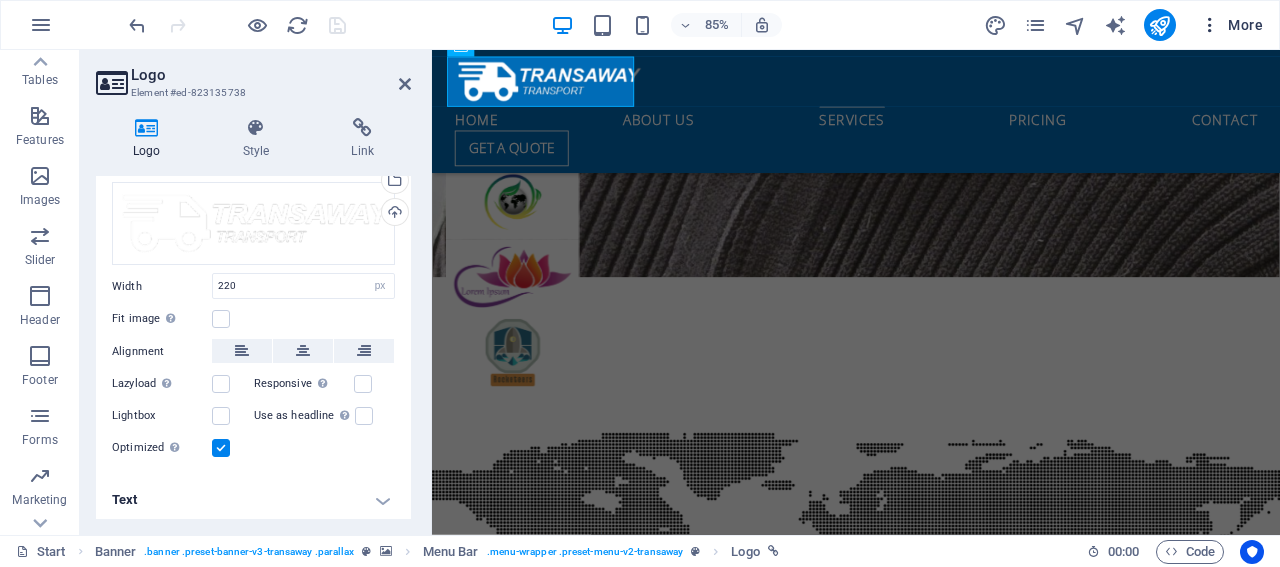 click on "More" at bounding box center [1231, 25] 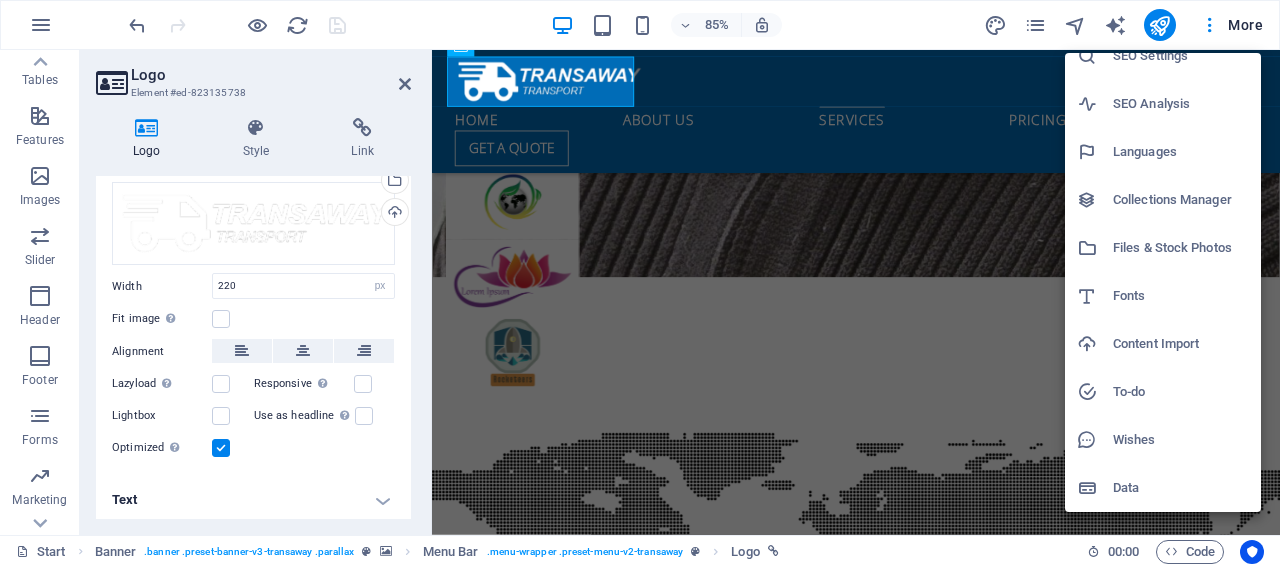 scroll, scrollTop: 0, scrollLeft: 0, axis: both 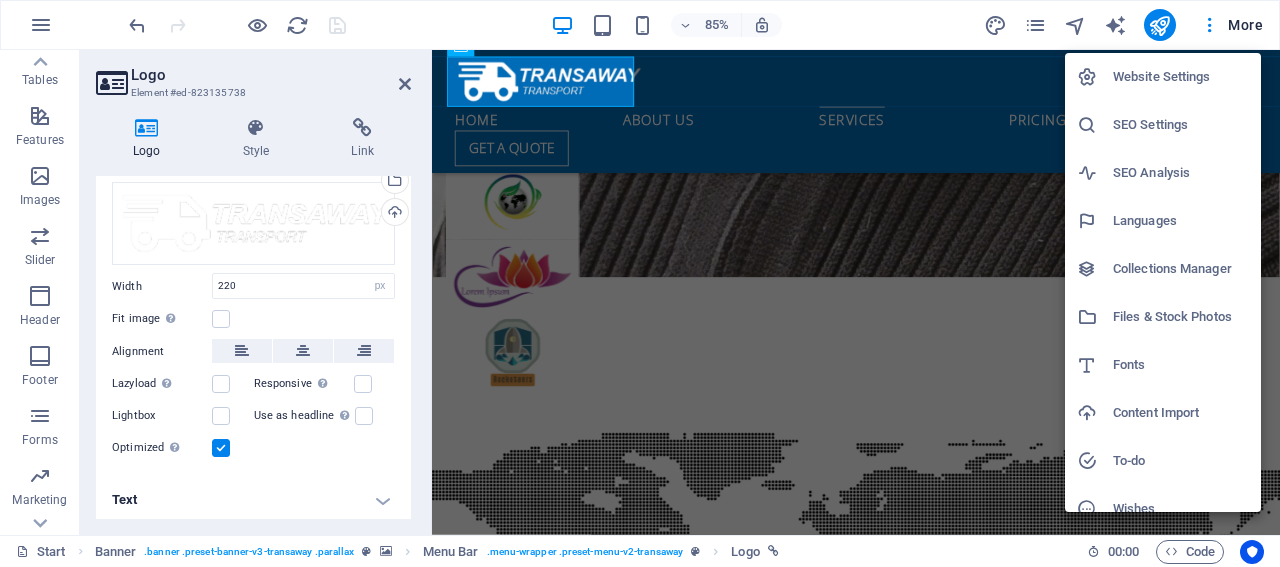 click at bounding box center [640, 283] 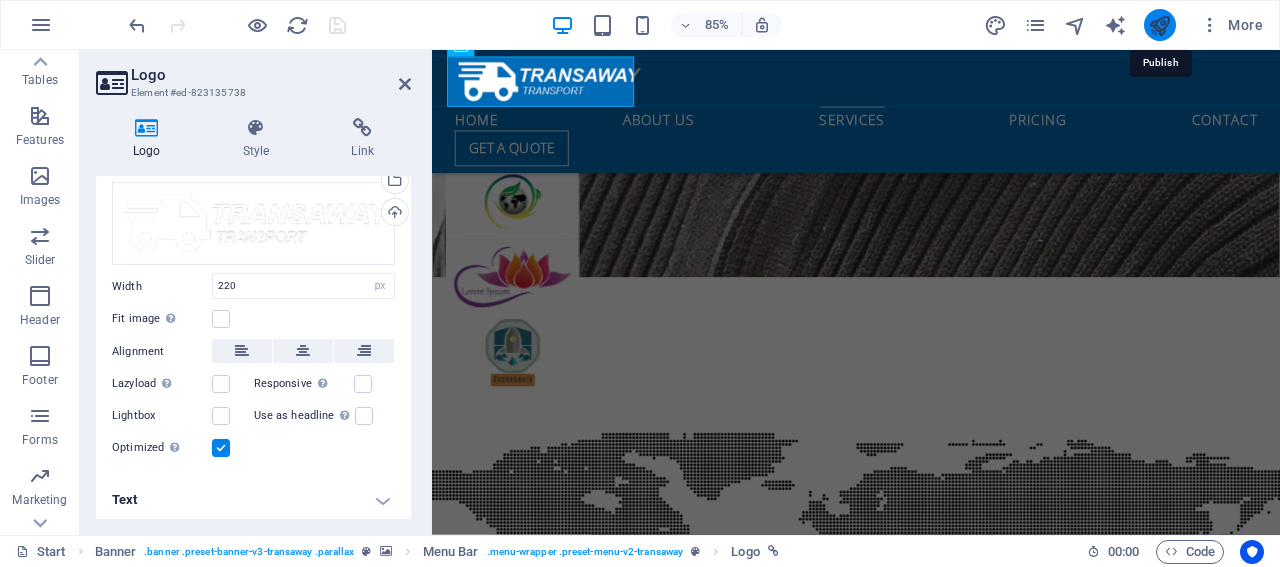 click at bounding box center (1159, 25) 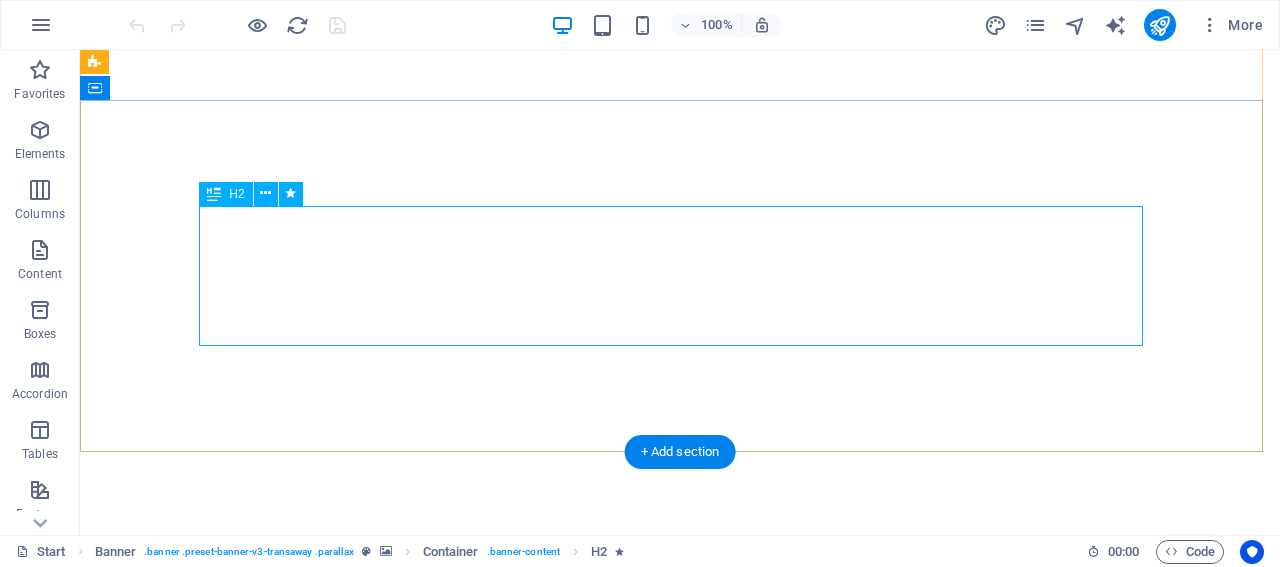 scroll, scrollTop: 0, scrollLeft: 0, axis: both 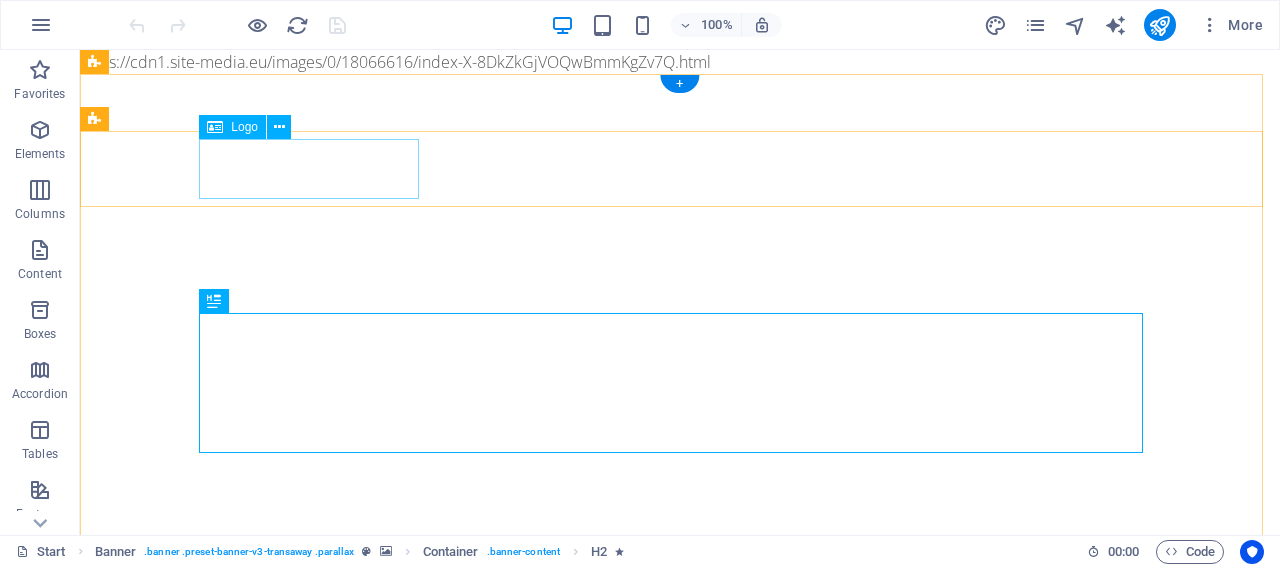 click at bounding box center [680, 841] 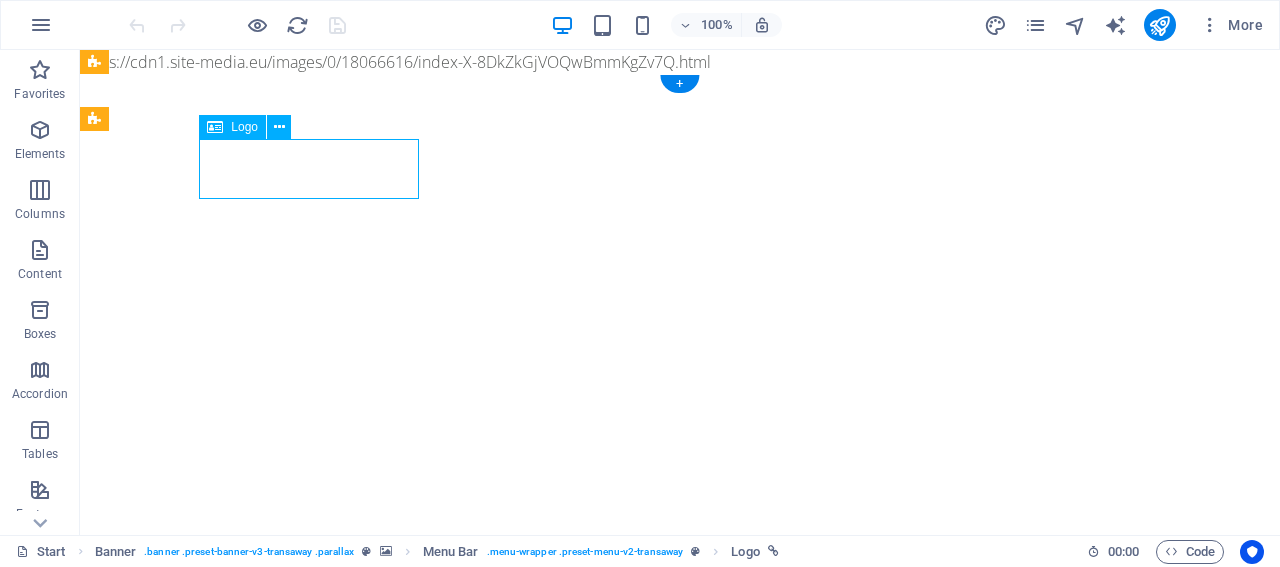 click at bounding box center (680, 841) 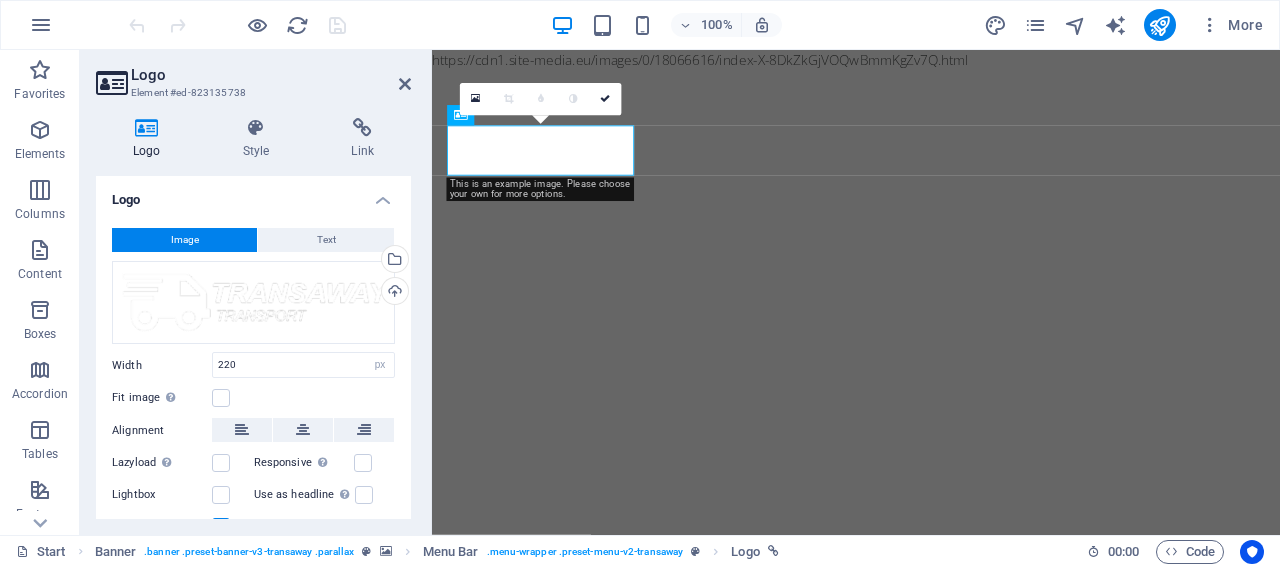 click on "Link" at bounding box center (362, 139) 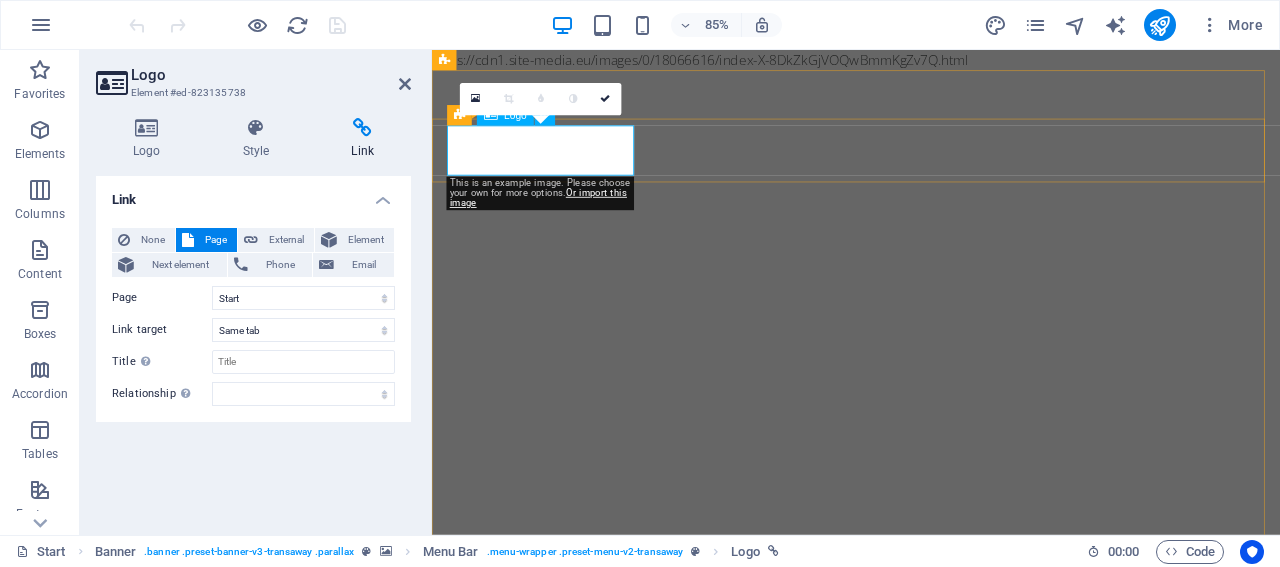 click at bounding box center (931, 841) 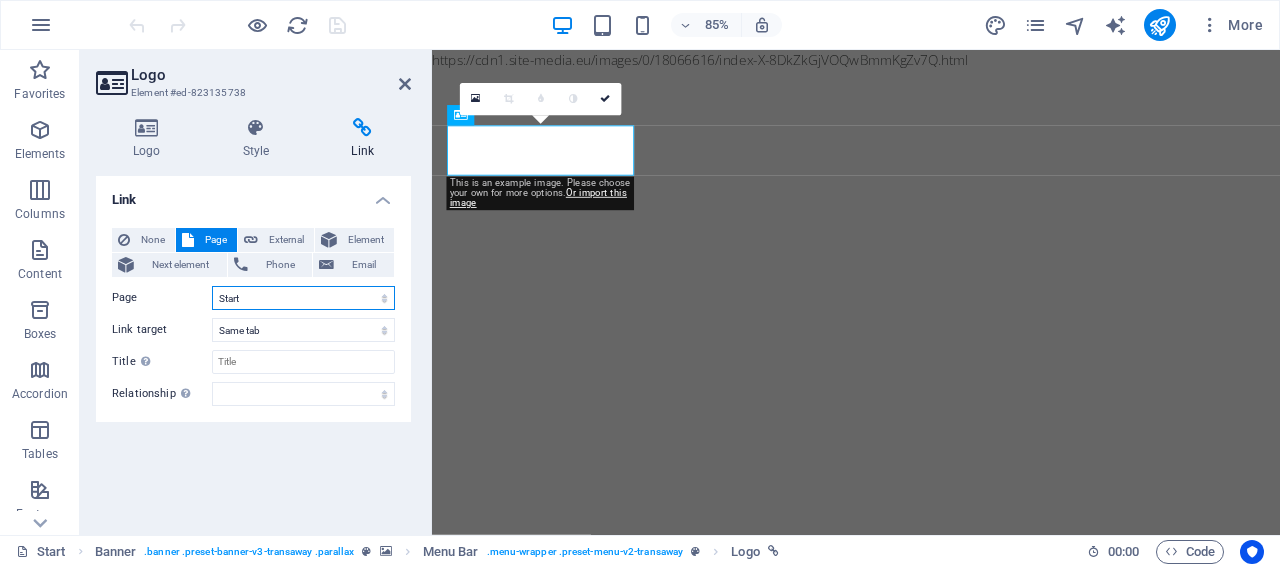 click on "Start" at bounding box center [0, 0] 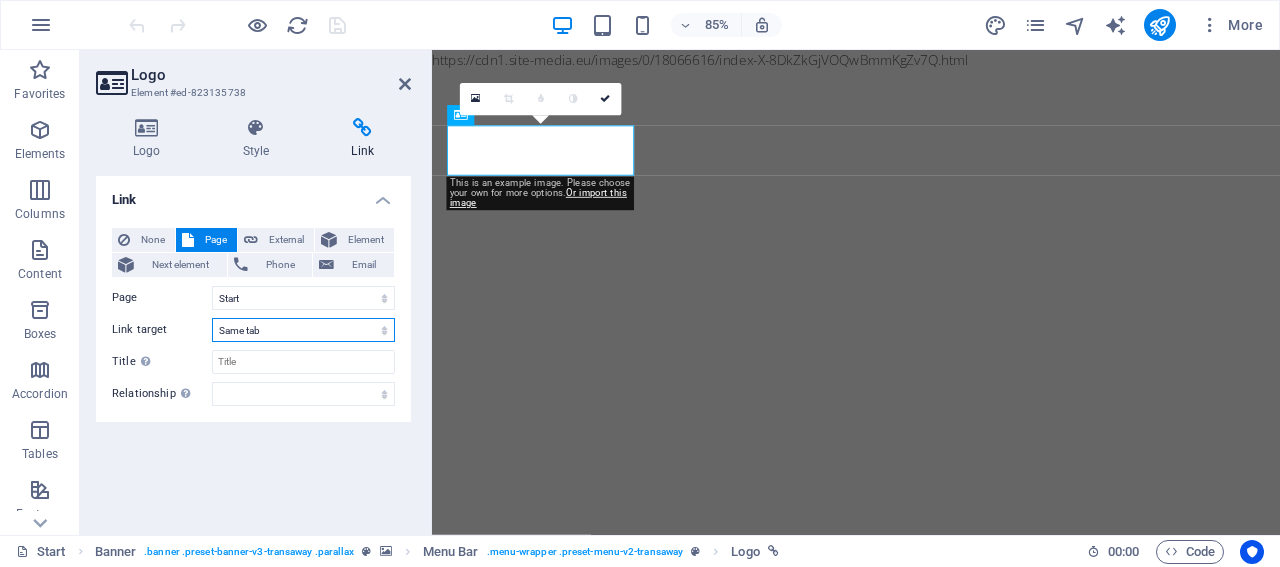 click on "New tab Same tab Overlay" at bounding box center (303, 330) 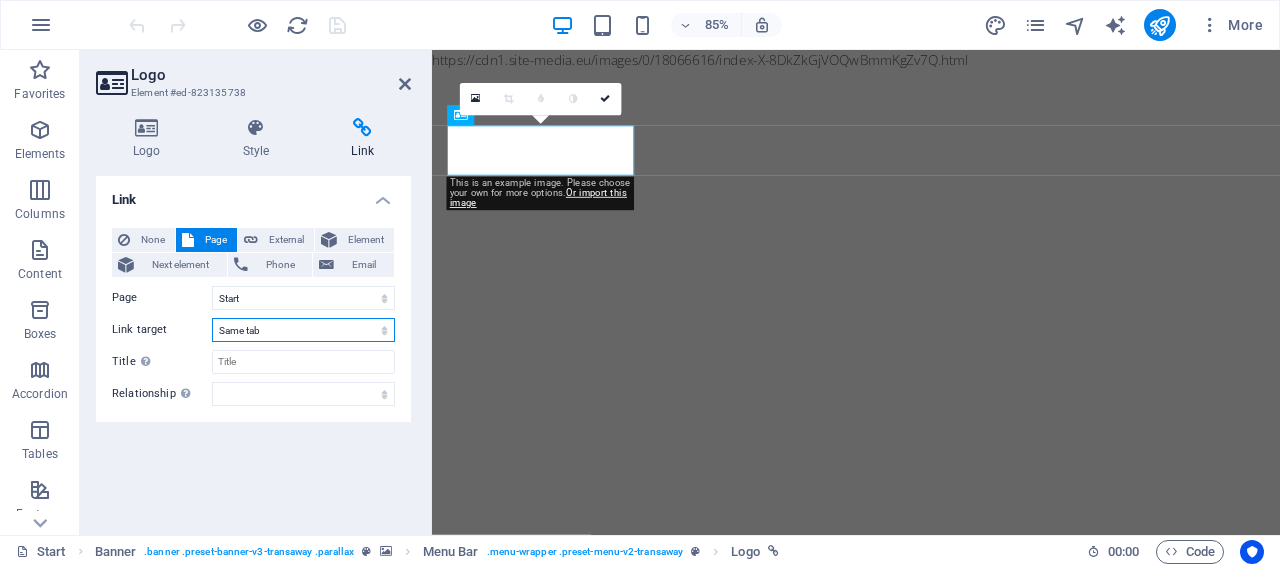 click on "New tab Same tab Overlay" at bounding box center (303, 330) 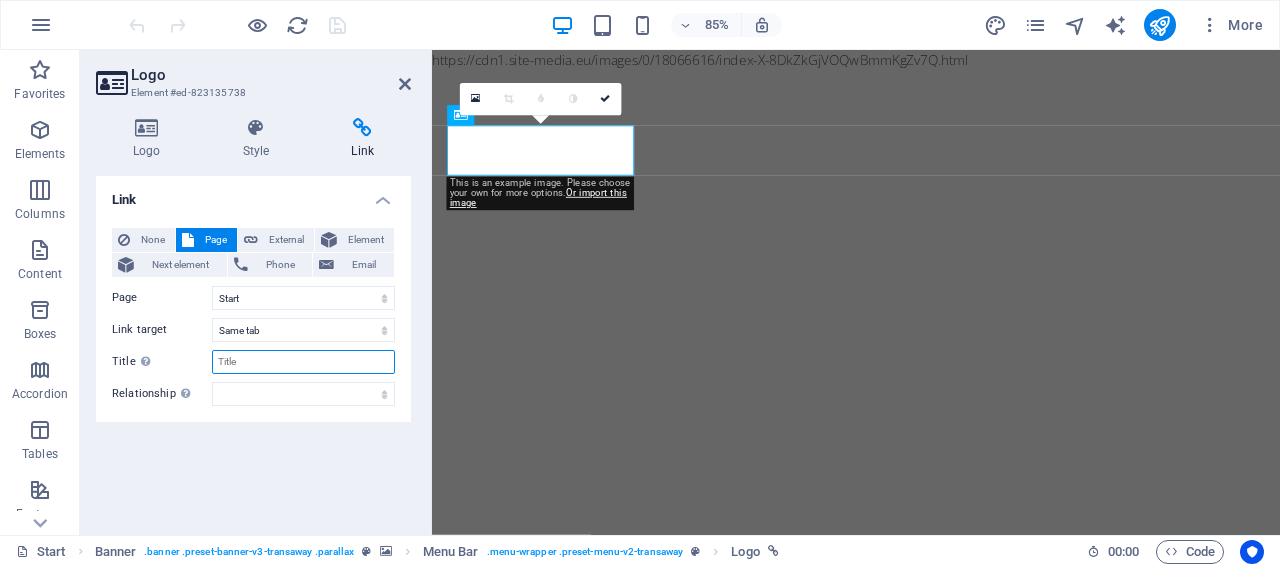 click on "Title Additional link description, should not be the same as the link text. The title is most often shown as a tooltip text when the mouse moves over the element. Leave empty if uncertain." at bounding box center (303, 362) 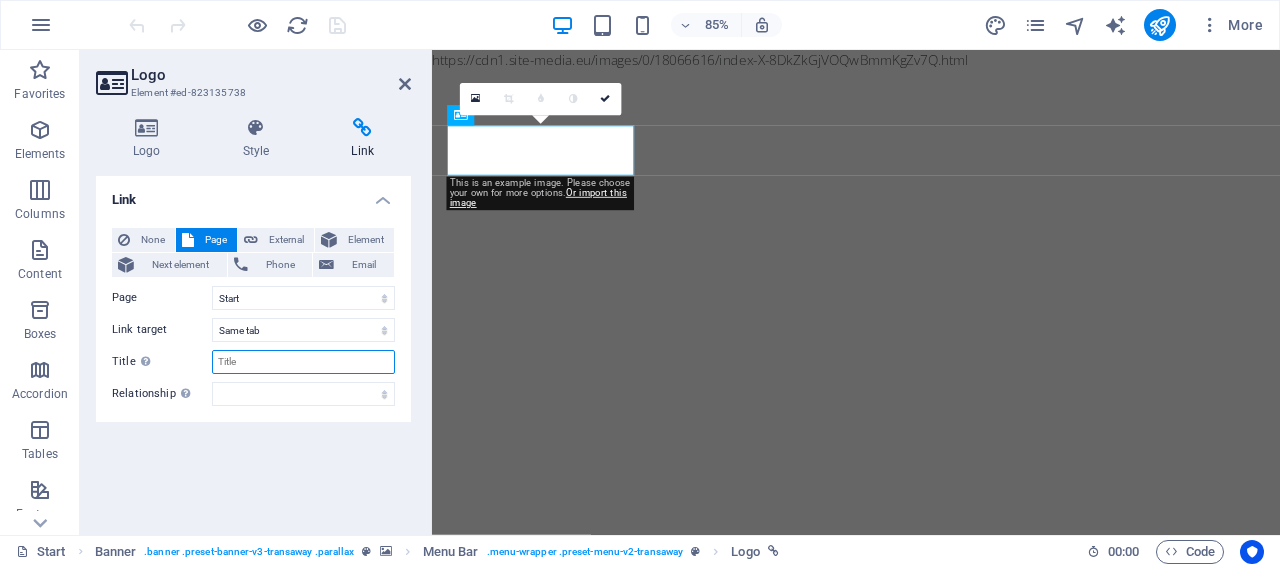 click on "Title Additional link description, should not be the same as the link text. The title is most often shown as a tooltip text when the mouse moves over the element. Leave empty if uncertain." at bounding box center [303, 362] 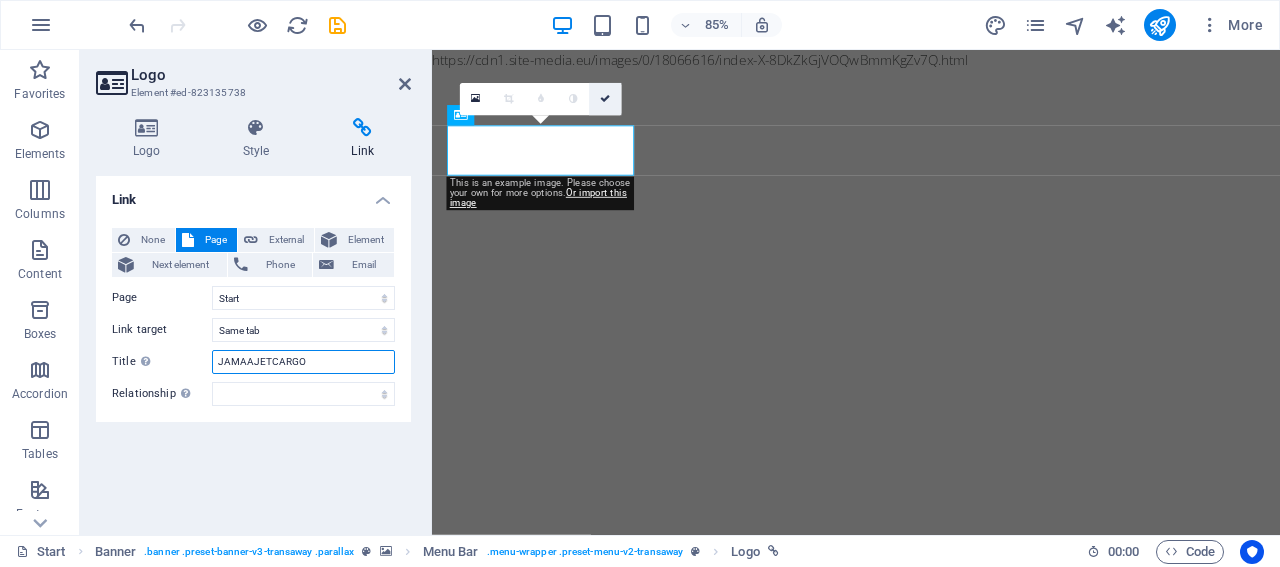 type on "JAMAAJETCARGO" 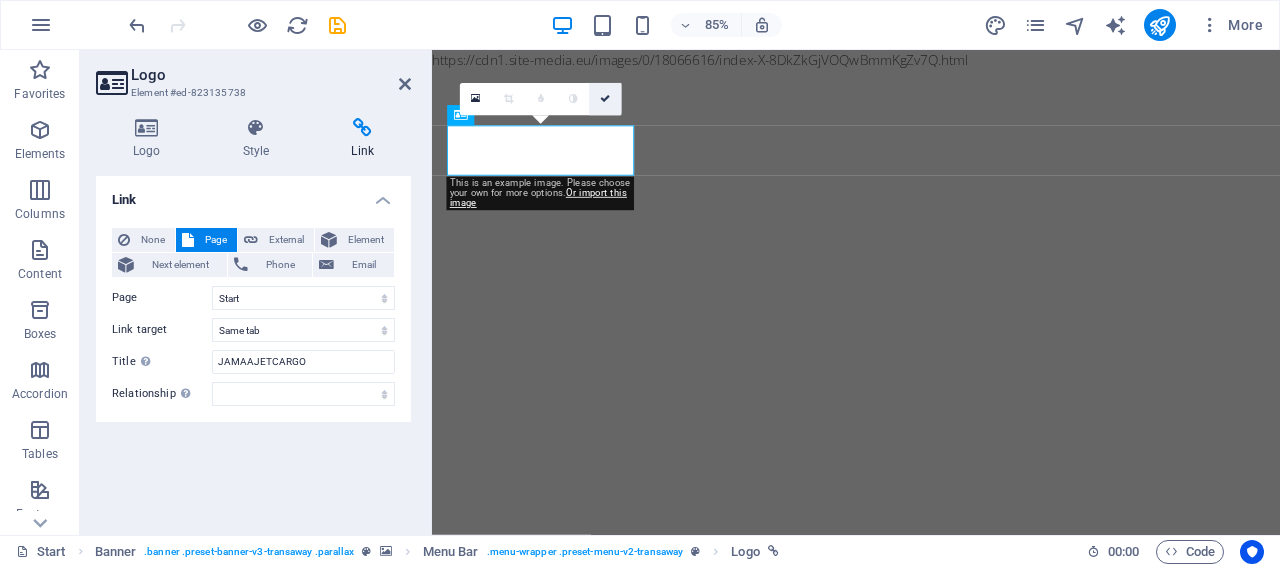 click at bounding box center [605, 99] 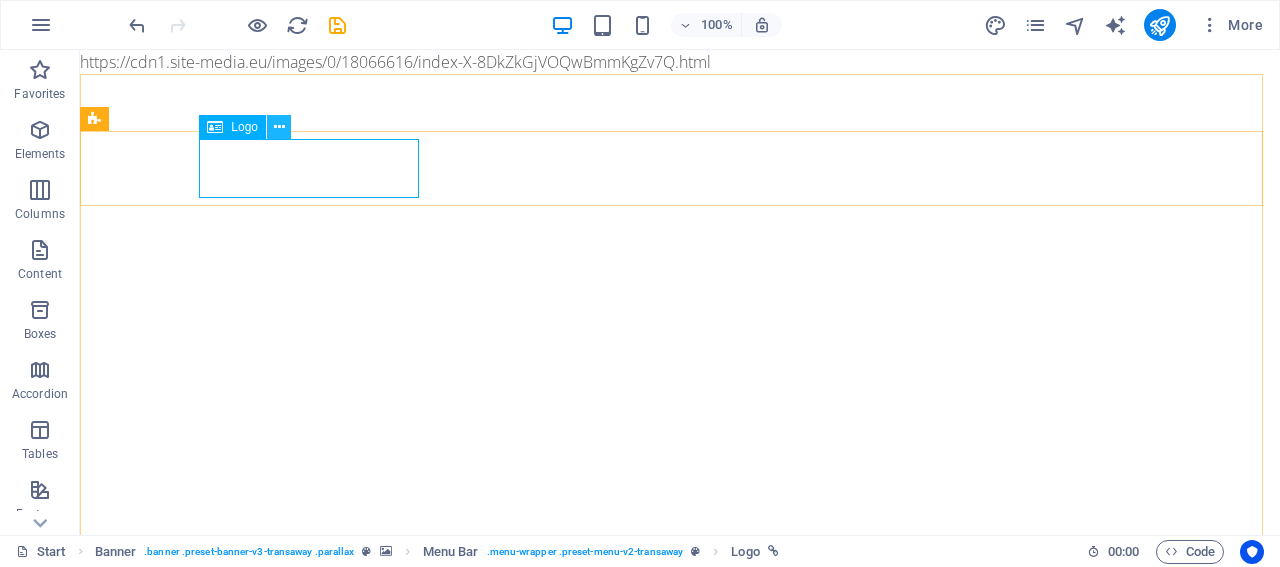 click at bounding box center [279, 127] 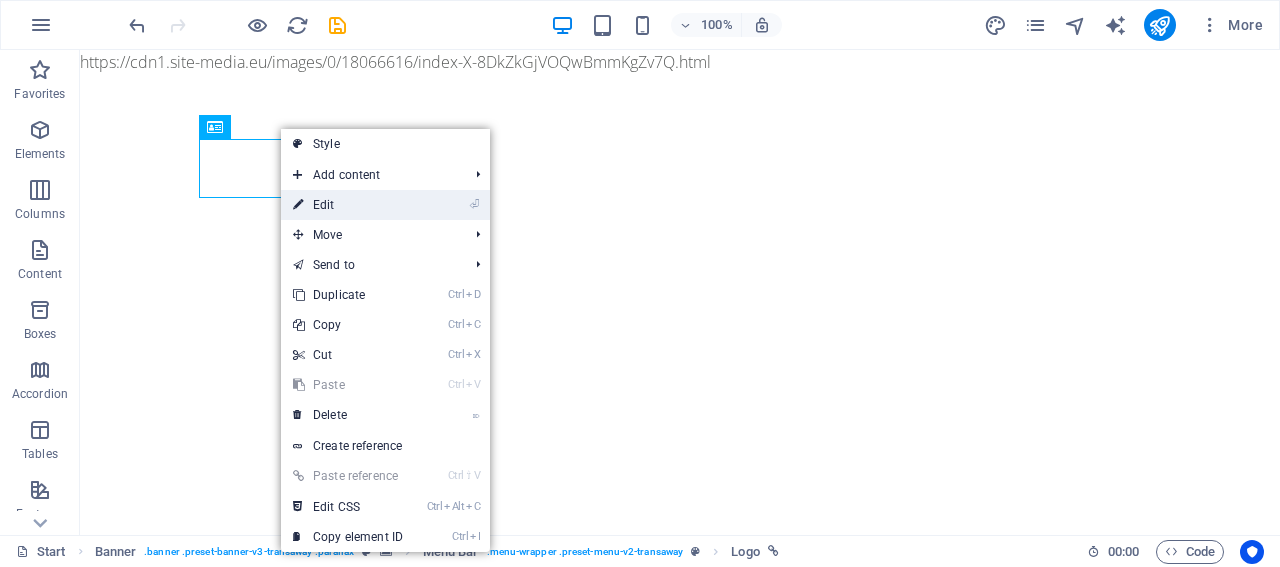 click on "⏎  Edit" at bounding box center [348, 205] 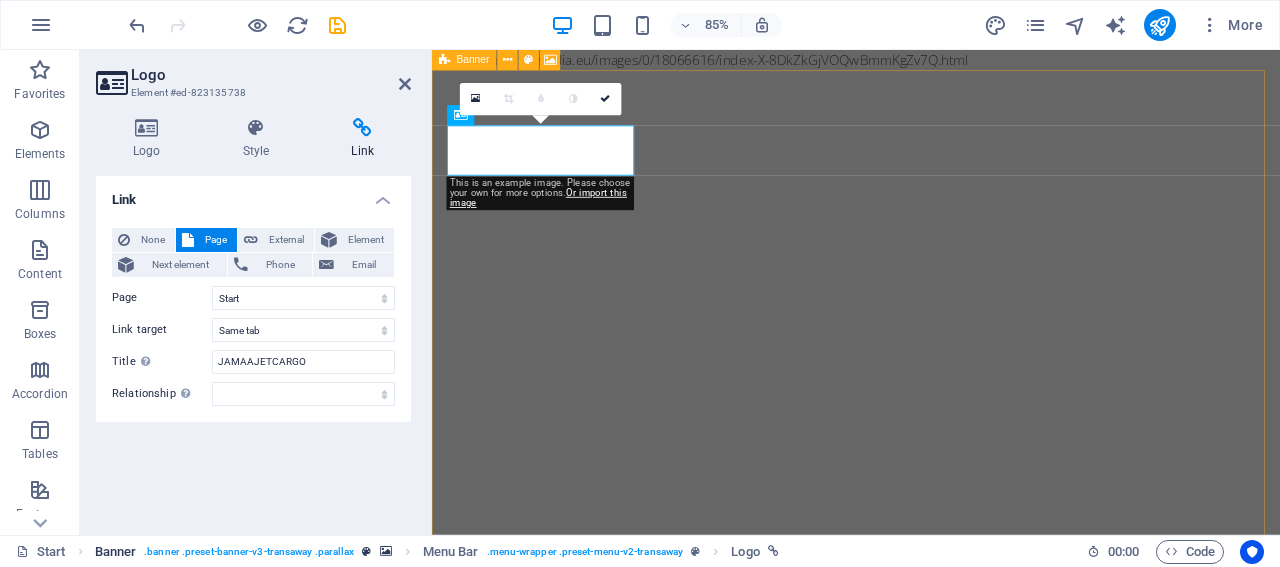click on ". banner .preset-banner-v3-transaway .parallax" at bounding box center [249, 552] 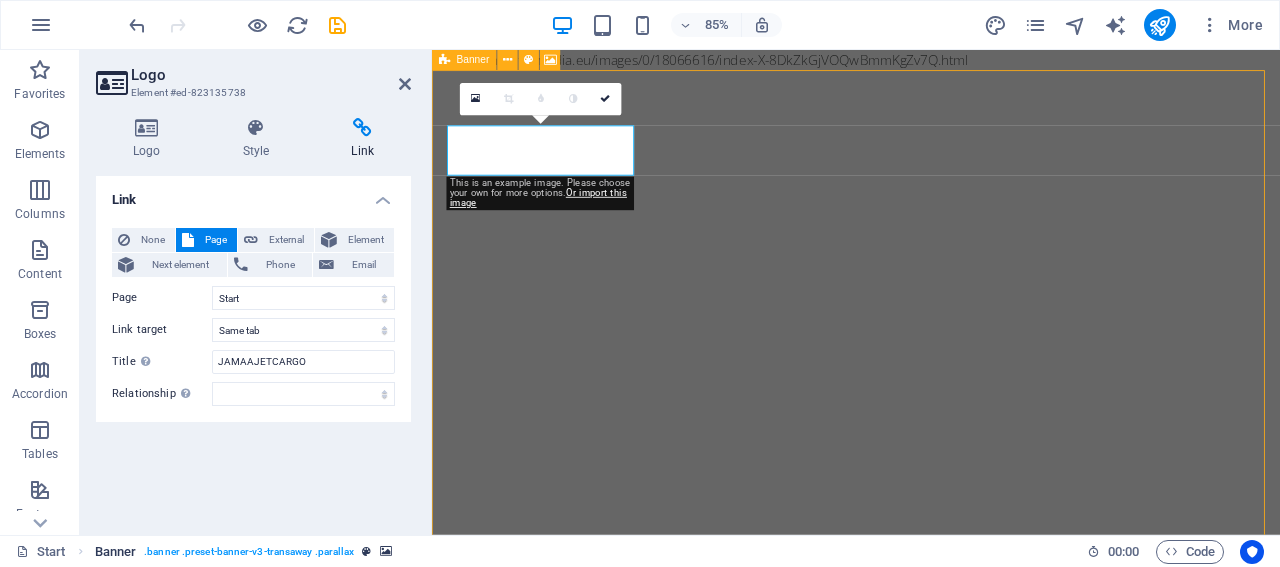 click on ". banner .preset-banner-v3-transaway .parallax" at bounding box center (249, 552) 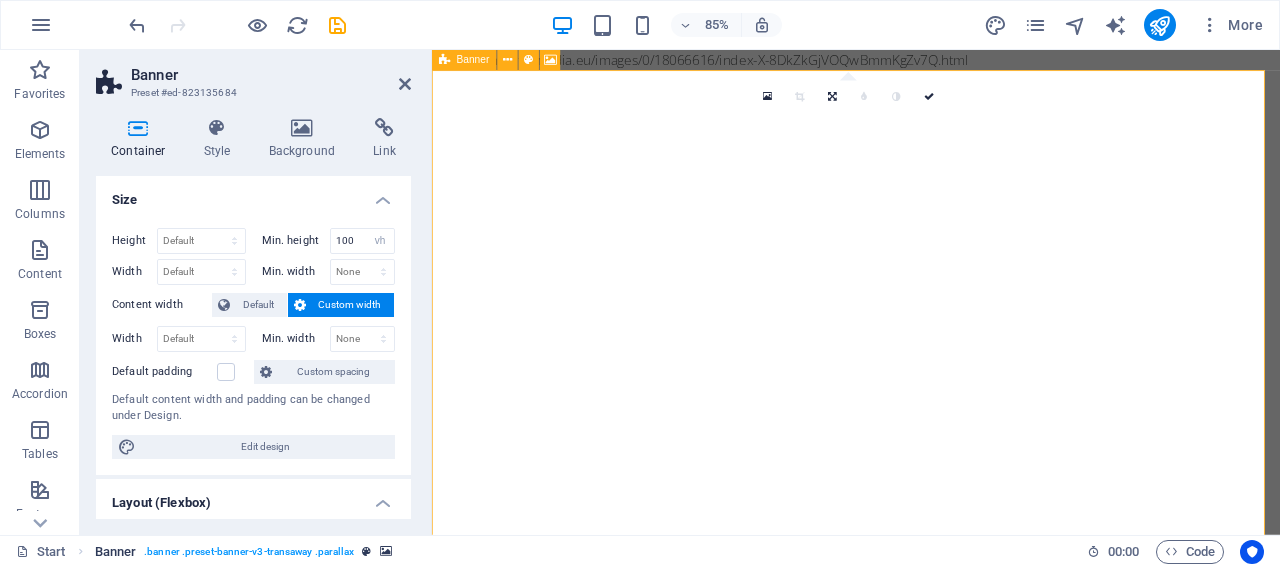 click on ". banner .preset-banner-v3-transaway .parallax" at bounding box center [249, 552] 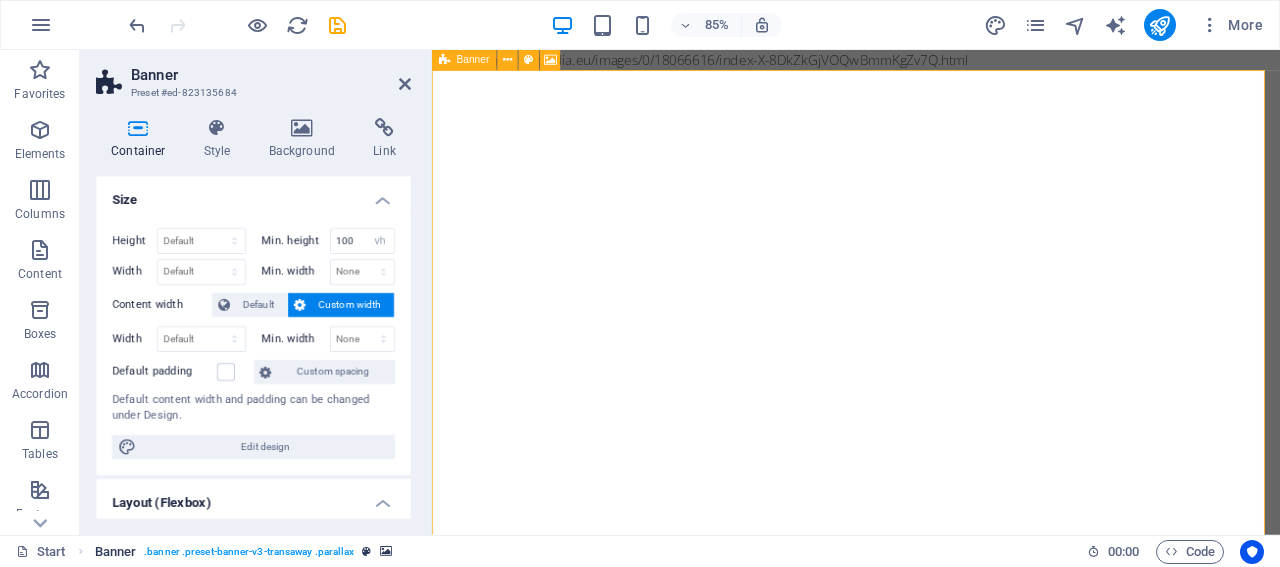 click on ". banner .preset-banner-v3-transaway .parallax" at bounding box center [249, 552] 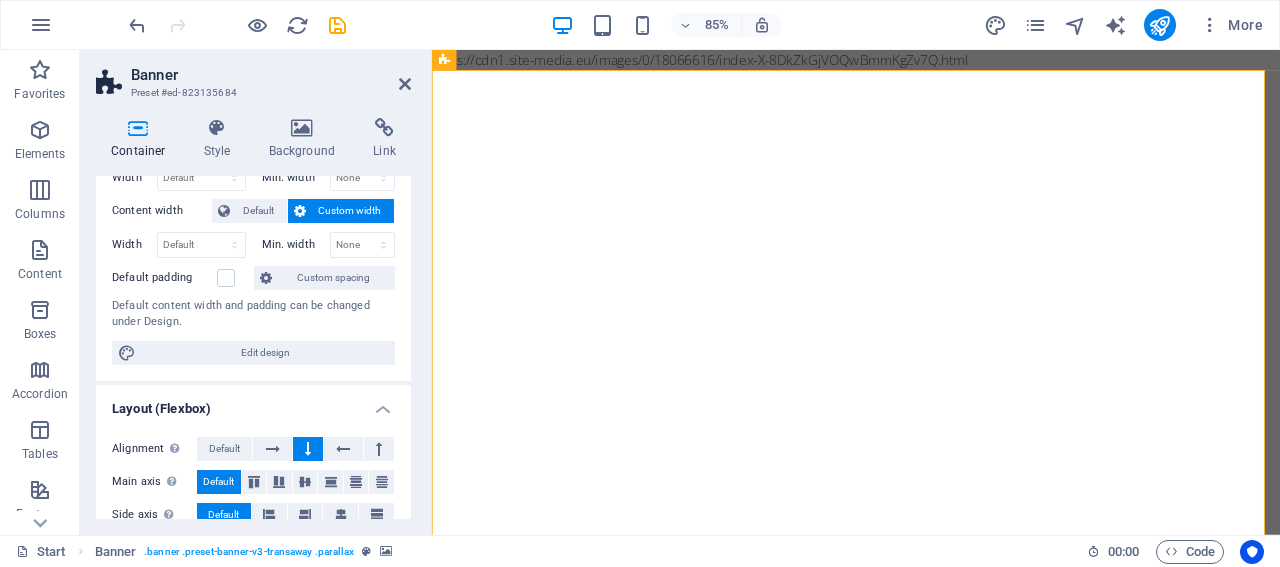 scroll, scrollTop: 0, scrollLeft: 0, axis: both 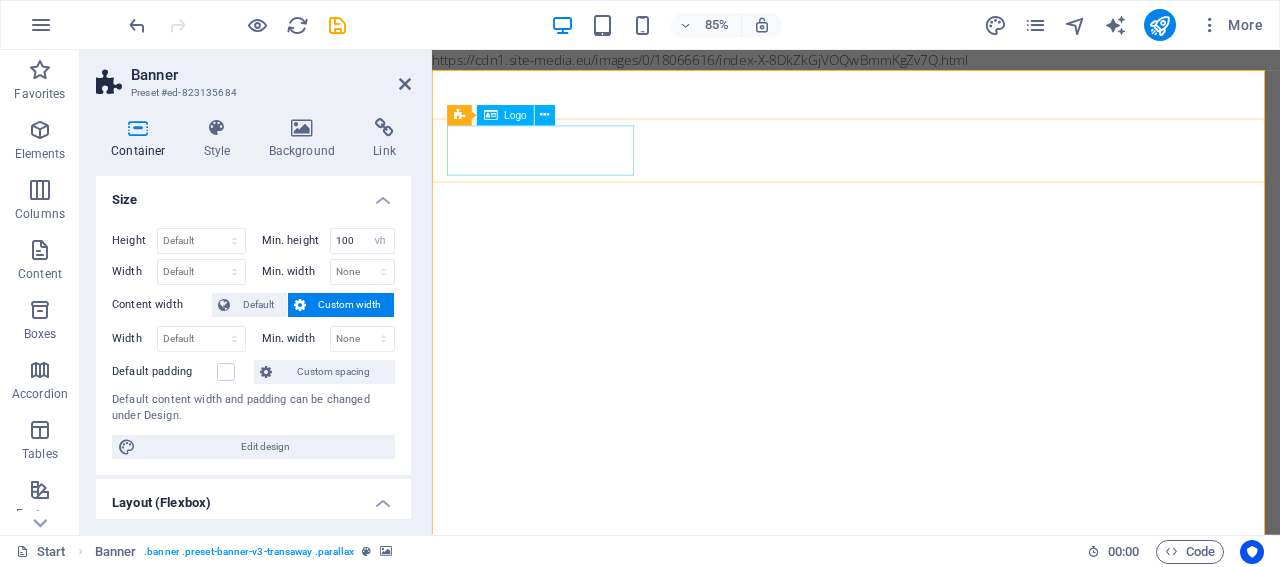 click at bounding box center [931, 927] 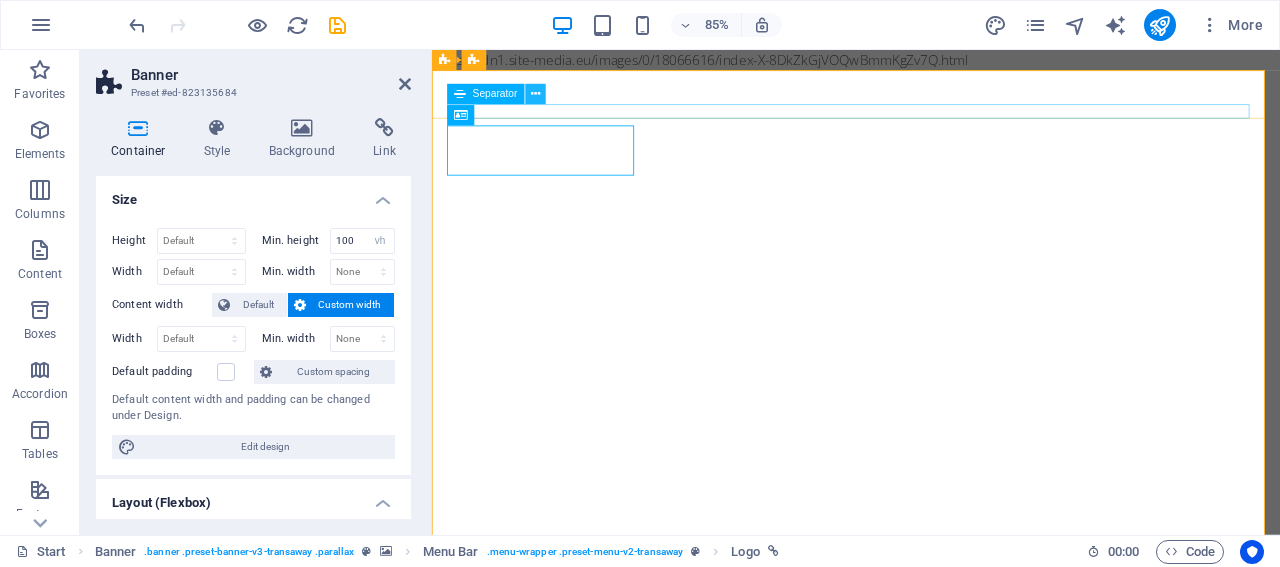 click at bounding box center [535, 94] 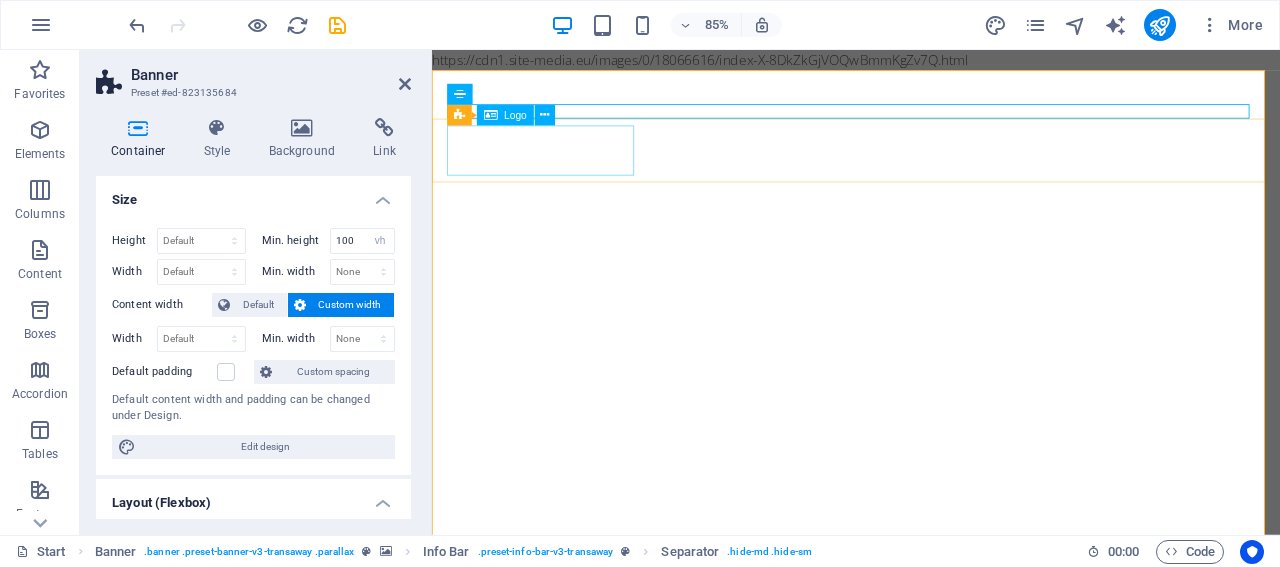 click at bounding box center [931, 927] 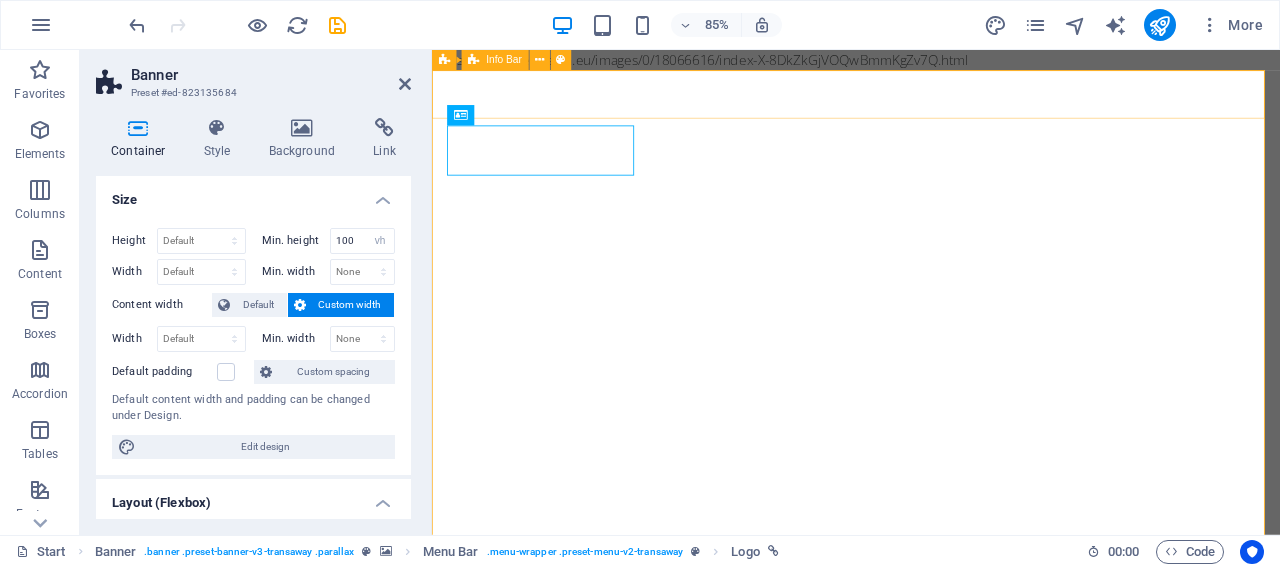 click on "+012-345-6789 3dbfc85244597ce3d765760763ea94@cpanel.local" at bounding box center [931, 767] 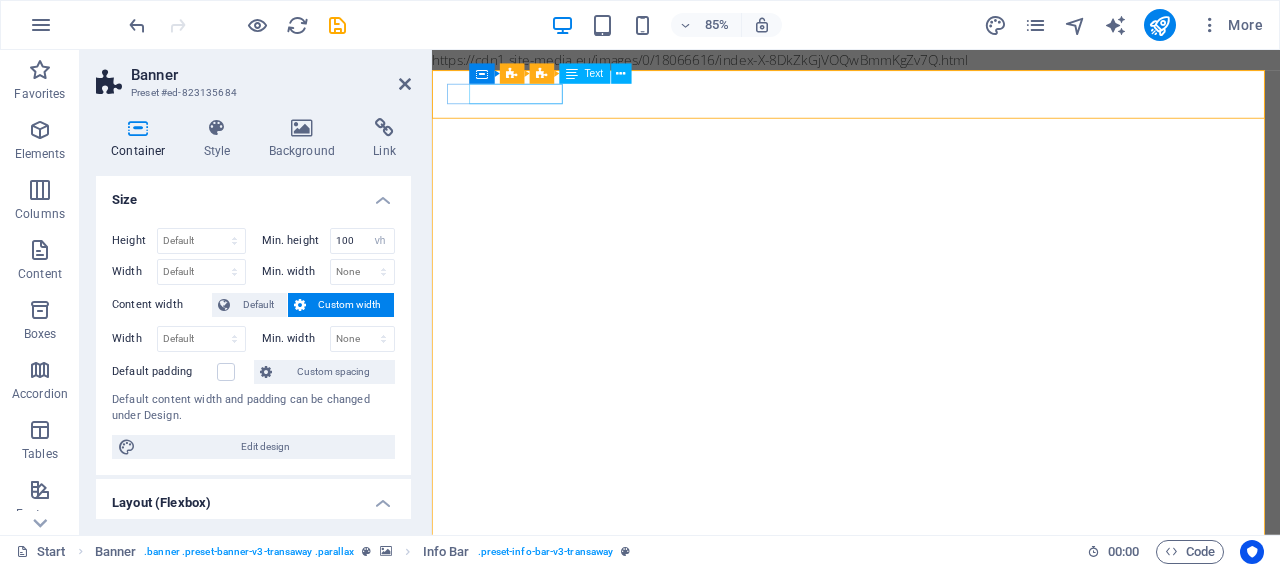 click on "+012-345-6789" at bounding box center (923, 689) 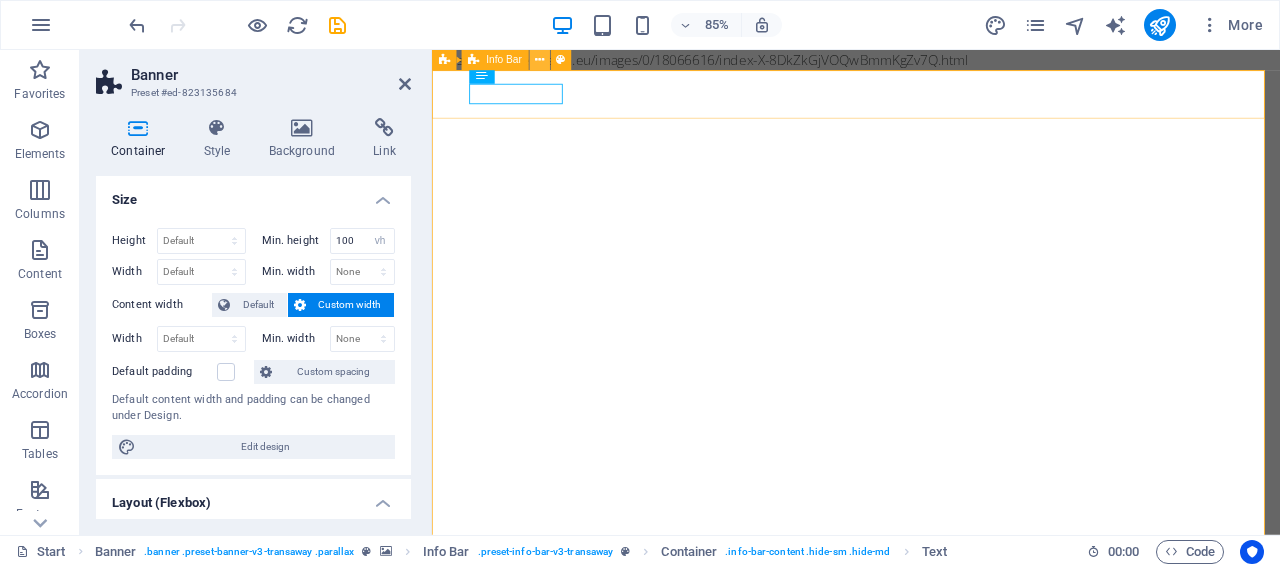 click at bounding box center (539, 60) 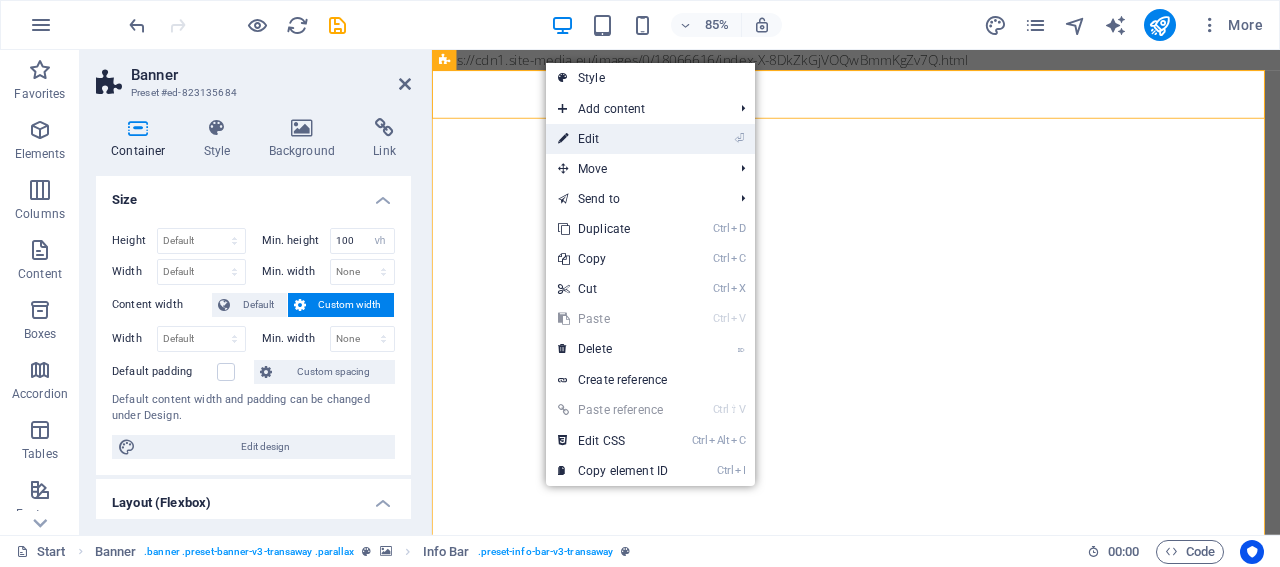 click on "⏎  Edit" at bounding box center [613, 139] 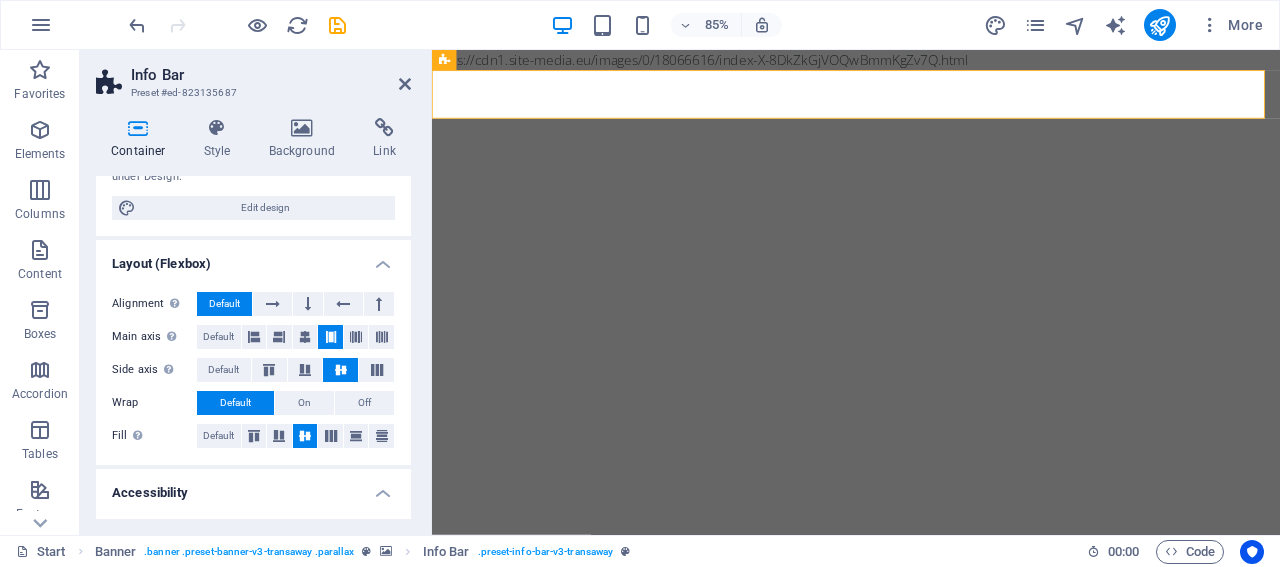 scroll, scrollTop: 0, scrollLeft: 0, axis: both 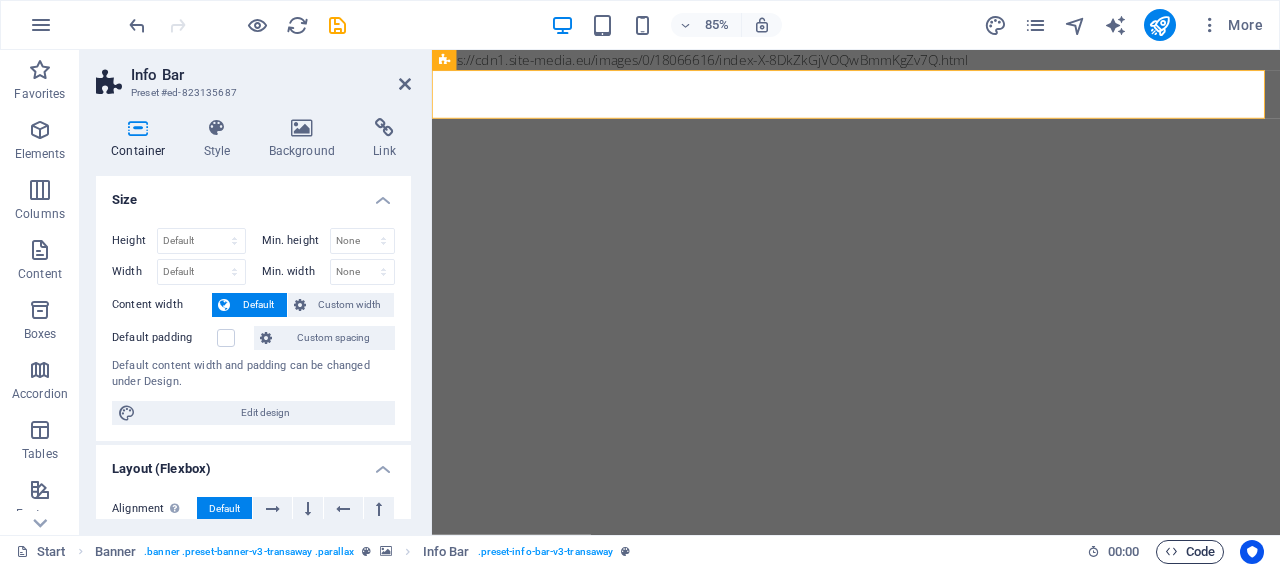 click on "Code" at bounding box center (1190, 552) 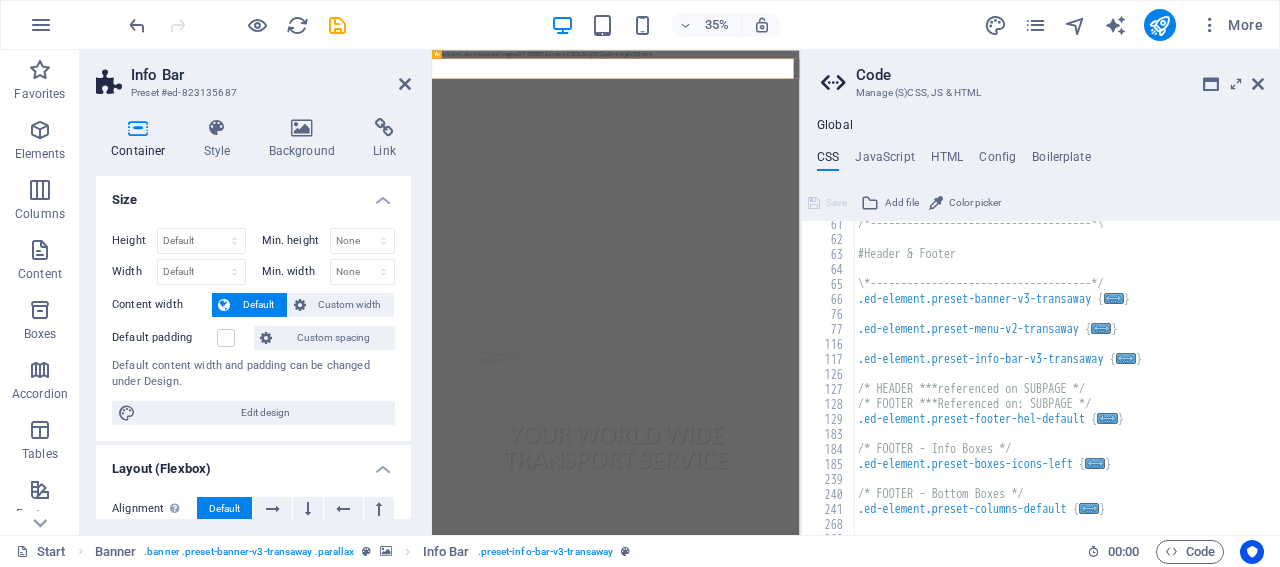 scroll, scrollTop: 905, scrollLeft: 0, axis: vertical 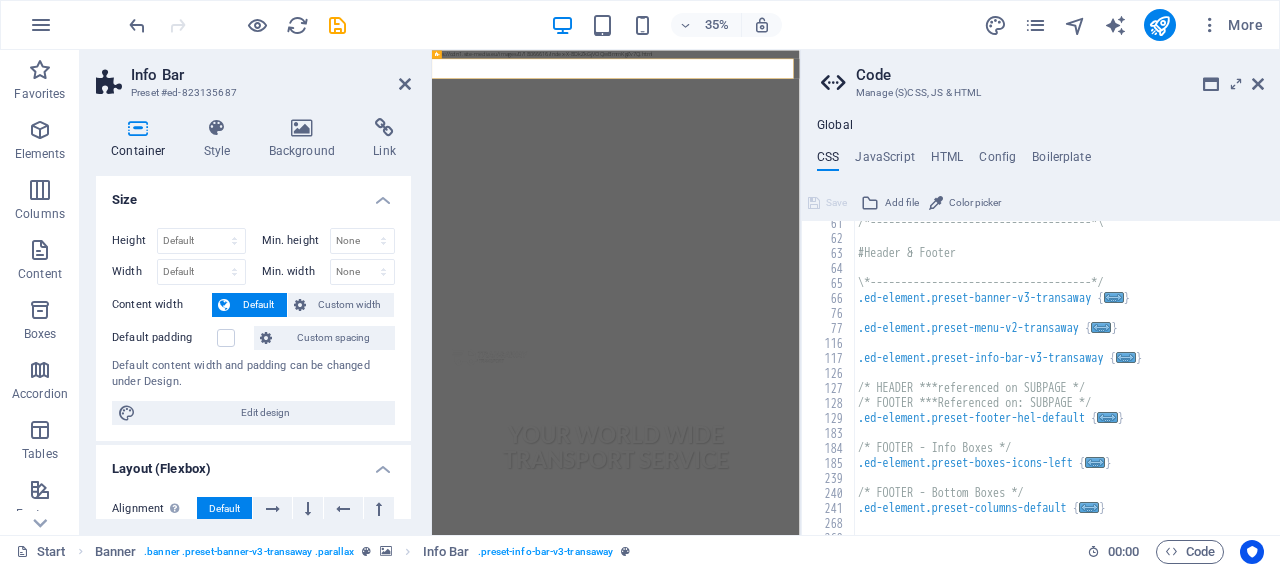click on "/*------------------------------------*\     #Header & Footer \*------------------------------------*/ .ed-element.preset-banner-v3-transaway   { ... } .ed-element.preset-menu-v2-transaway   { ... } .ed-element.preset-info-bar-v3-transaway   { ... } /* HEADER ***referenced on SUBPAGE */ /* FOOTER ***Referenced on: SUBPAGE */ .ed-element.preset-footer-hel-default   { ... } /* FOOTER - Info Boxes */ .ed-element.preset-boxes-icons-left   { ... } /* FOOTER - Bottom Boxes */ .ed-element.preset-columns-default   { ... }" at bounding box center [1154, 379] 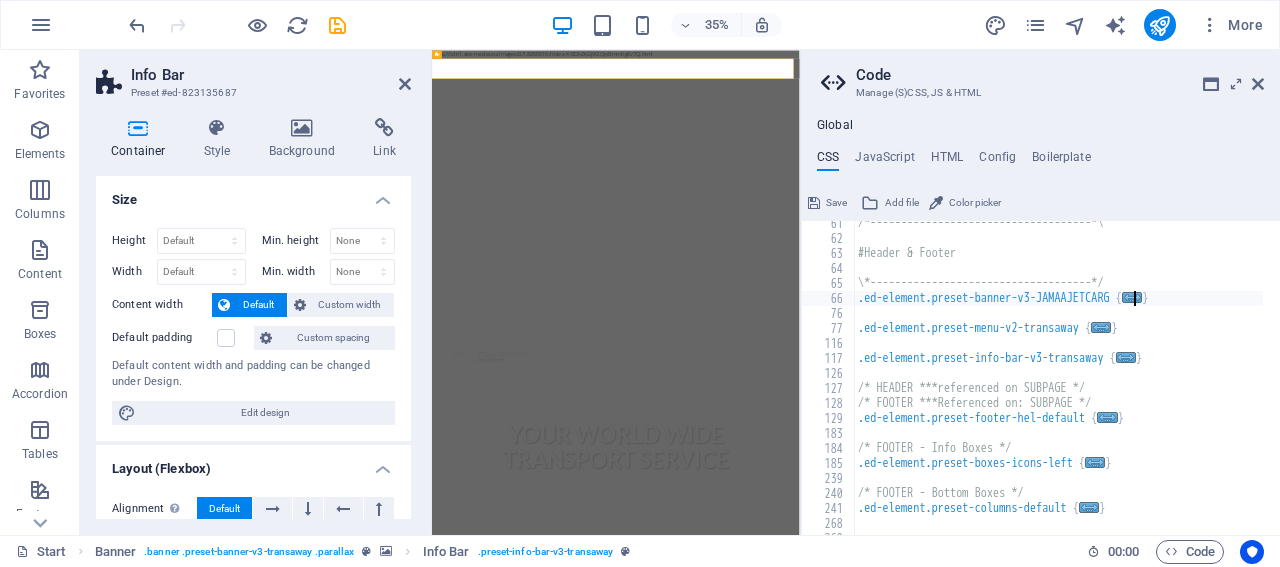scroll, scrollTop: 0, scrollLeft: 22, axis: horizontal 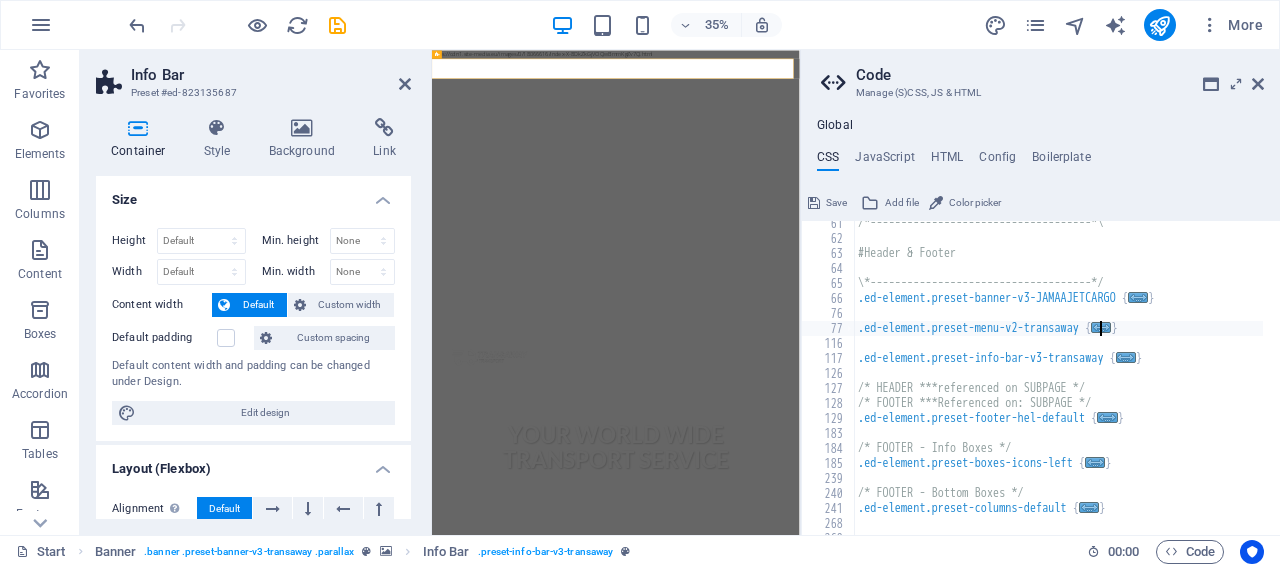 click on "/*------------------------------------*\     #Header & Footer \*------------------------------------*/ .ed-element.preset-banner-v3-JAMAAJETCARGO   { ... } .ed-element.preset-menu-v2-transaway   { ... } .ed-element.preset-info-bar-v3-transaway   { ... } /* HEADER ***referenced on SUBPAGE */ /* FOOTER ***Referenced on: SUBPAGE */ .ed-element.preset-footer-hel-default   { ... } /* FOOTER - Info Boxes */ .ed-element.preset-boxes-icons-left   { ... } /* FOOTER - Bottom Boxes */ .ed-element.preset-columns-default   { ... }" at bounding box center [1154, 379] 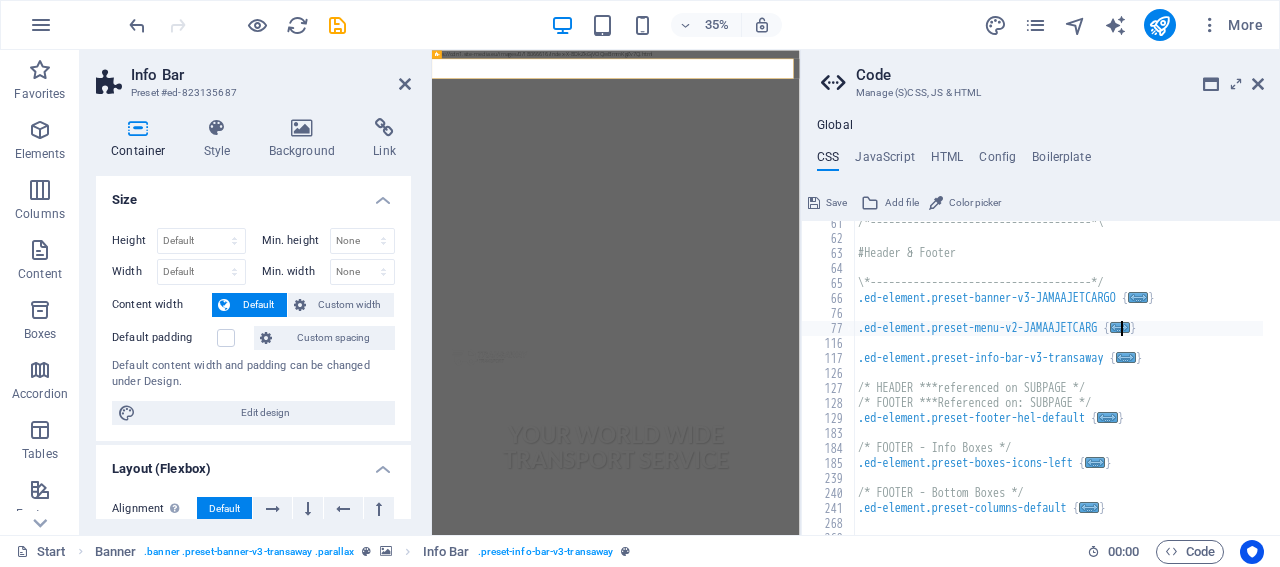 scroll, scrollTop: 0, scrollLeft: 21, axis: horizontal 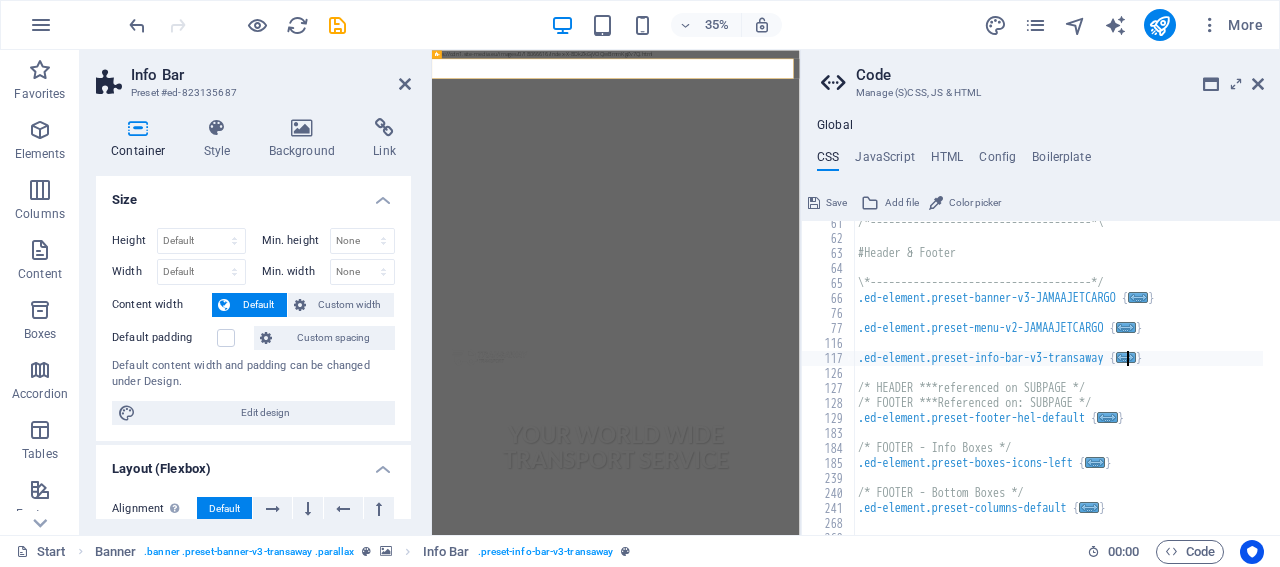 click on "/*------------------------------------*\     #Header & Footer \*------------------------------------*/ .ed-element.preset-banner-v3-JAMAAJETCARGO   { ... } .ed-element.preset-menu-v2-JAMAAJETCARGO   { ... } .ed-element.preset-info-bar-v3-transaway   { ... } /* HEADER ***referenced on SUBPAGE */ /* FOOTER ***Referenced on: SUBPAGE */ .ed-element.preset-footer-hel-default   { ... } /* FOOTER - Info Boxes */ .ed-element.preset-boxes-icons-left   { ... } /* FOOTER - Bottom Boxes */ .ed-element.preset-columns-default   { ... }" at bounding box center [1154, 379] 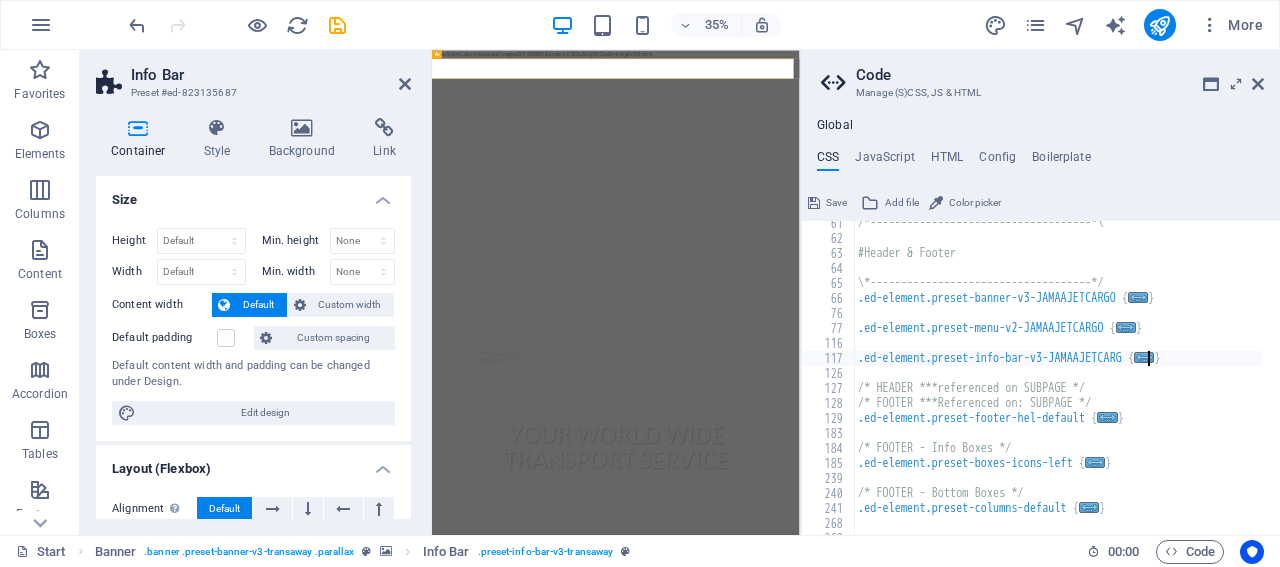 scroll, scrollTop: 0, scrollLeft: 23, axis: horizontal 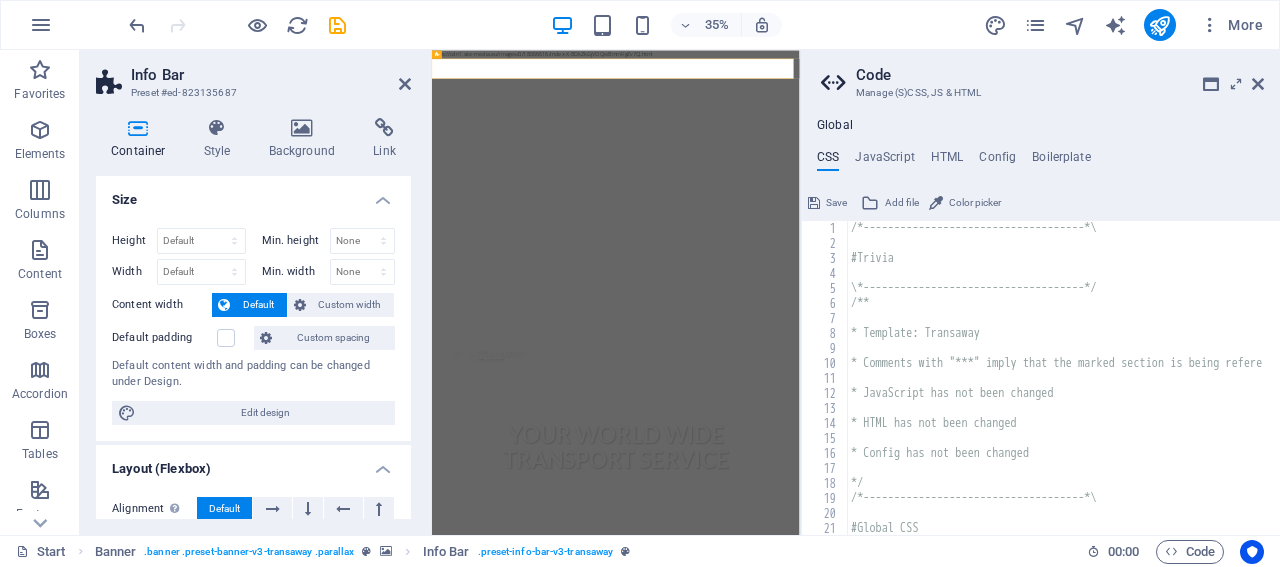 click on "/*------------------------------------*\     #Trivia  \*------------------------------------*/ /**   * Template: Transaway   * Comments with "***" imply that the marked section is being referenced somewhere else   * JavaScript has not been changed   * HTML has not been changed   * Config has not been changed   */ /*------------------------------------*\     #Global CSS" at bounding box center [1147, 384] 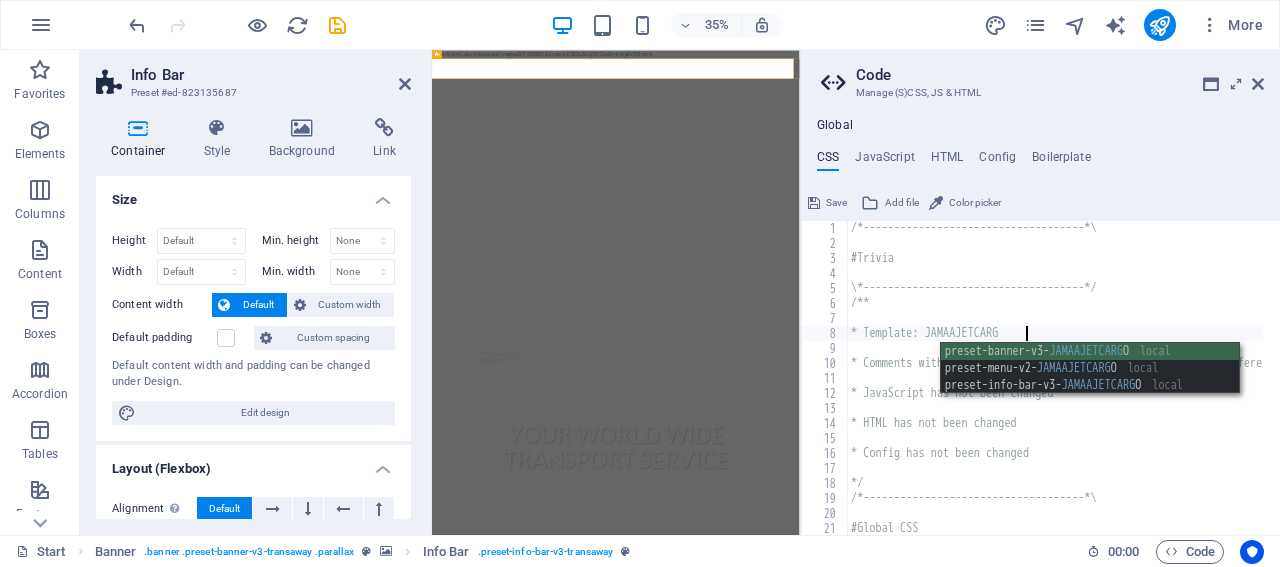 scroll, scrollTop: 0, scrollLeft: 14, axis: horizontal 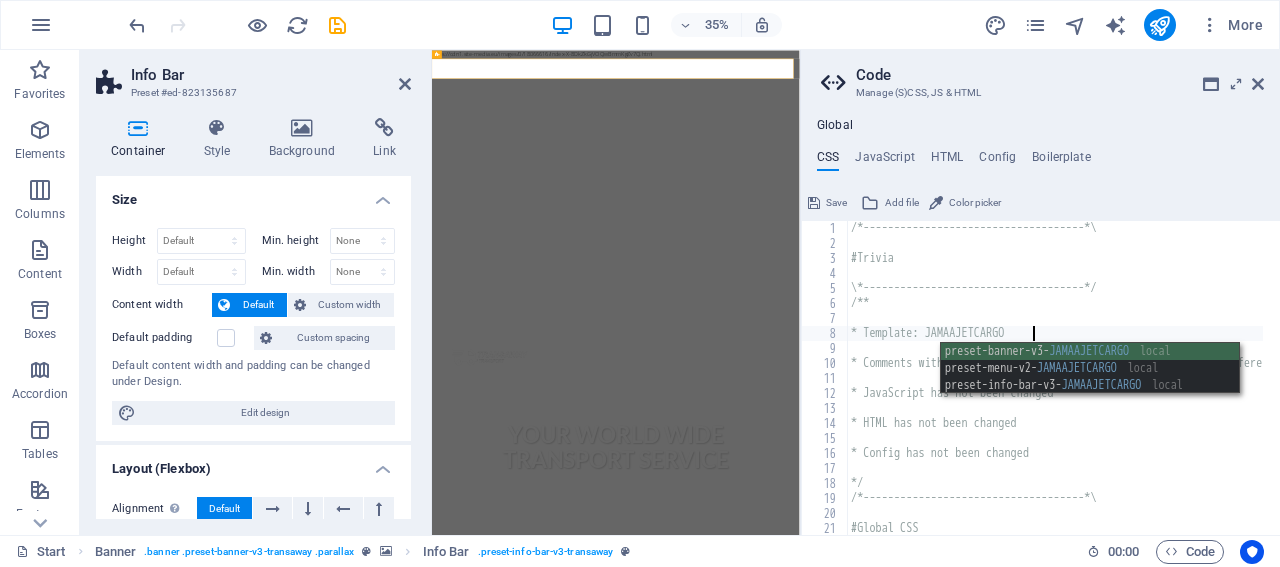 click on "preset-banner-v3- JAMAAJETCARGO local preset-menu-v2- JAMAAJETCARGO local preset-info-bar-v3- JAMAAJETCARGO local" at bounding box center [1090, 385] 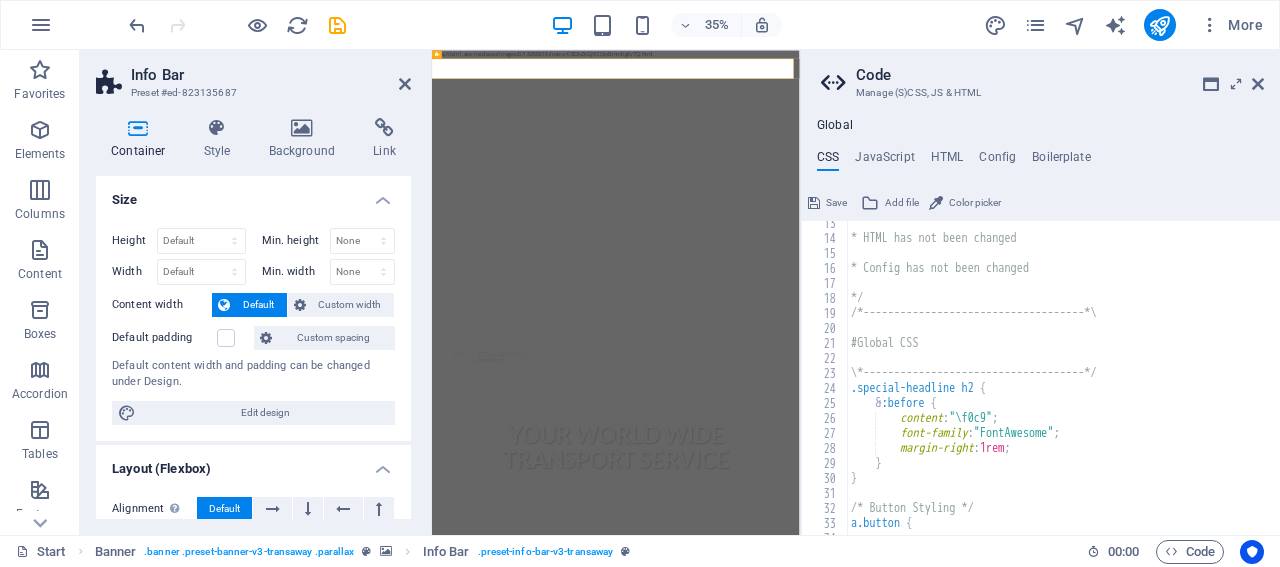 scroll, scrollTop: 0, scrollLeft: 0, axis: both 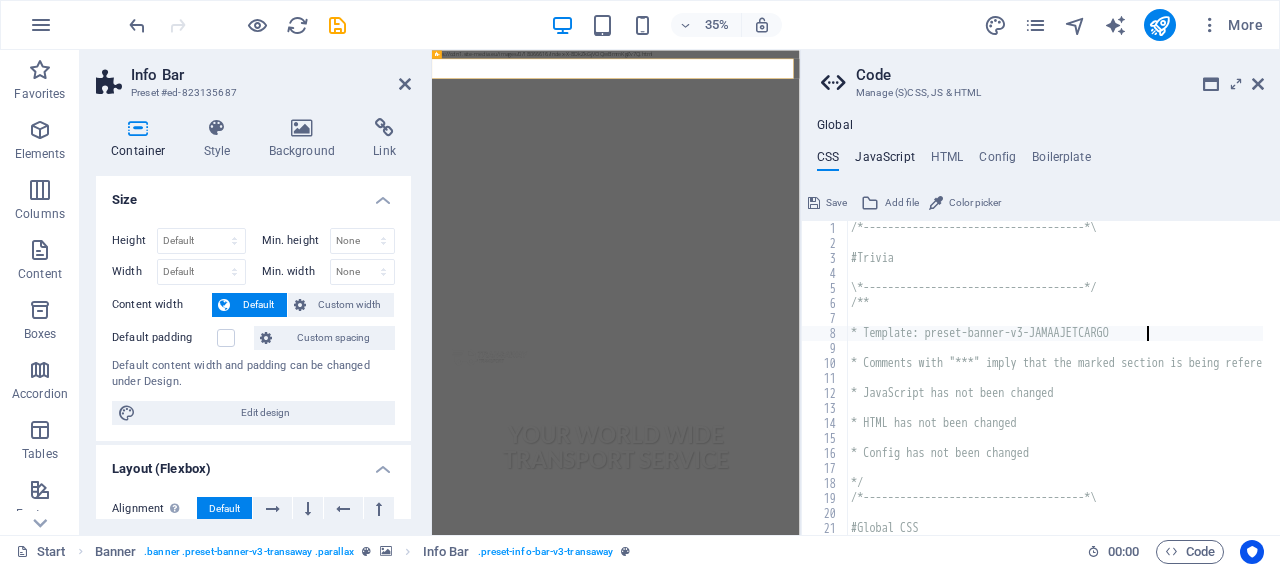 type on "* Template: preset-banner-v3-JAMAAJETCARGO" 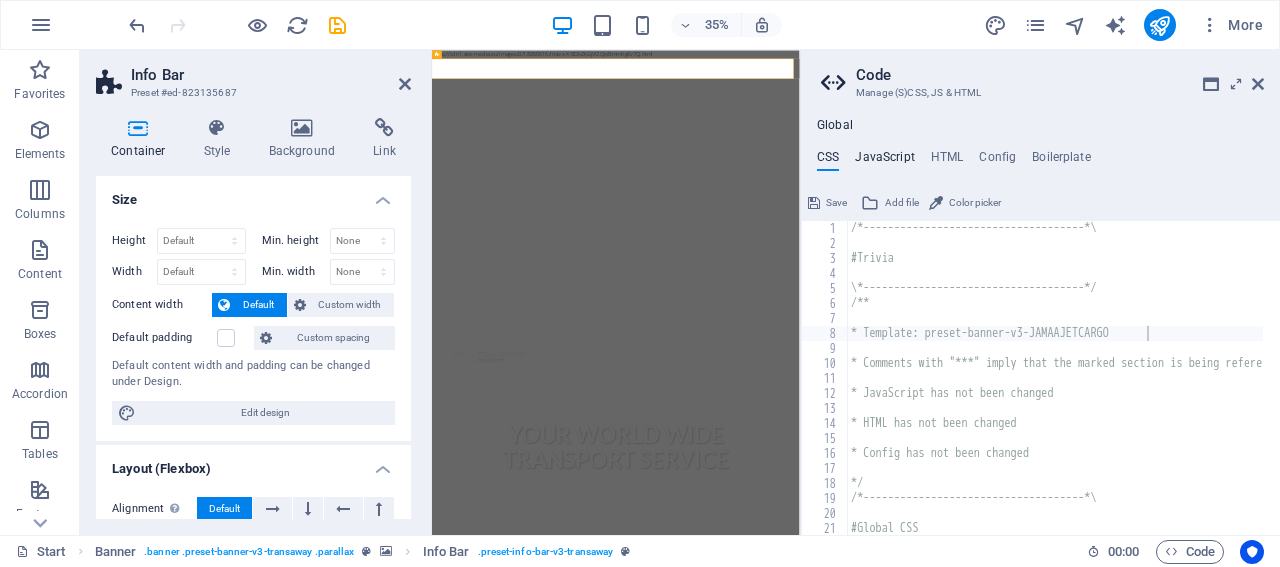 click on "JavaScript" at bounding box center [884, 161] 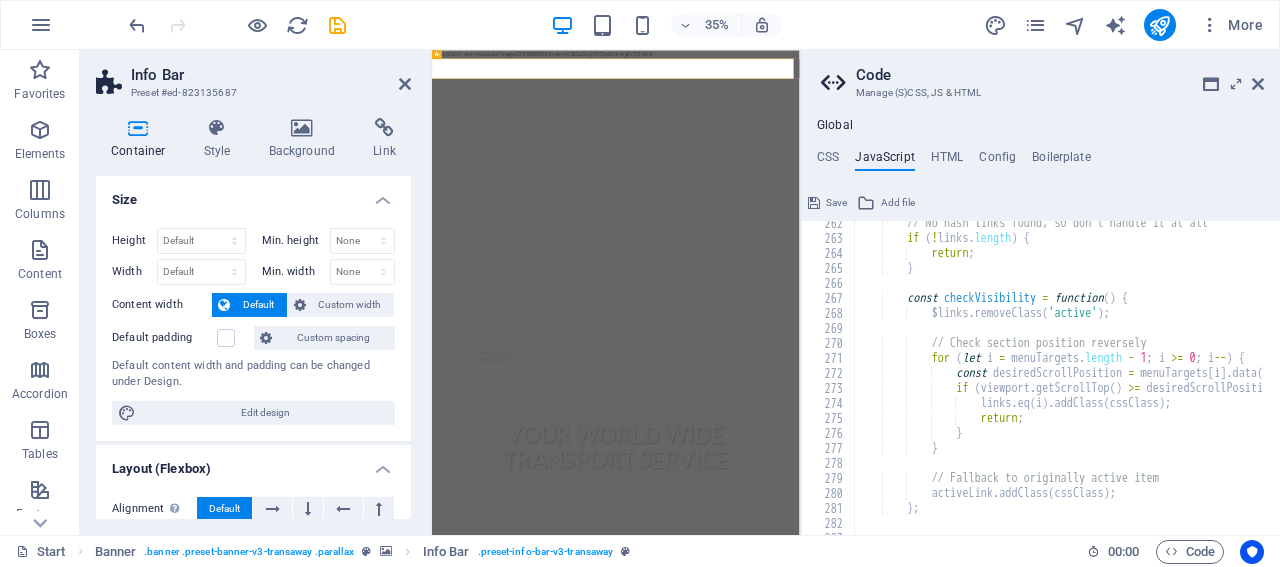 scroll, scrollTop: 4007, scrollLeft: 0, axis: vertical 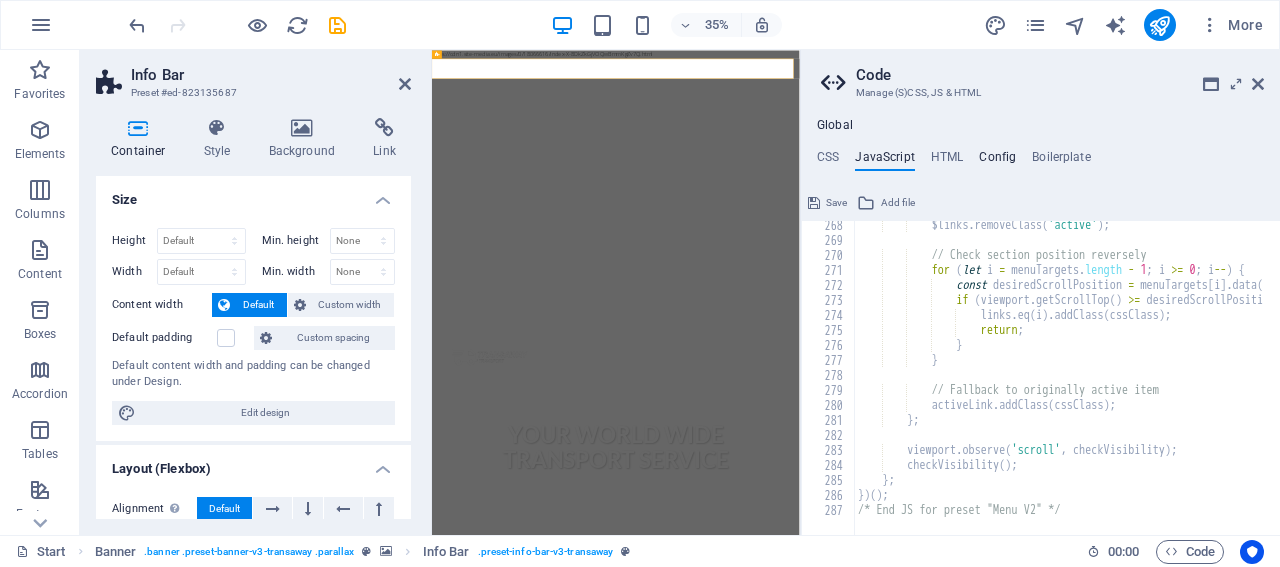 click on "Config" at bounding box center (997, 161) 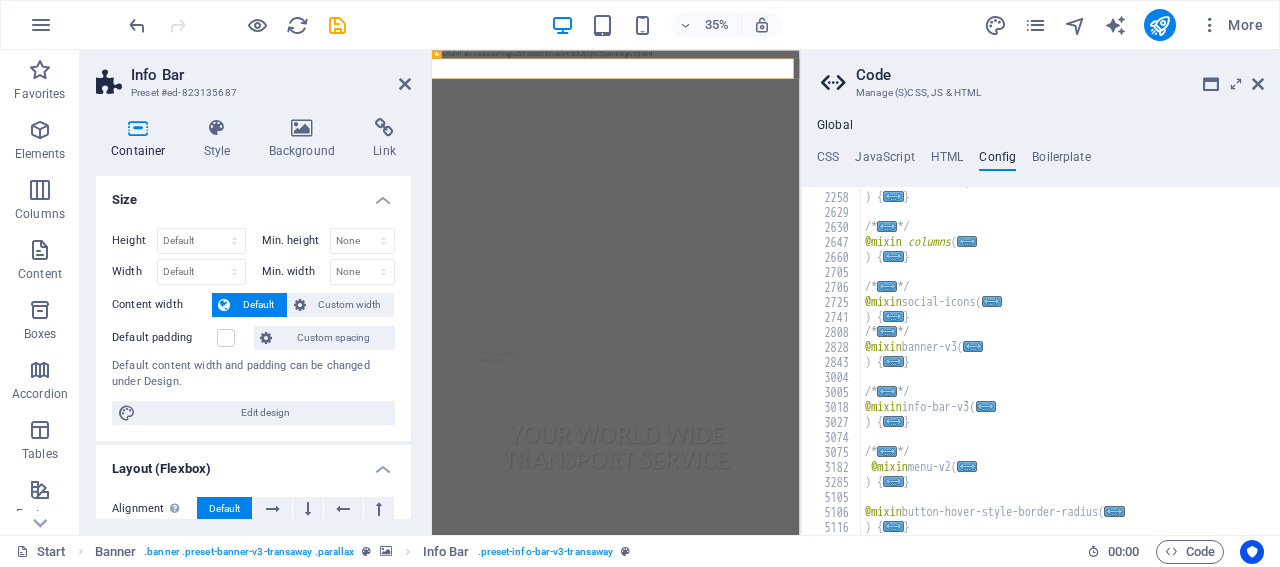 scroll, scrollTop: 1286, scrollLeft: 0, axis: vertical 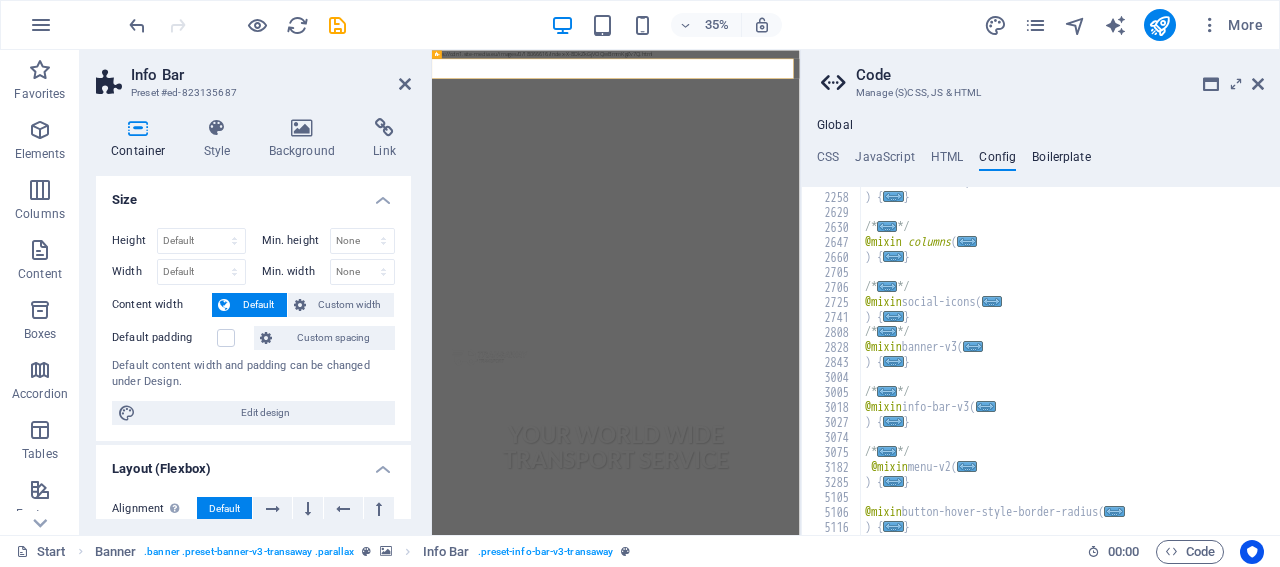click on "Boilerplate" at bounding box center [1061, 161] 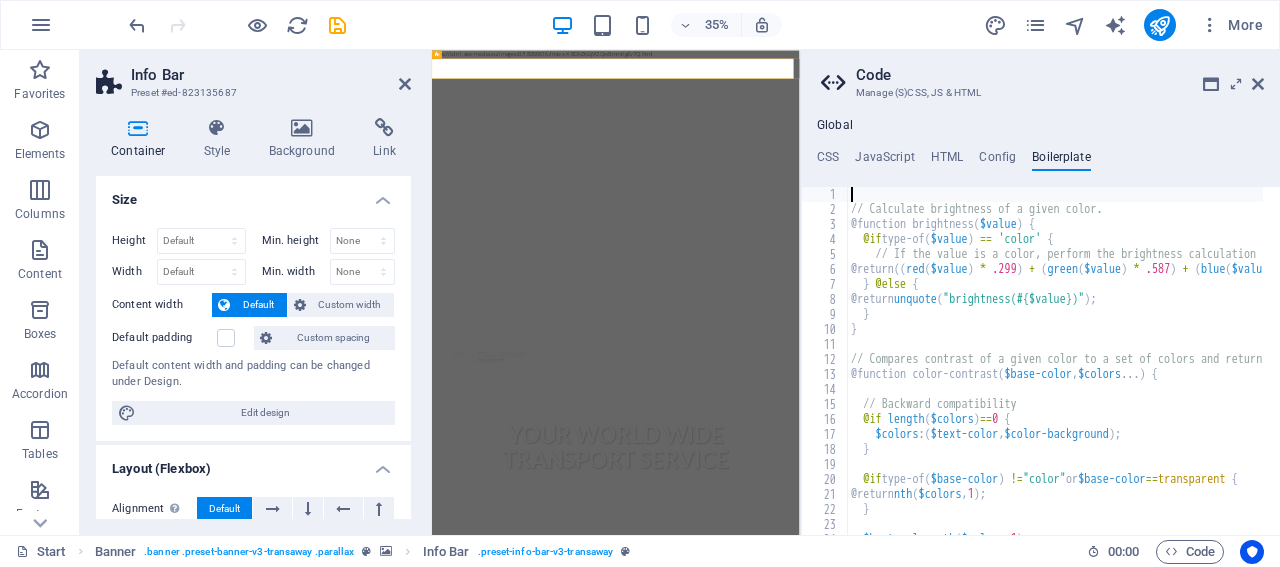 type 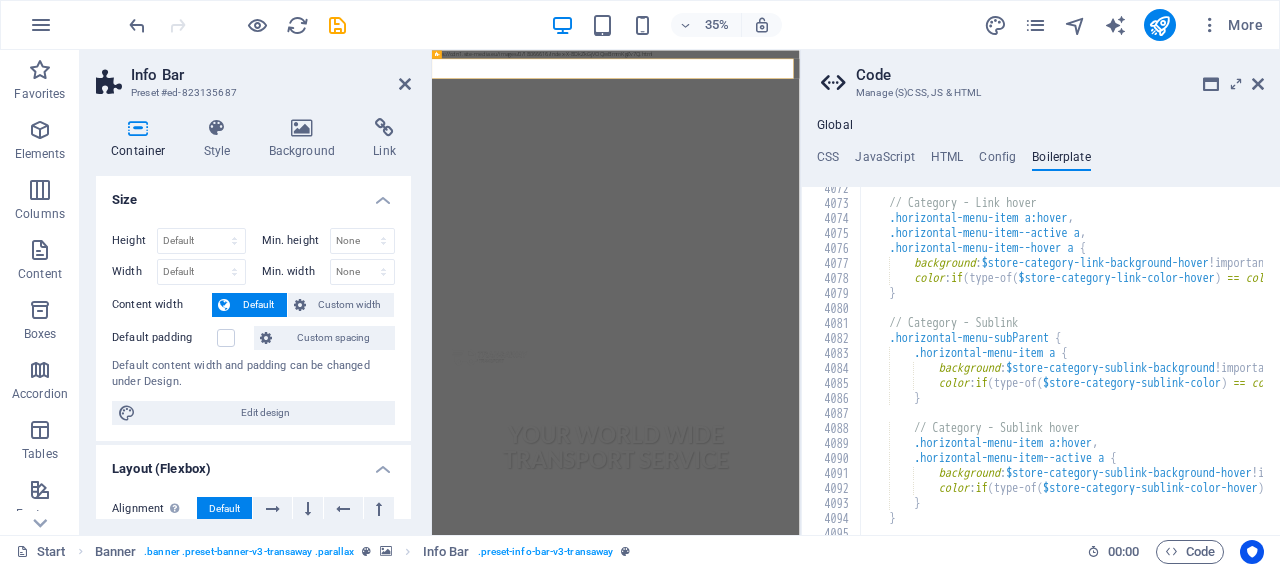 scroll, scrollTop: 32436, scrollLeft: 0, axis: vertical 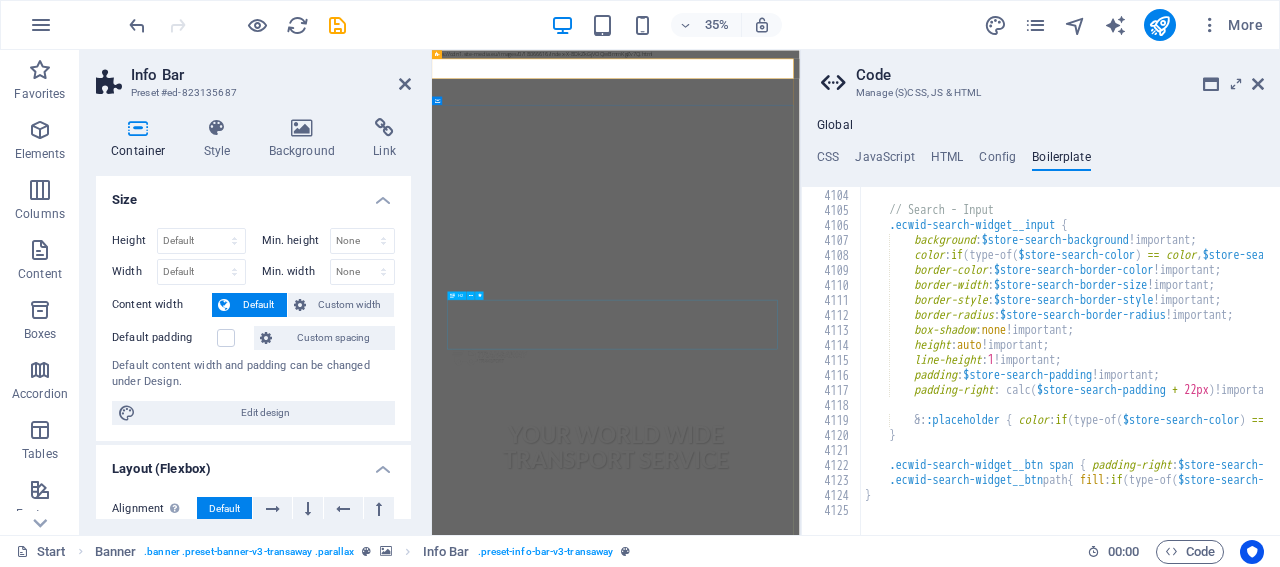click on "Your world wide transport service" at bounding box center (958, 1185) 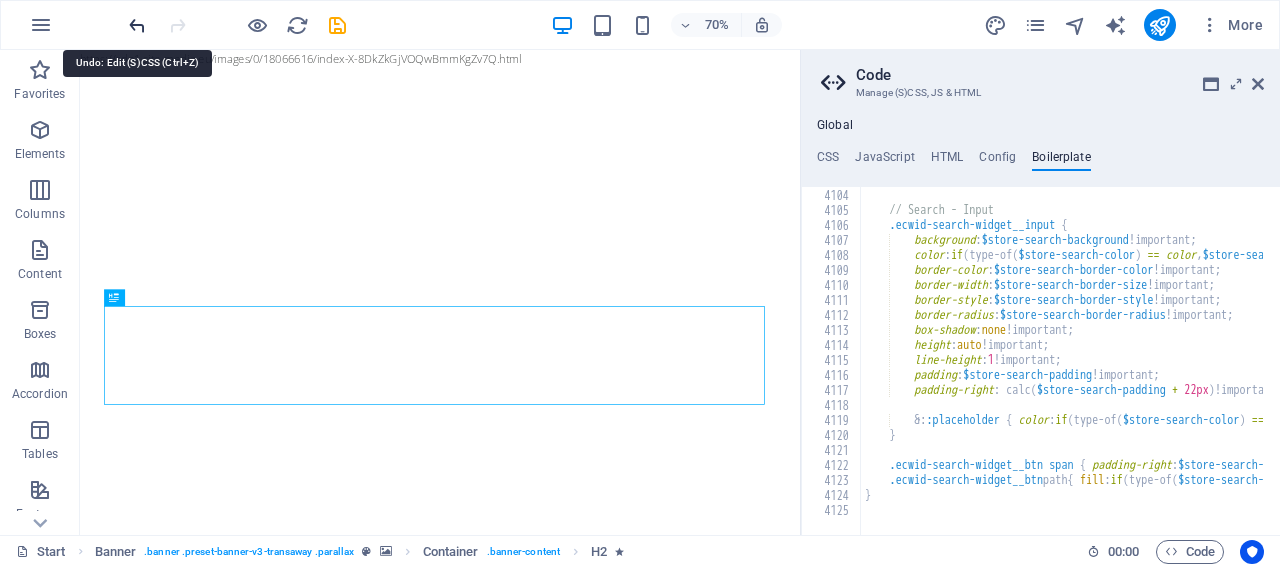 click at bounding box center [137, 25] 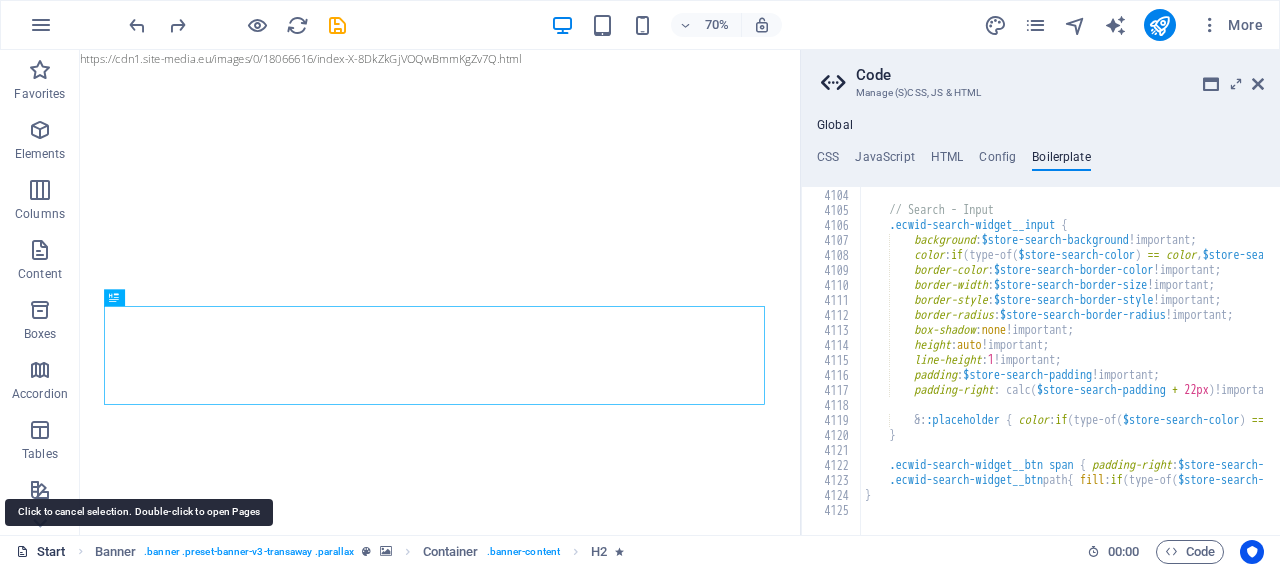 click on "Start" at bounding box center (41, 552) 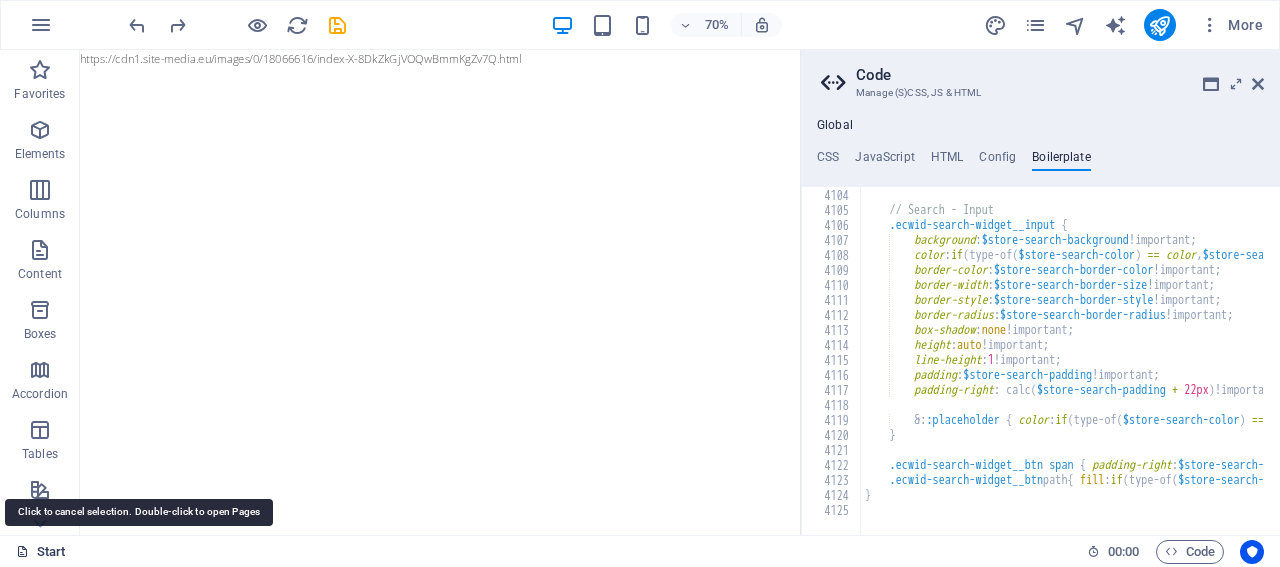 click on "Start" at bounding box center [41, 552] 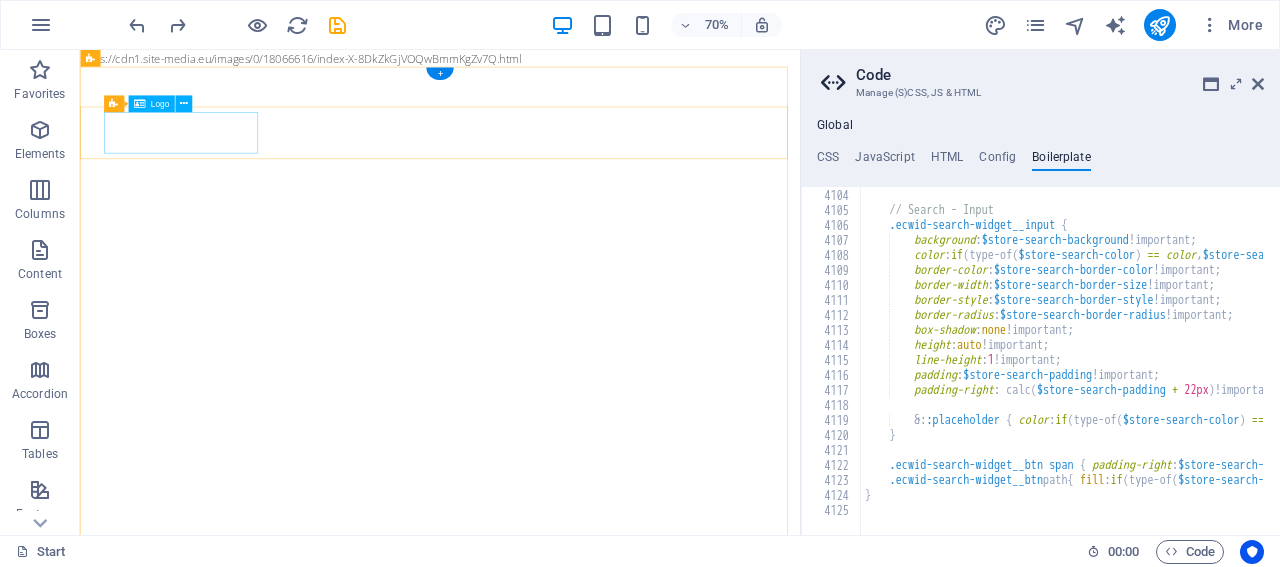 click at bounding box center (595, 1049) 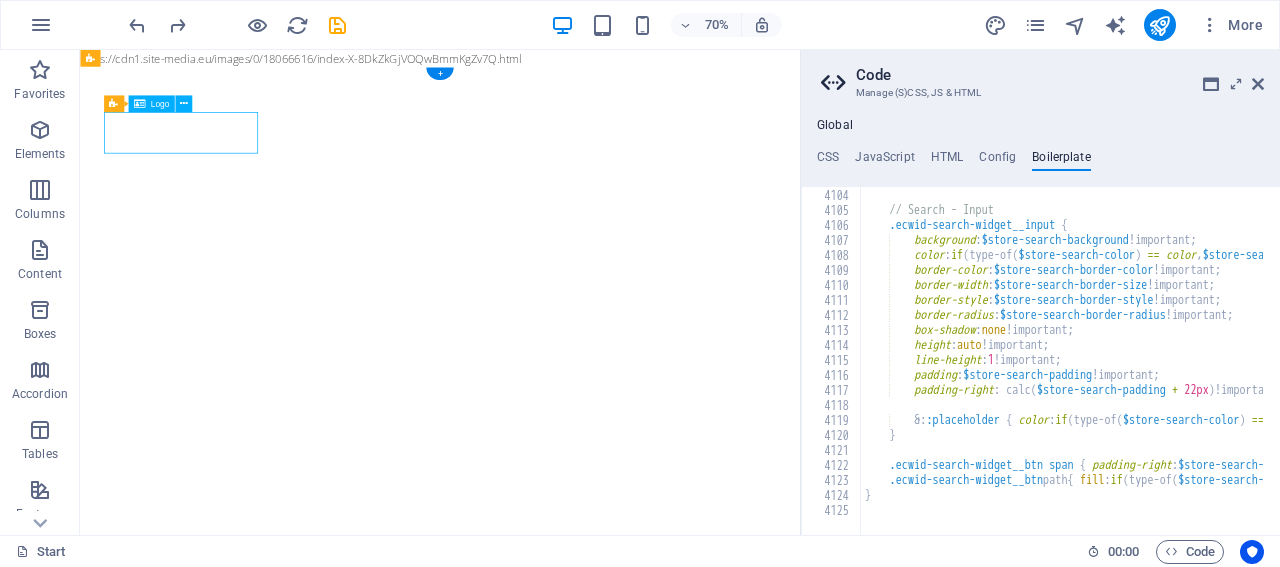 click at bounding box center [595, 1049] 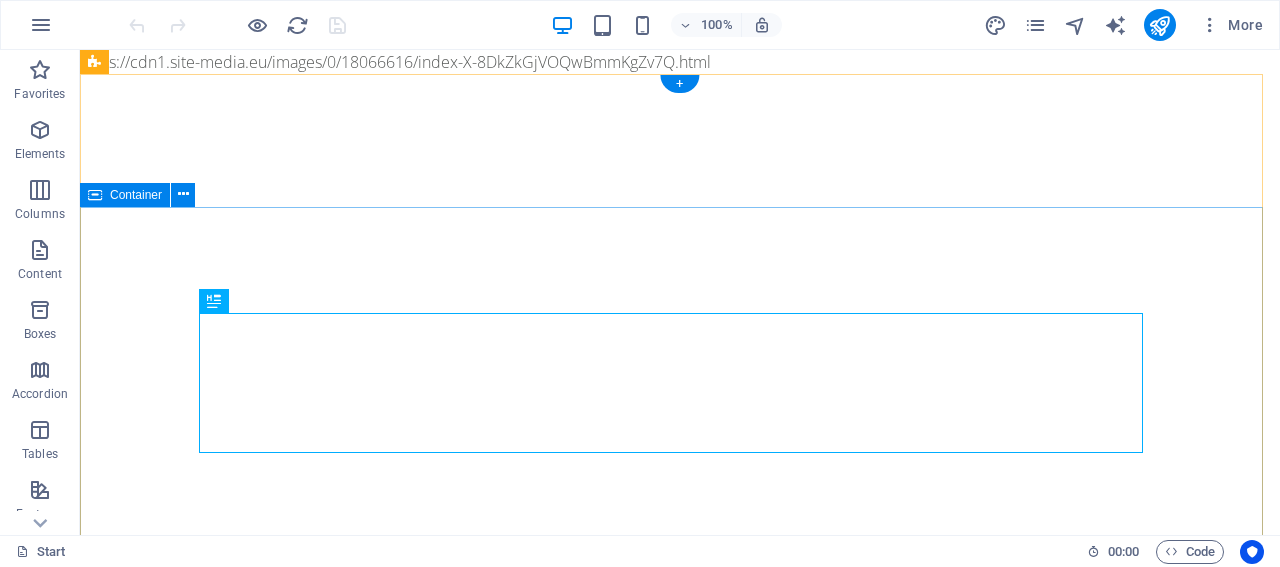 scroll, scrollTop: 0, scrollLeft: 0, axis: both 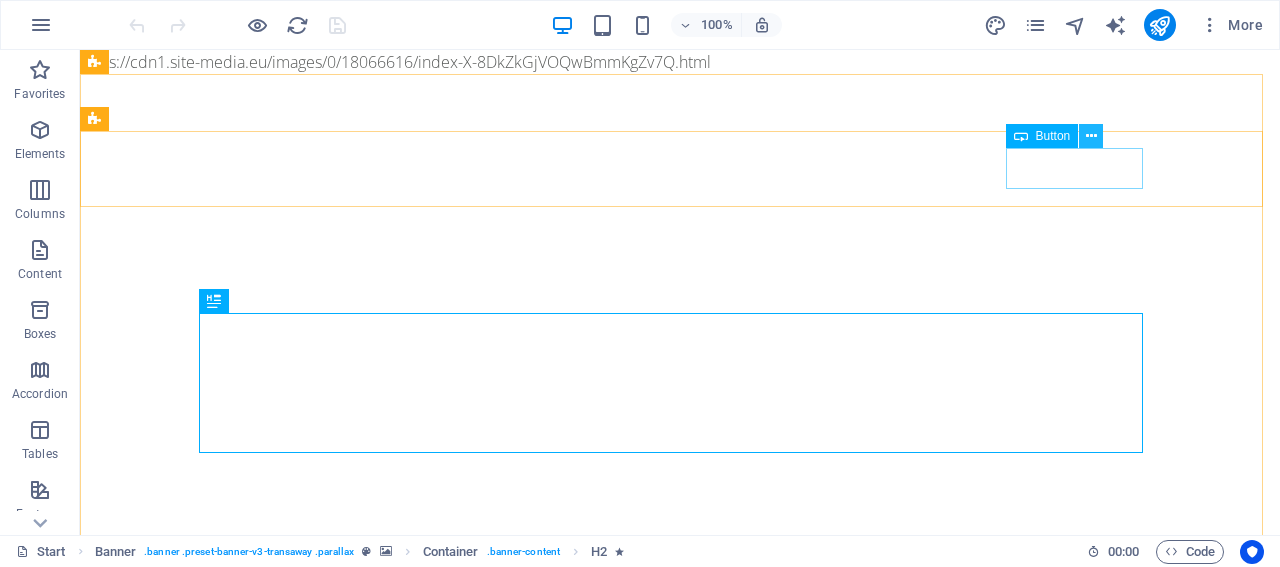 click at bounding box center [1091, 136] 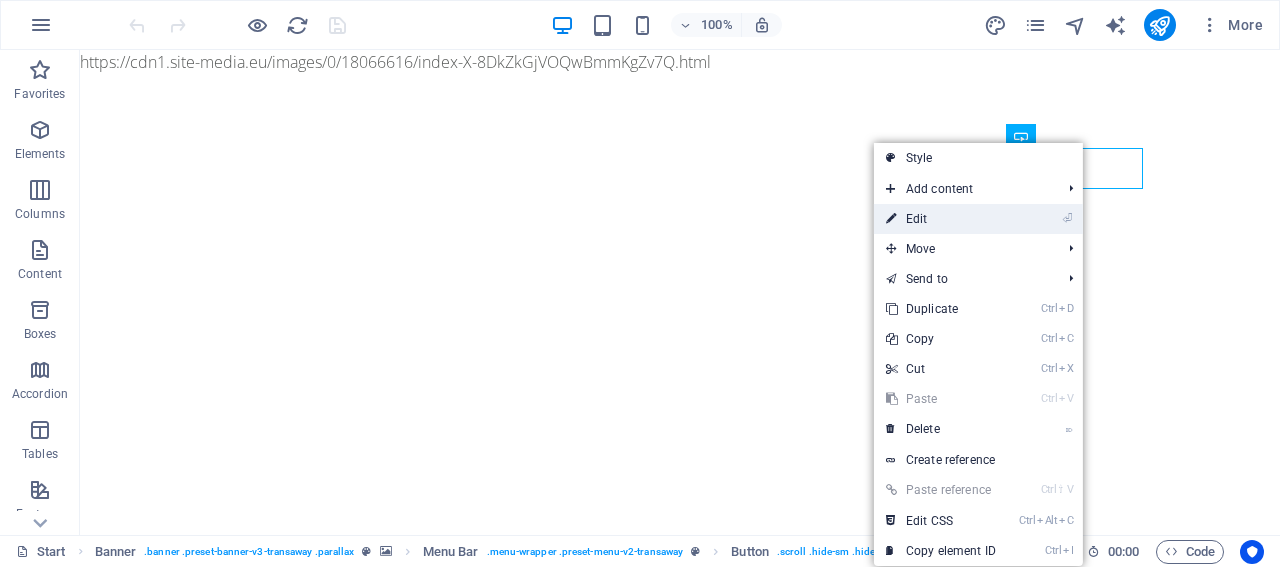 click on "⏎  Edit" at bounding box center [941, 219] 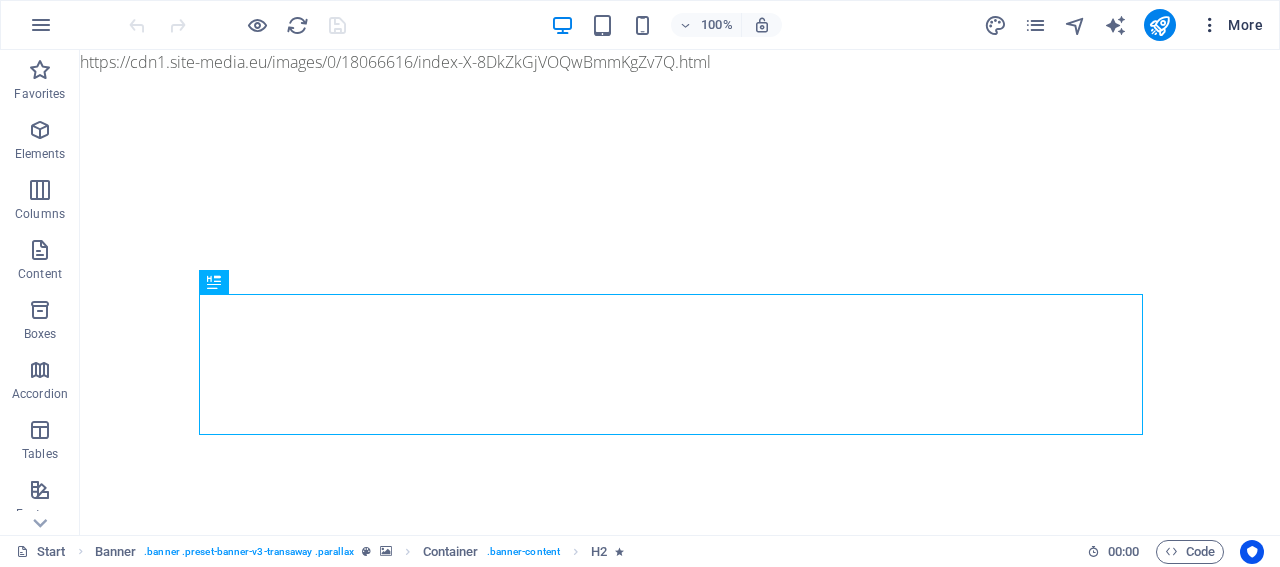 scroll, scrollTop: 18, scrollLeft: 0, axis: vertical 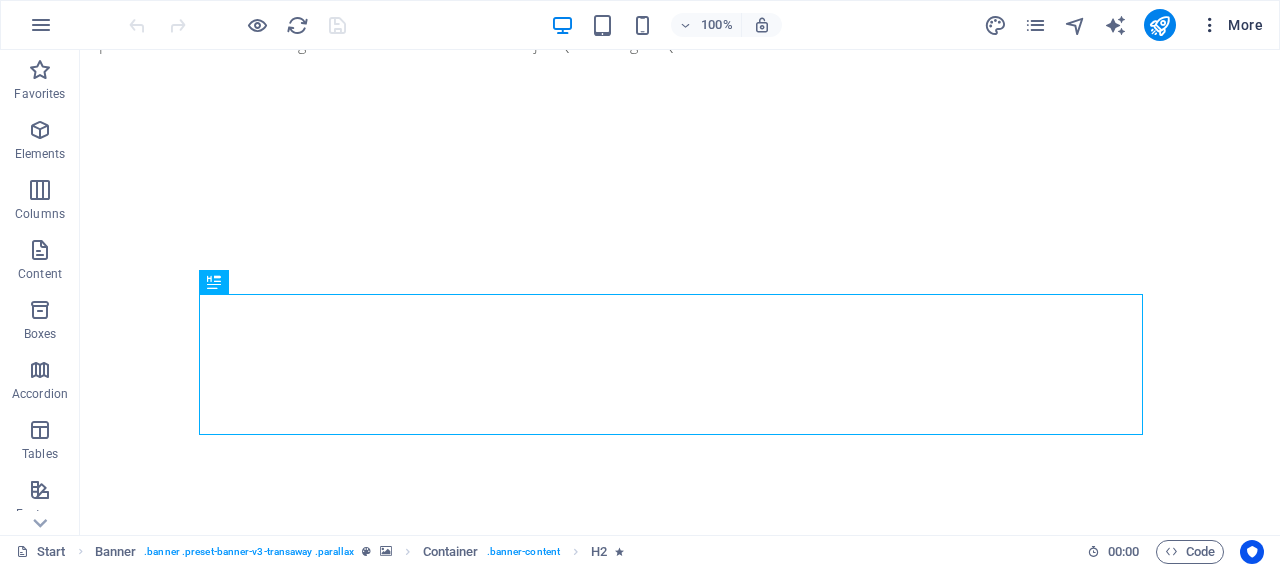 click on "More" at bounding box center [1231, 25] 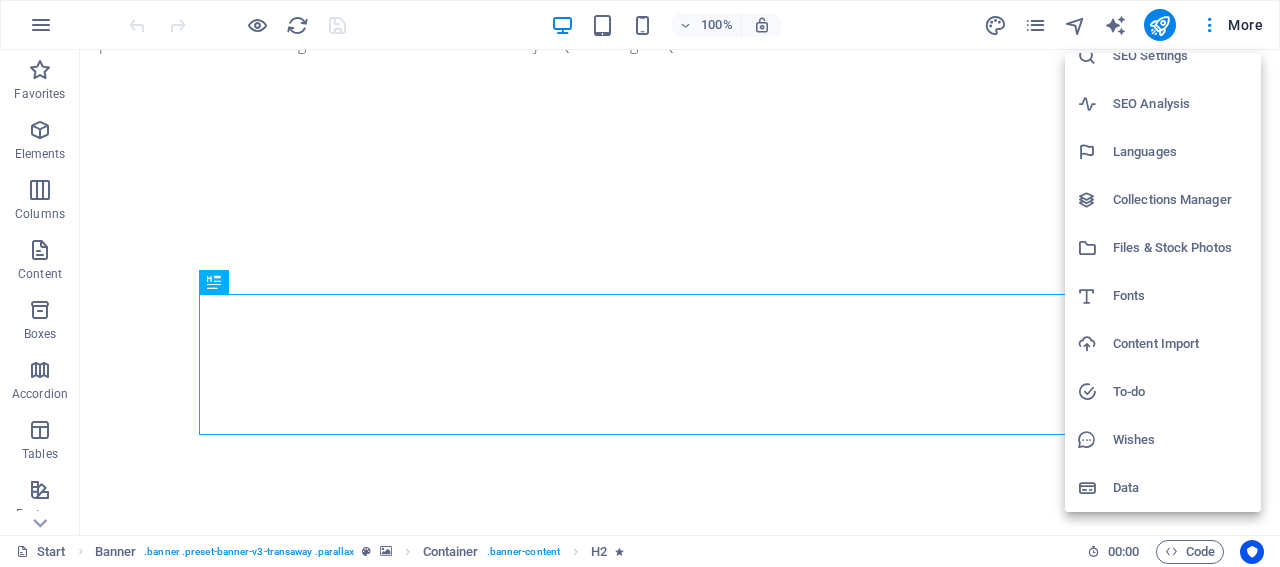 scroll, scrollTop: 0, scrollLeft: 0, axis: both 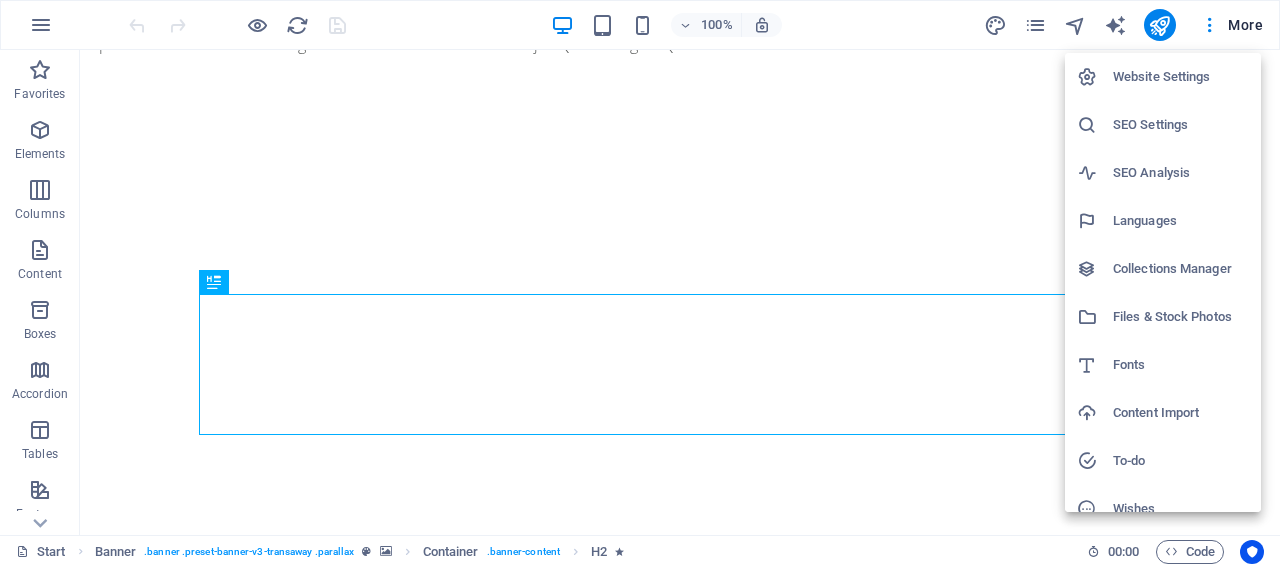 click on "Website Settings" at bounding box center (1181, 77) 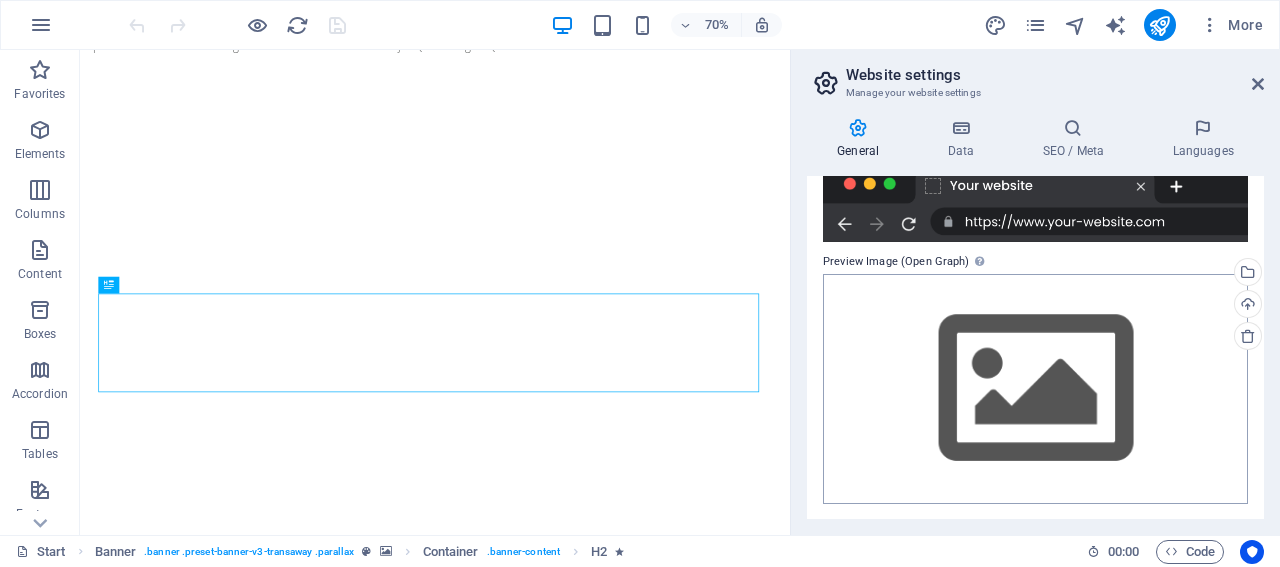 scroll, scrollTop: 0, scrollLeft: 0, axis: both 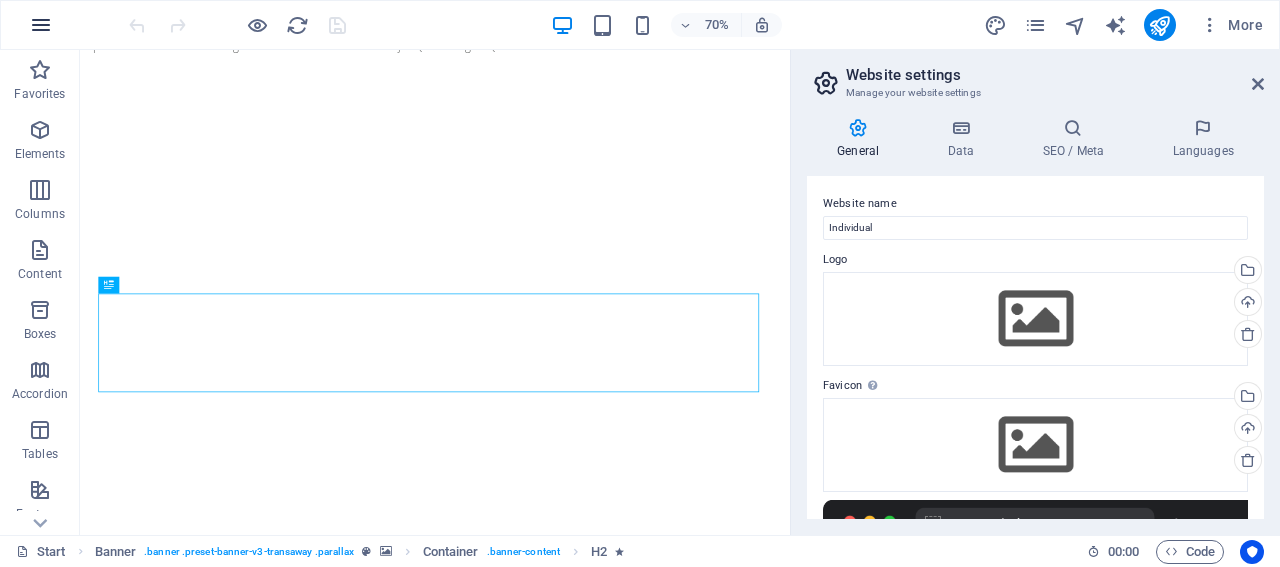 click at bounding box center (41, 25) 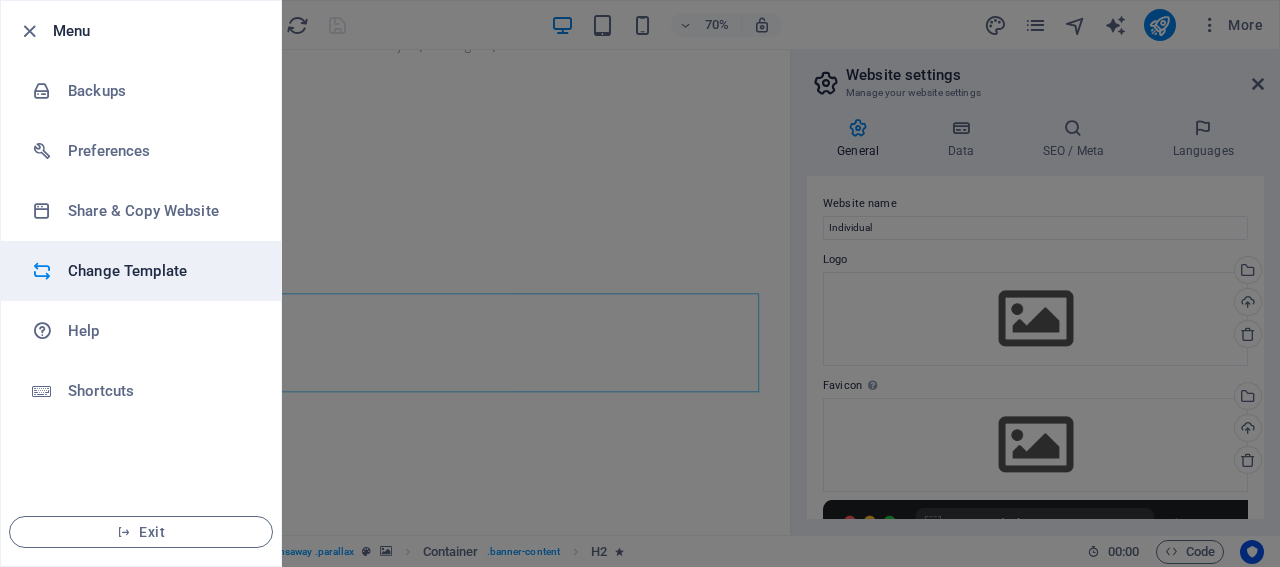 click on "Change Template" at bounding box center [160, 271] 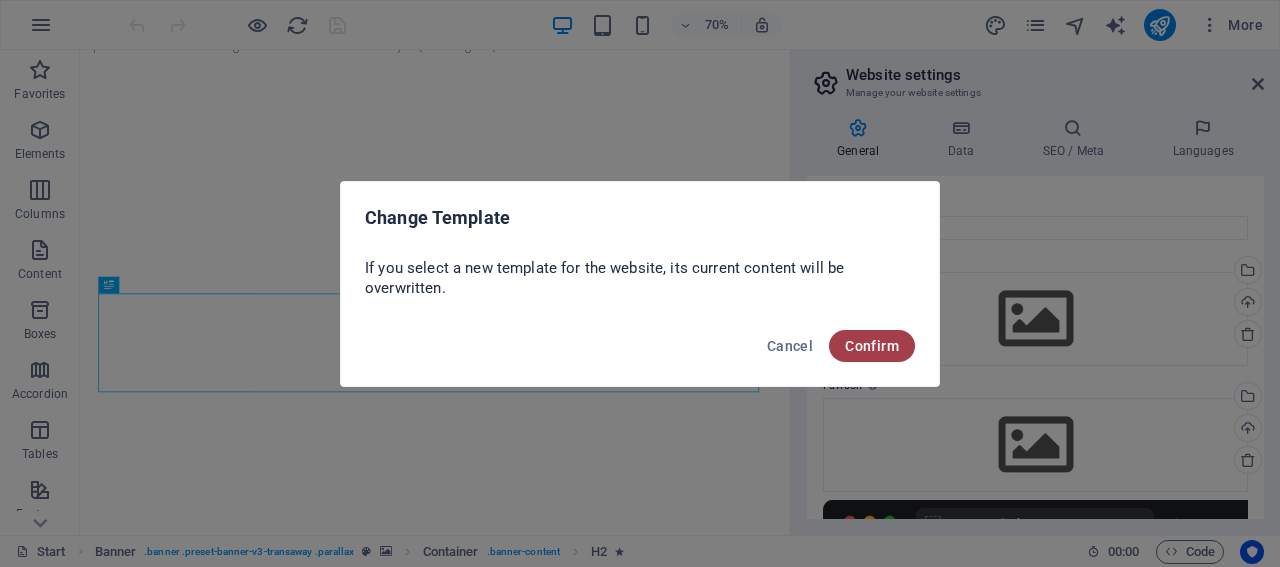 click on "Confirm" at bounding box center [872, 346] 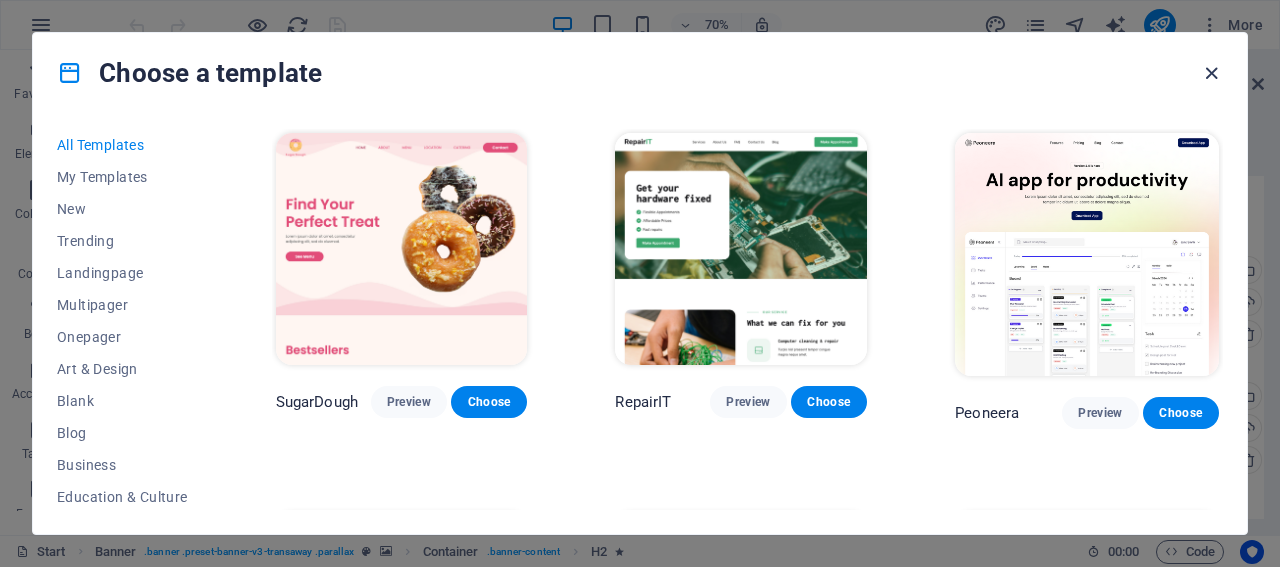 click at bounding box center [1211, 73] 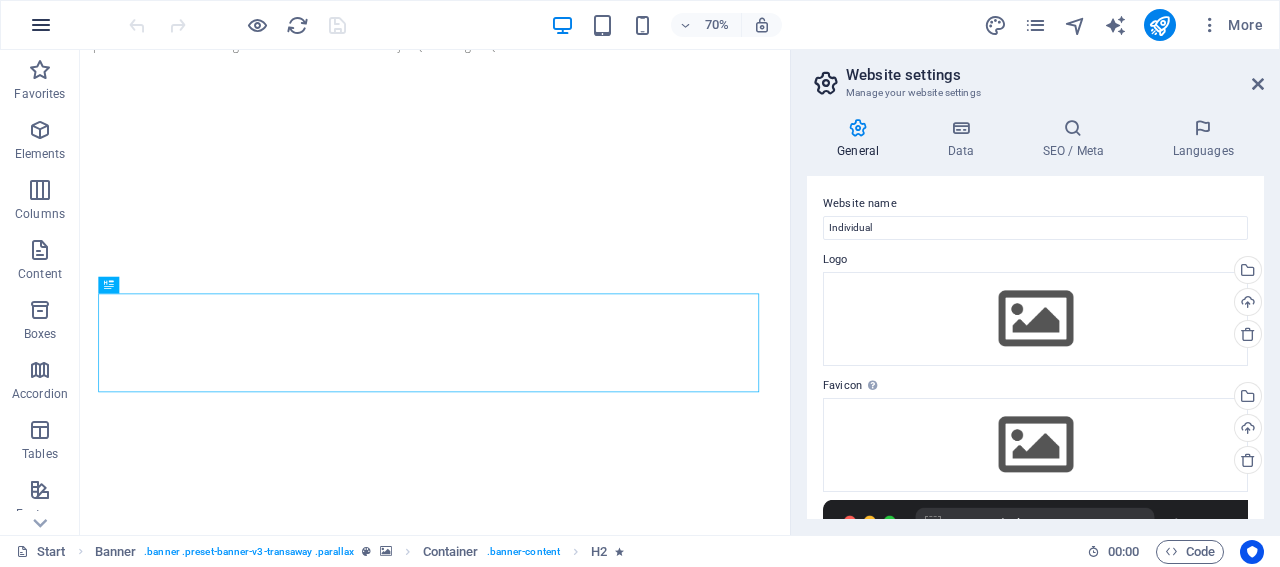 click at bounding box center (41, 25) 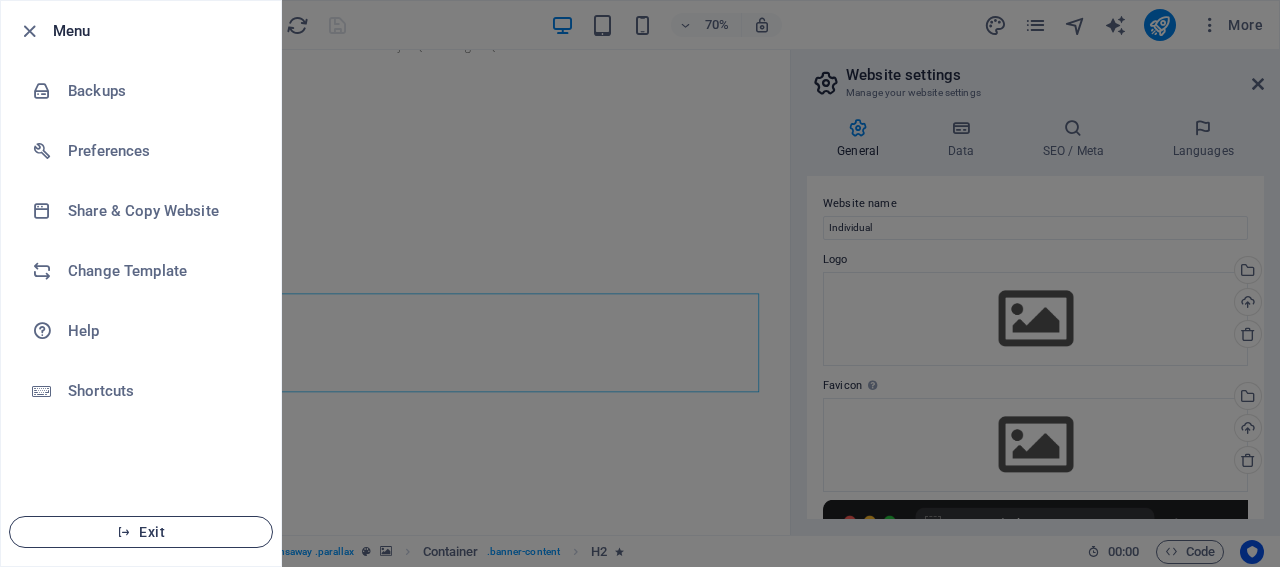 click on "Exit" at bounding box center [141, 532] 